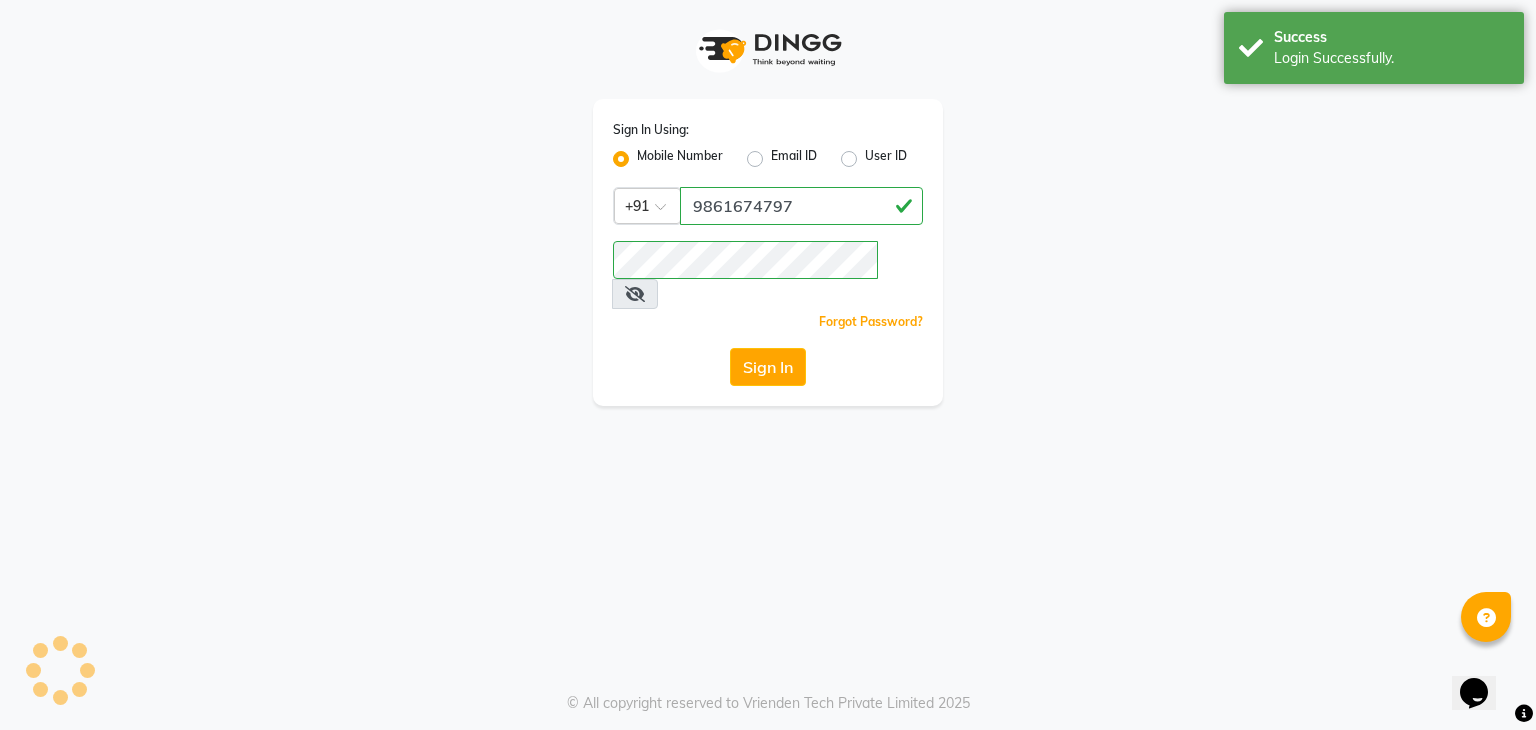 scroll, scrollTop: 0, scrollLeft: 0, axis: both 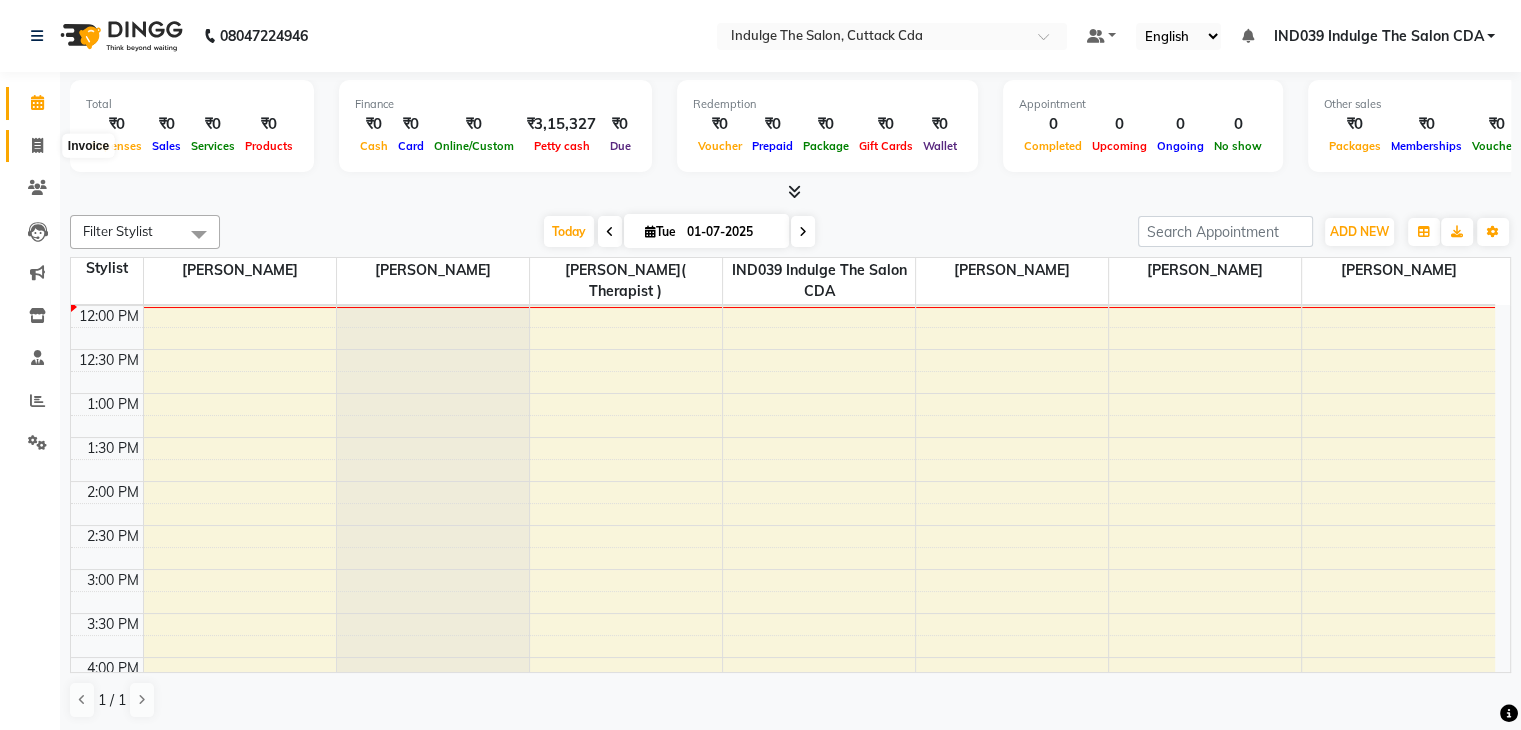 click 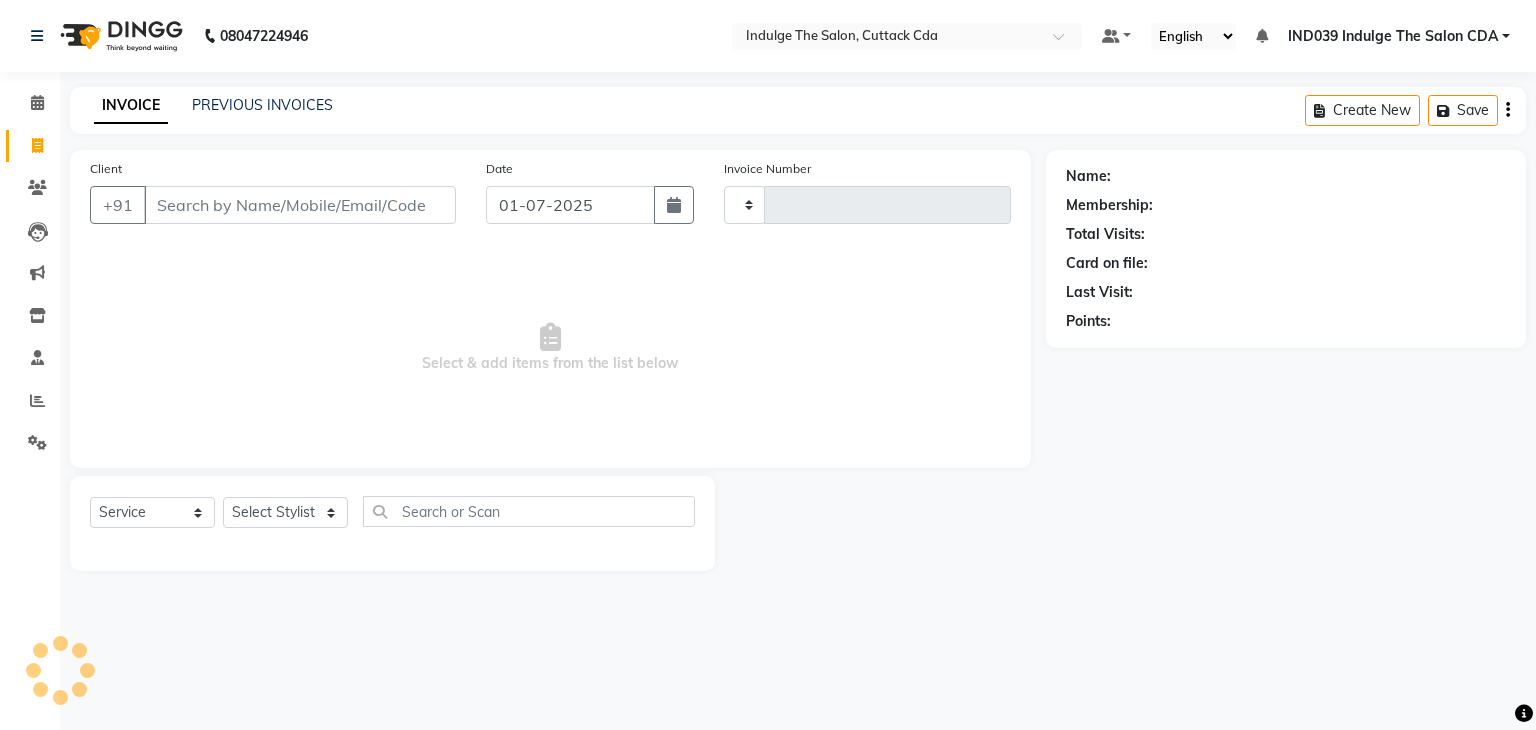 type on "0678" 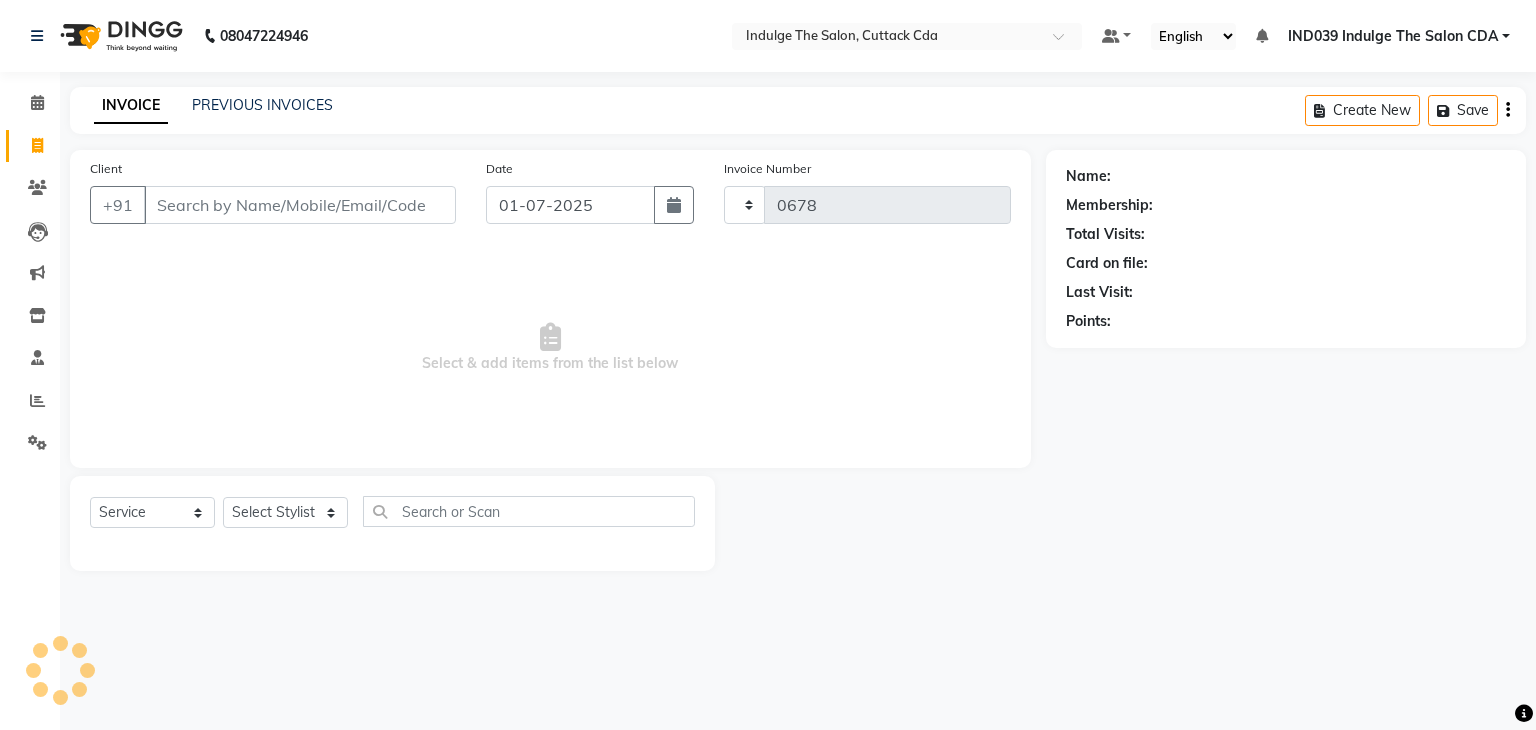 select on "7297" 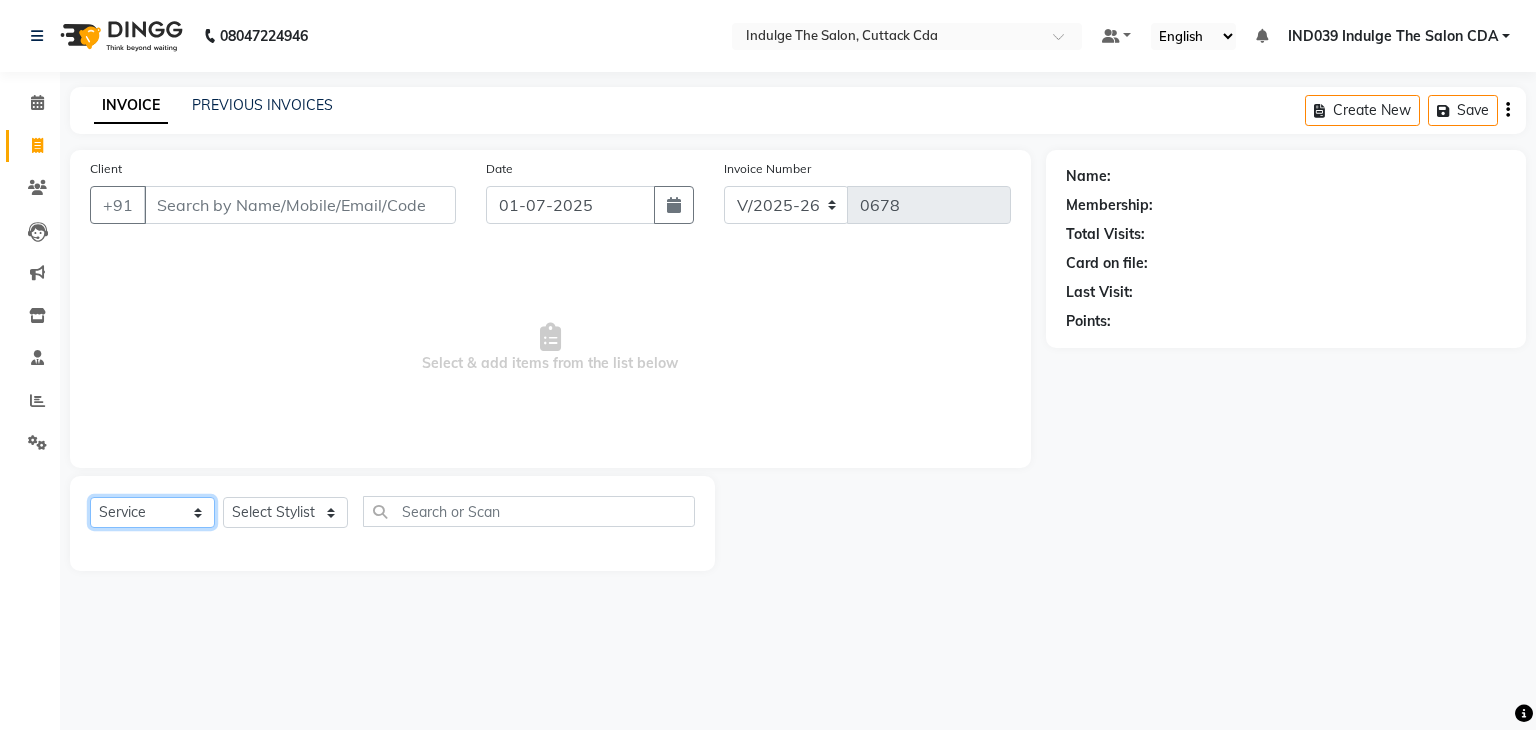 click on "Select  Service  Product  Membership  Package Voucher Prepaid Gift Card" 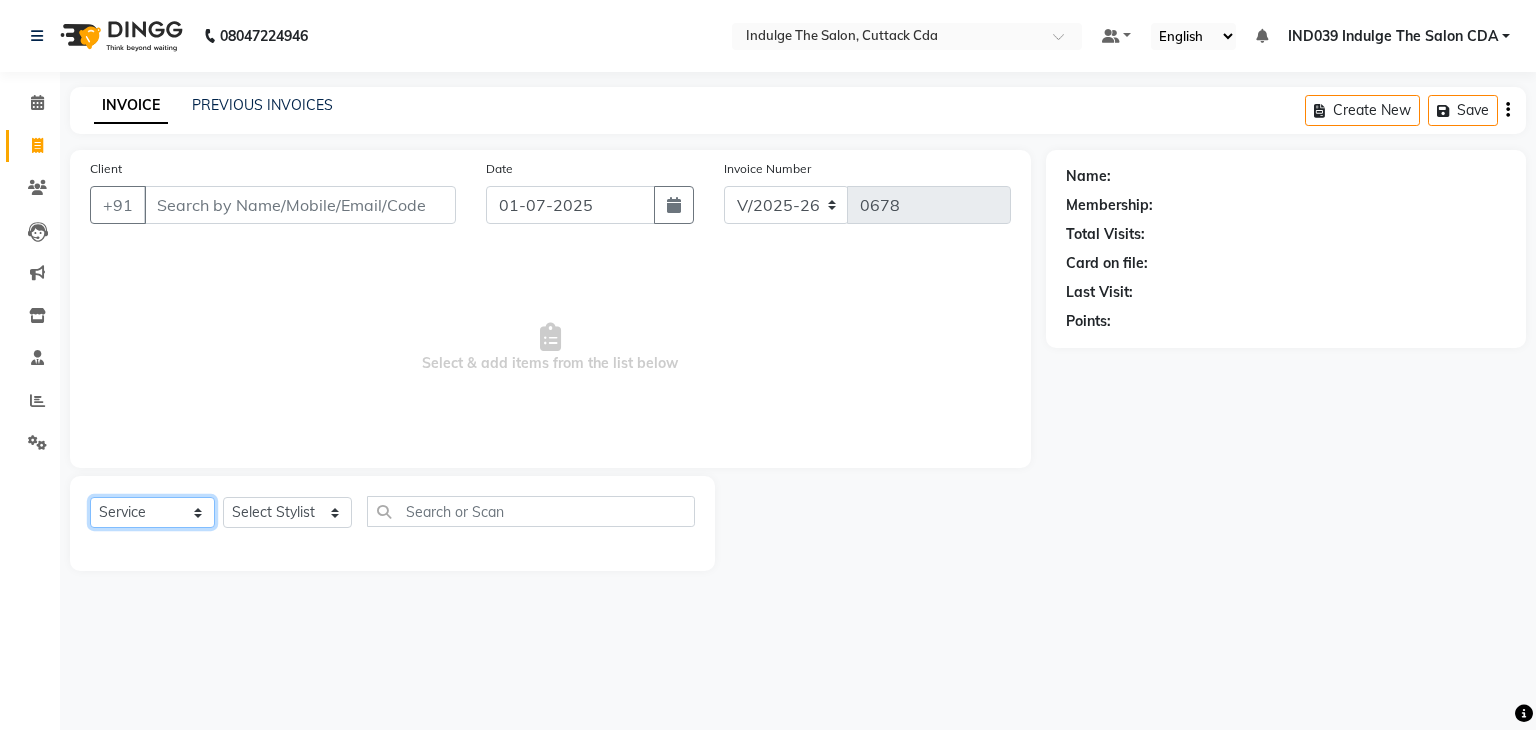 select on "P" 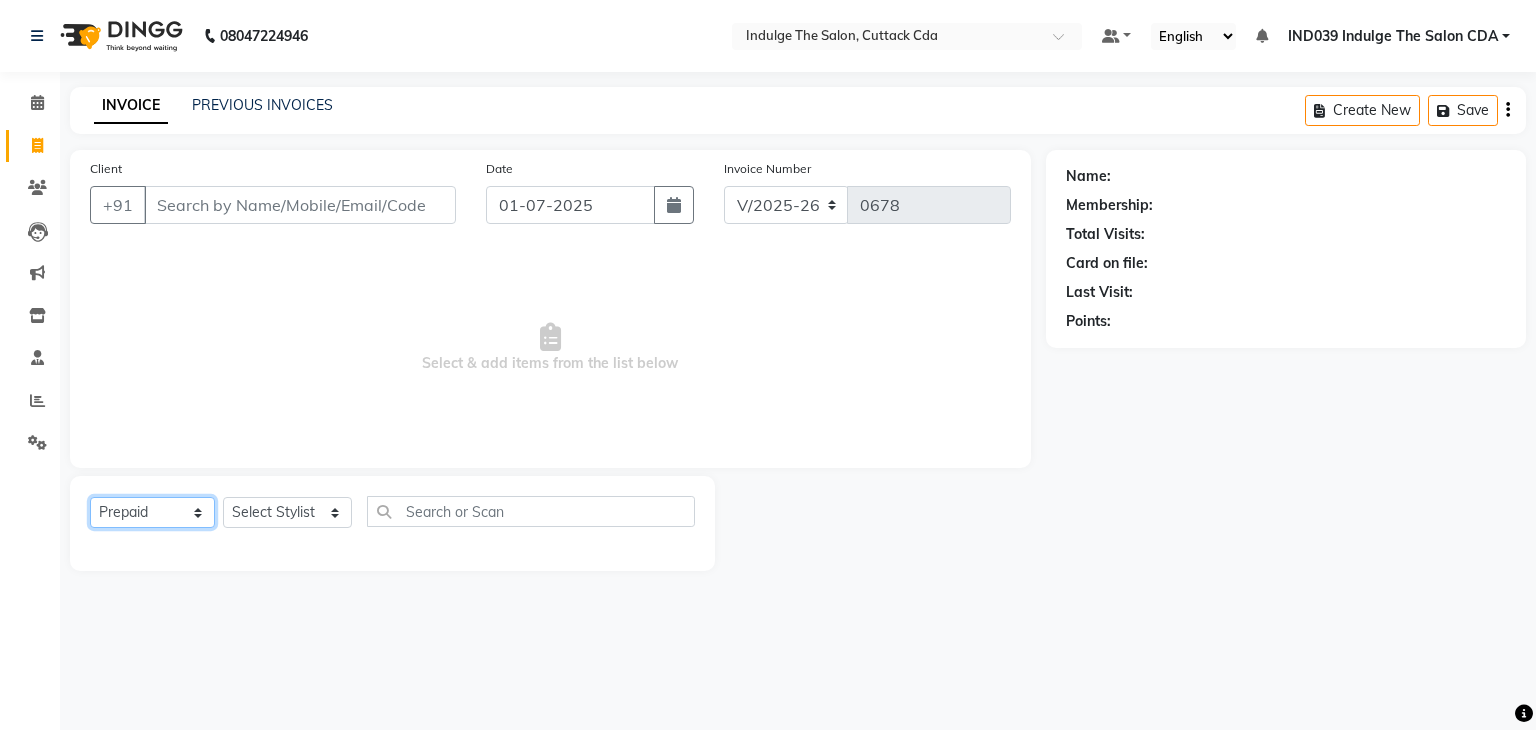 click on "Select  Service  Product  Membership  Package Voucher Prepaid Gift Card" 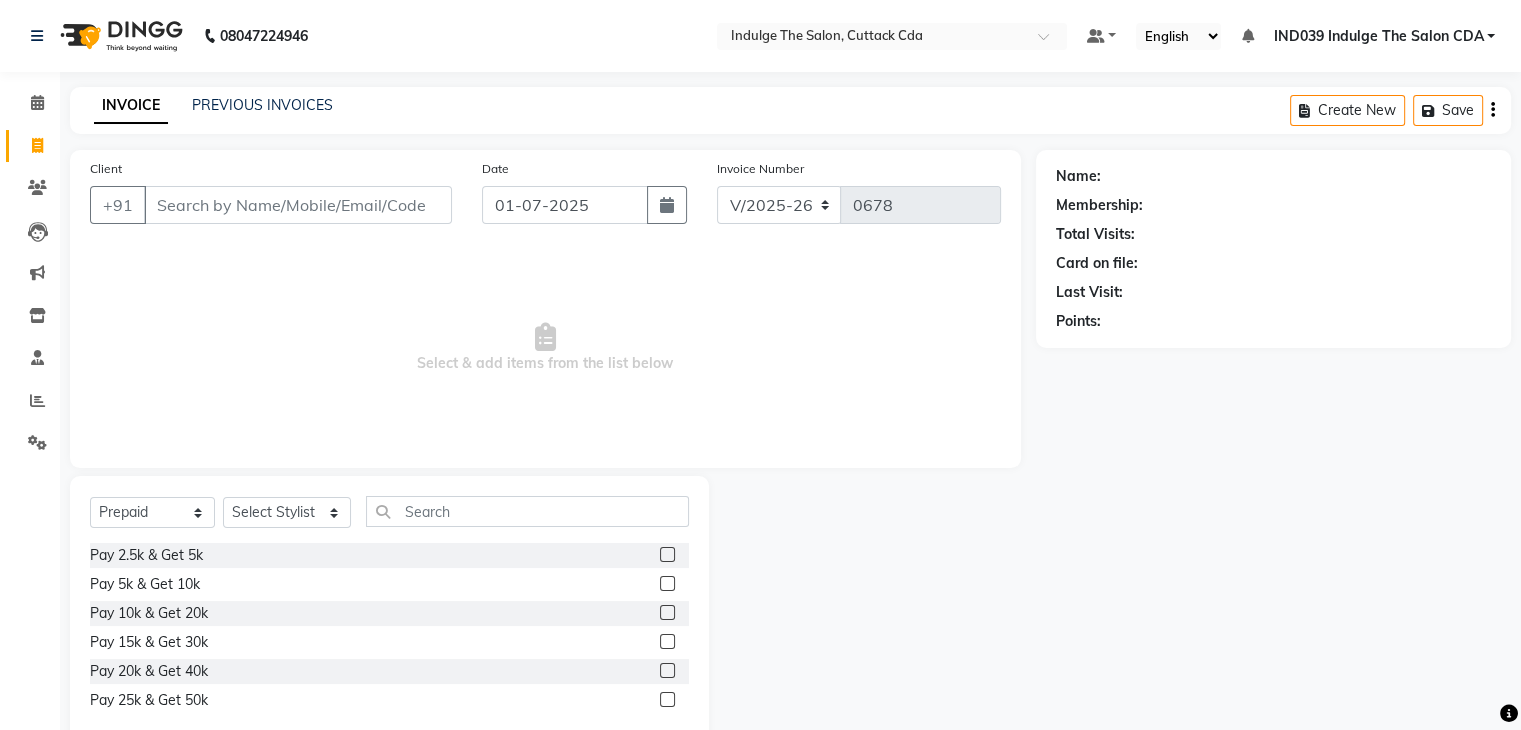 click on "Name: Membership: Total Visits: Card on file: Last Visit:  Points:" 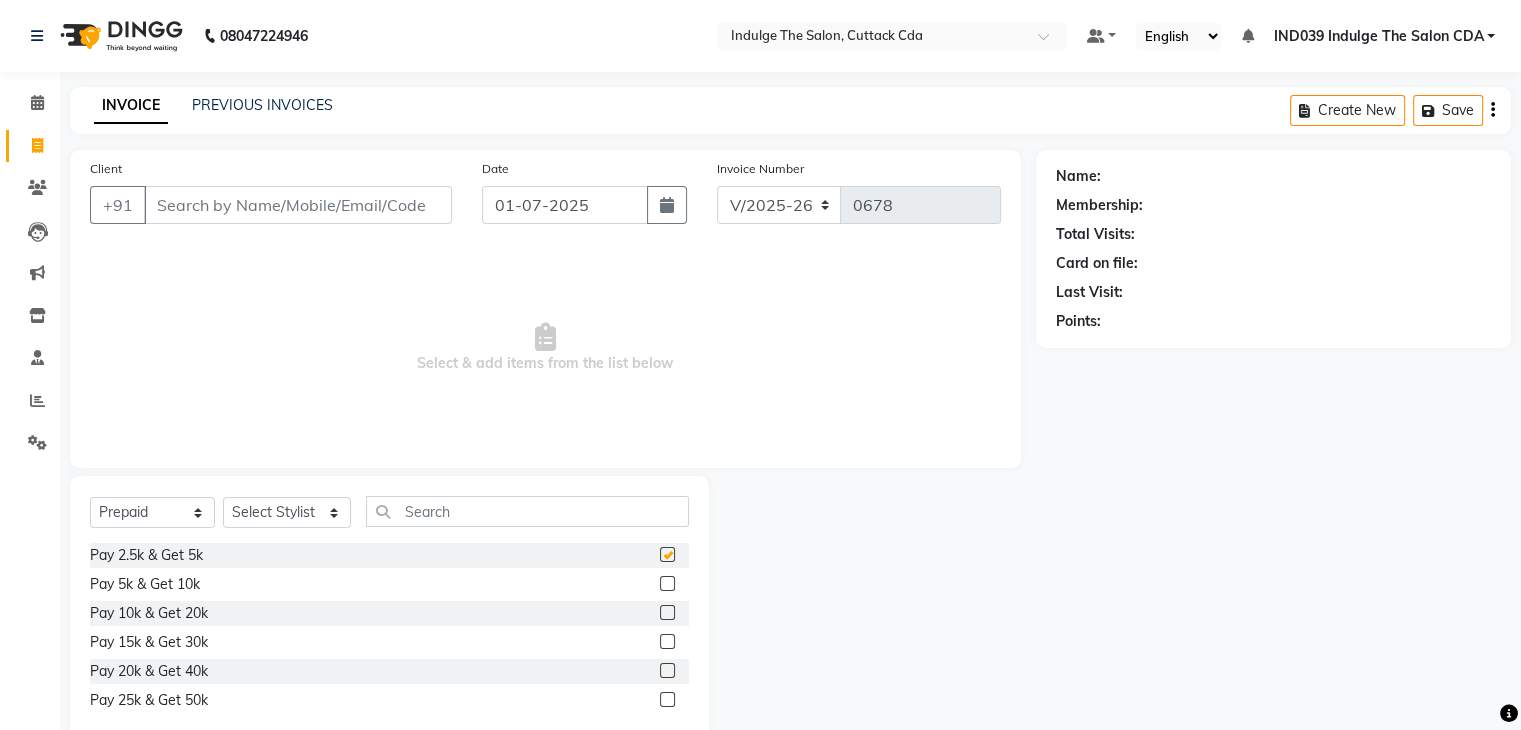 checkbox on "false" 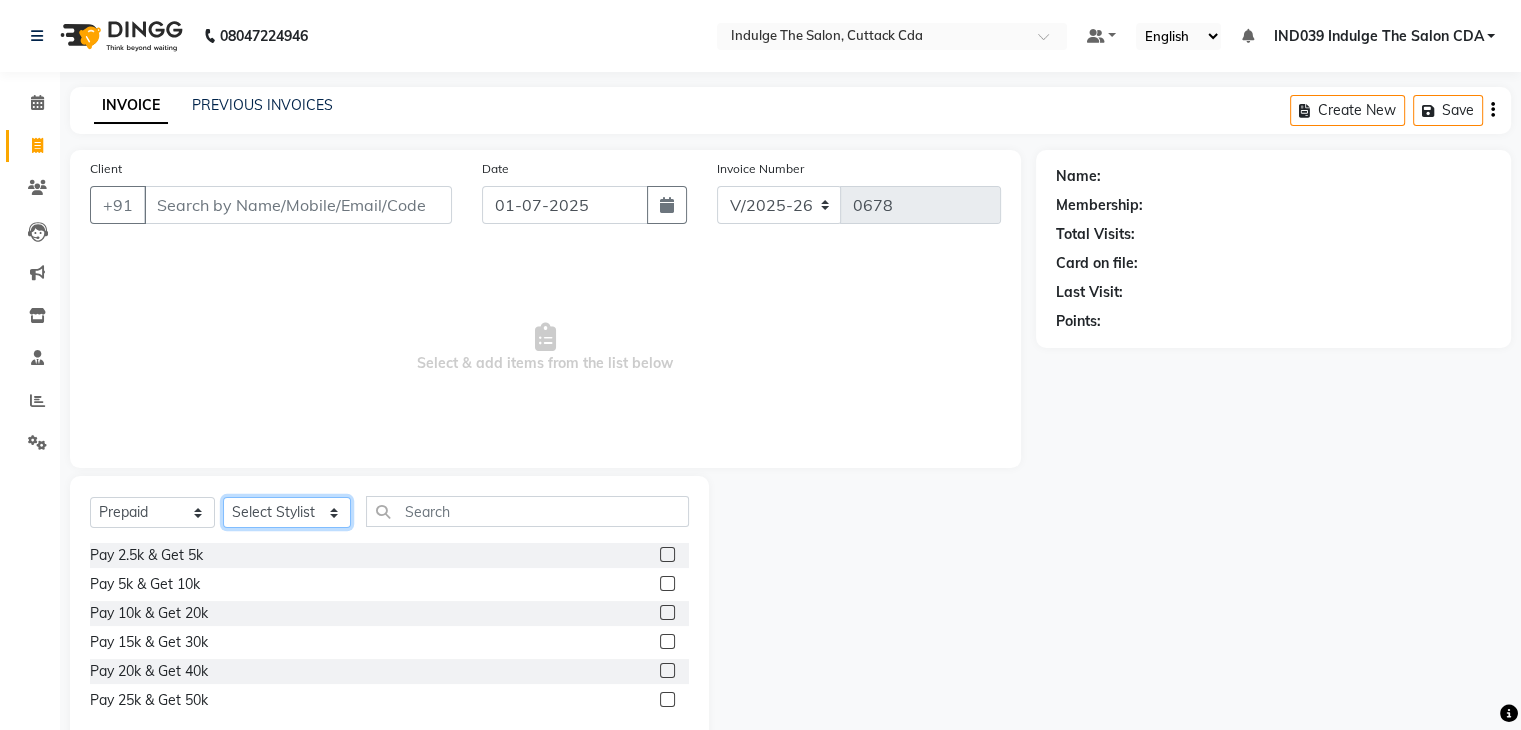 click on "Select Stylist [PERSON_NAME]( Therapist ) IND039 Indulge The Salon CDA Mohd [PERSON_NAME] [PERSON_NAME] [PERSON_NAME] Das [PERSON_NAME] [PERSON_NAME]" 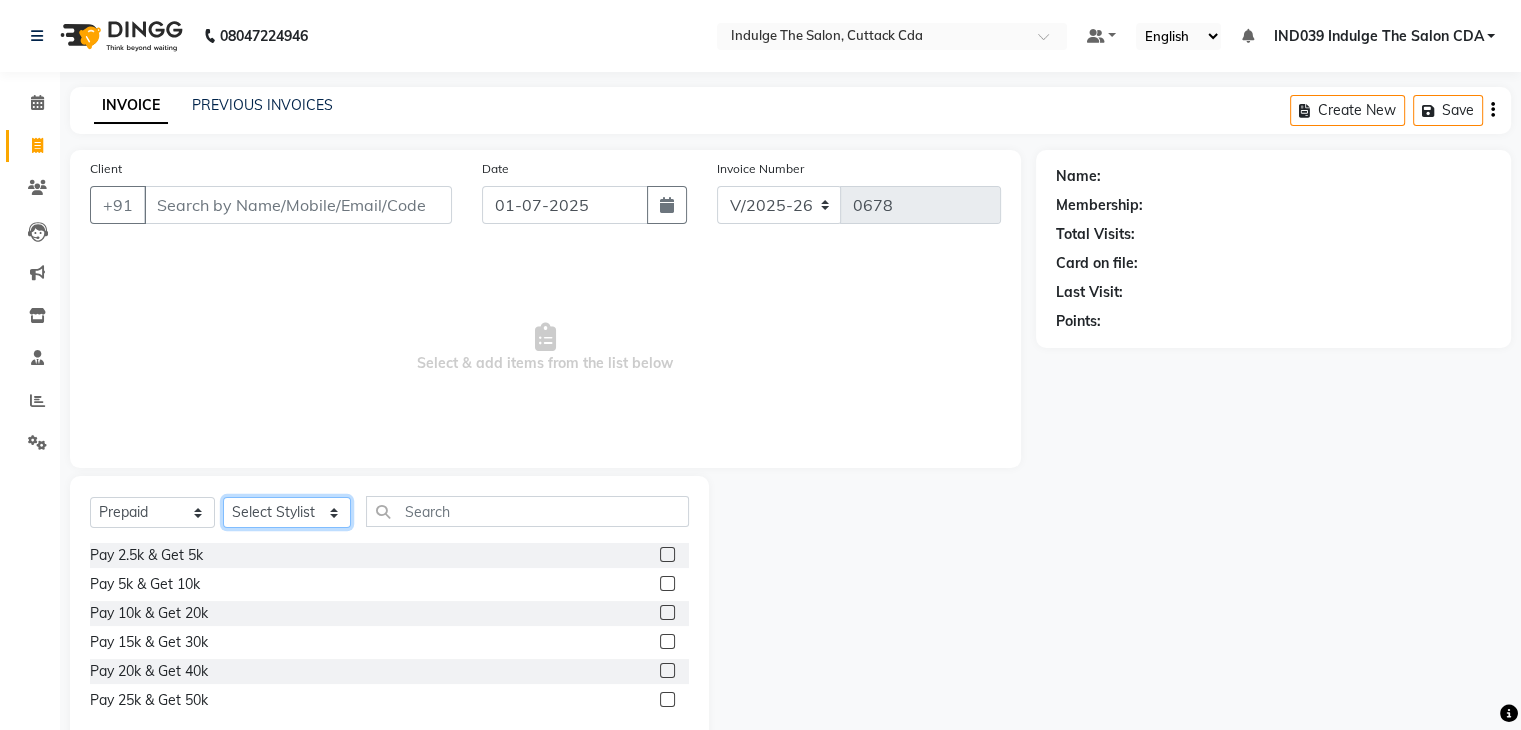 select on "77627" 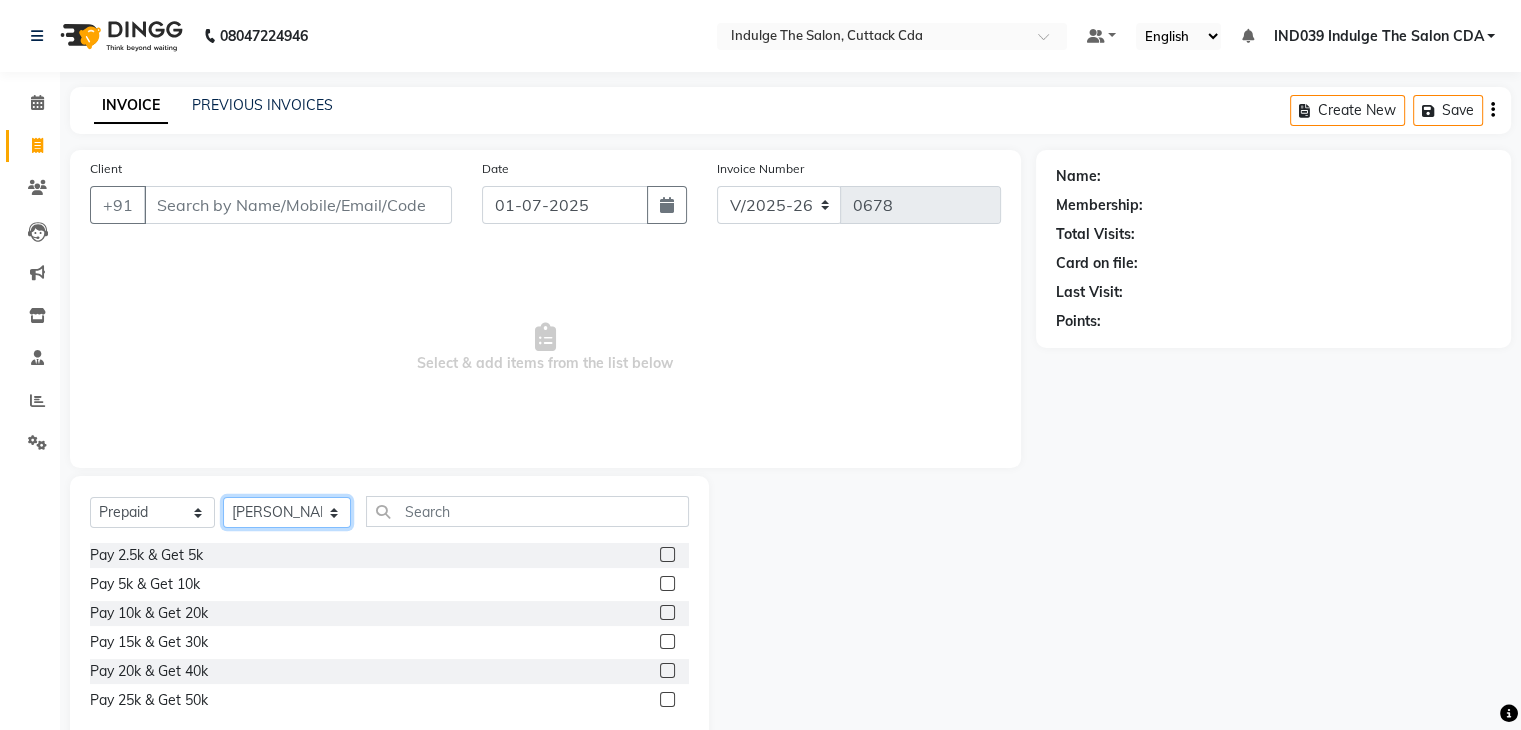 click on "Select Stylist [PERSON_NAME]( Therapist ) IND039 Indulge The Salon CDA Mohd [PERSON_NAME] [PERSON_NAME] [PERSON_NAME] Das [PERSON_NAME] [PERSON_NAME]" 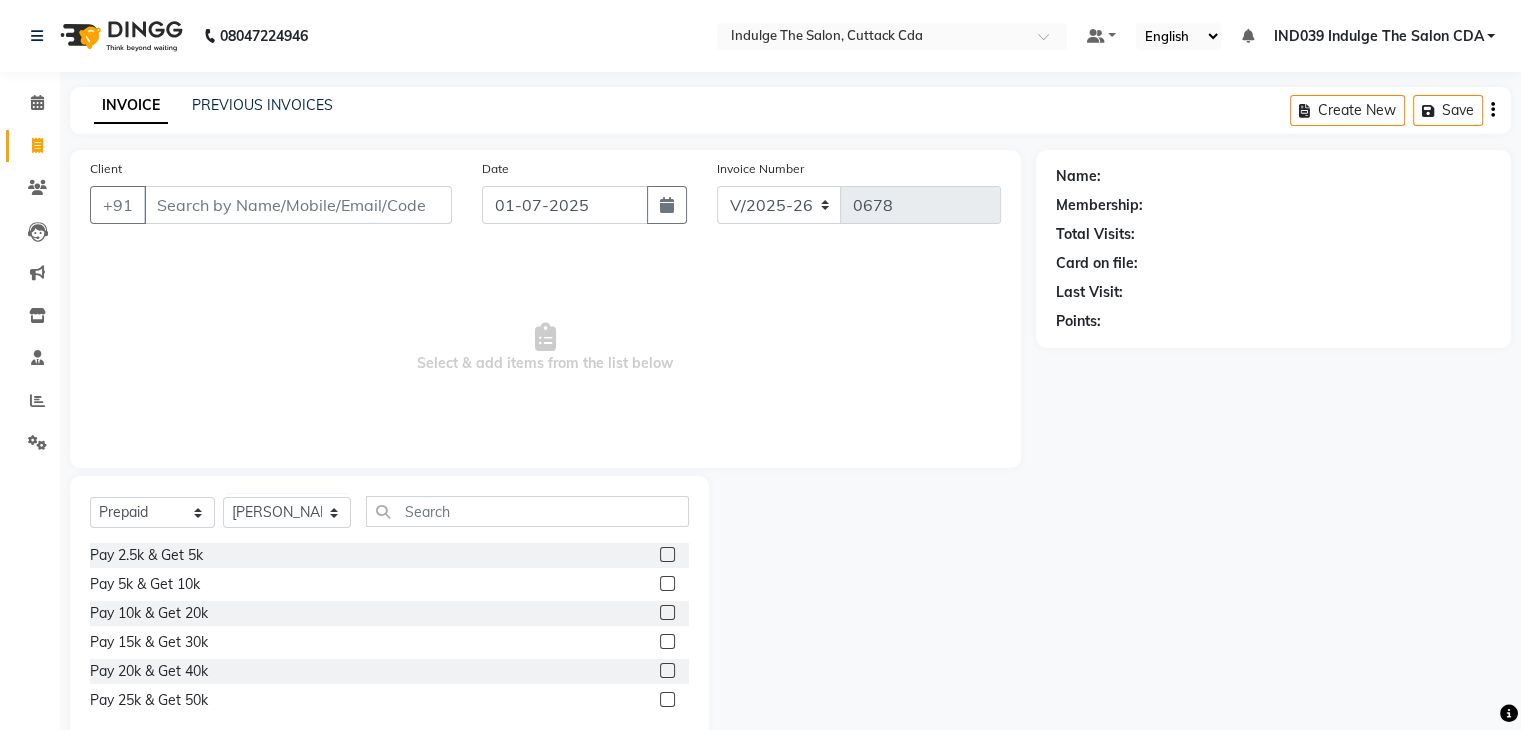 click 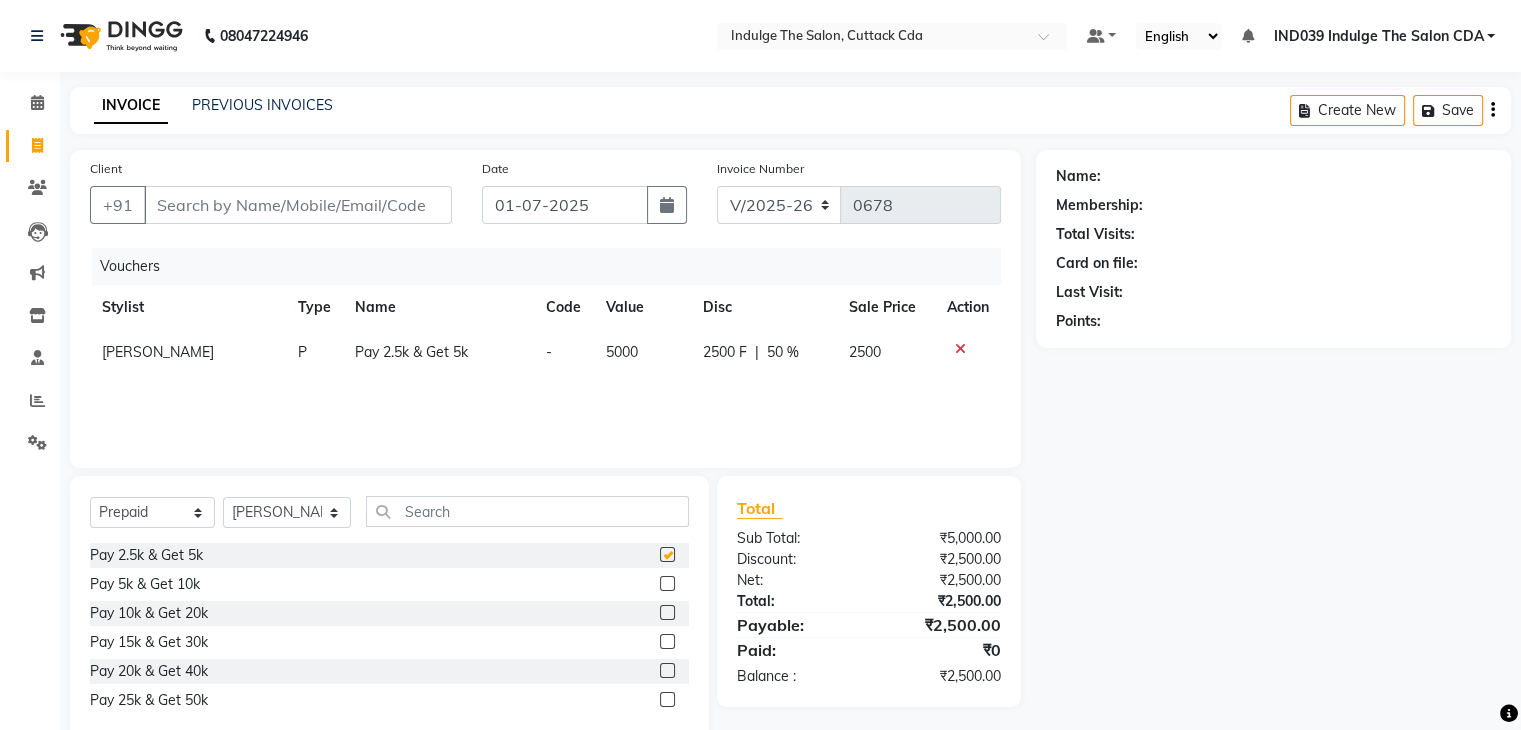 checkbox on "false" 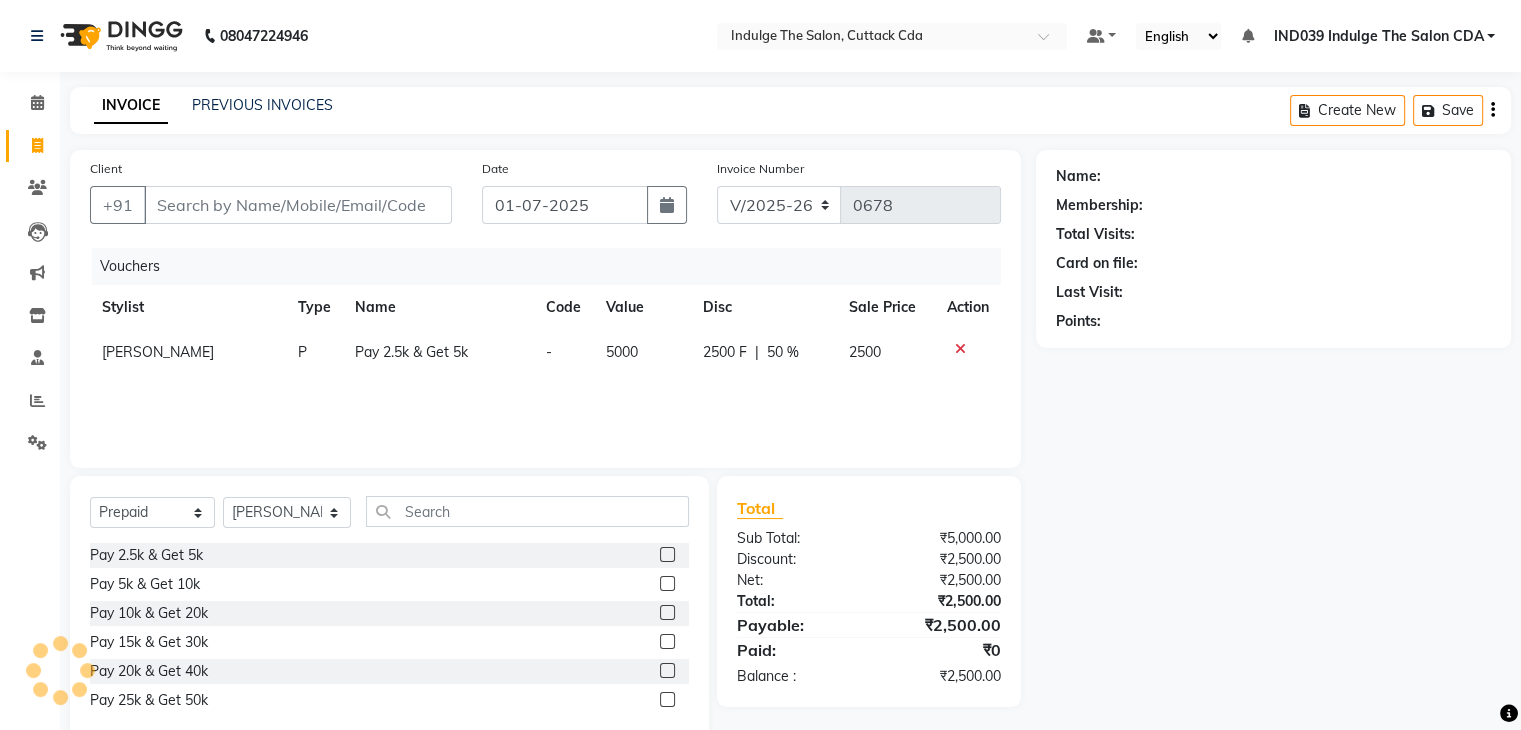 click on "Name: Membership: Total Visits: Card on file: Last Visit:  Points:" 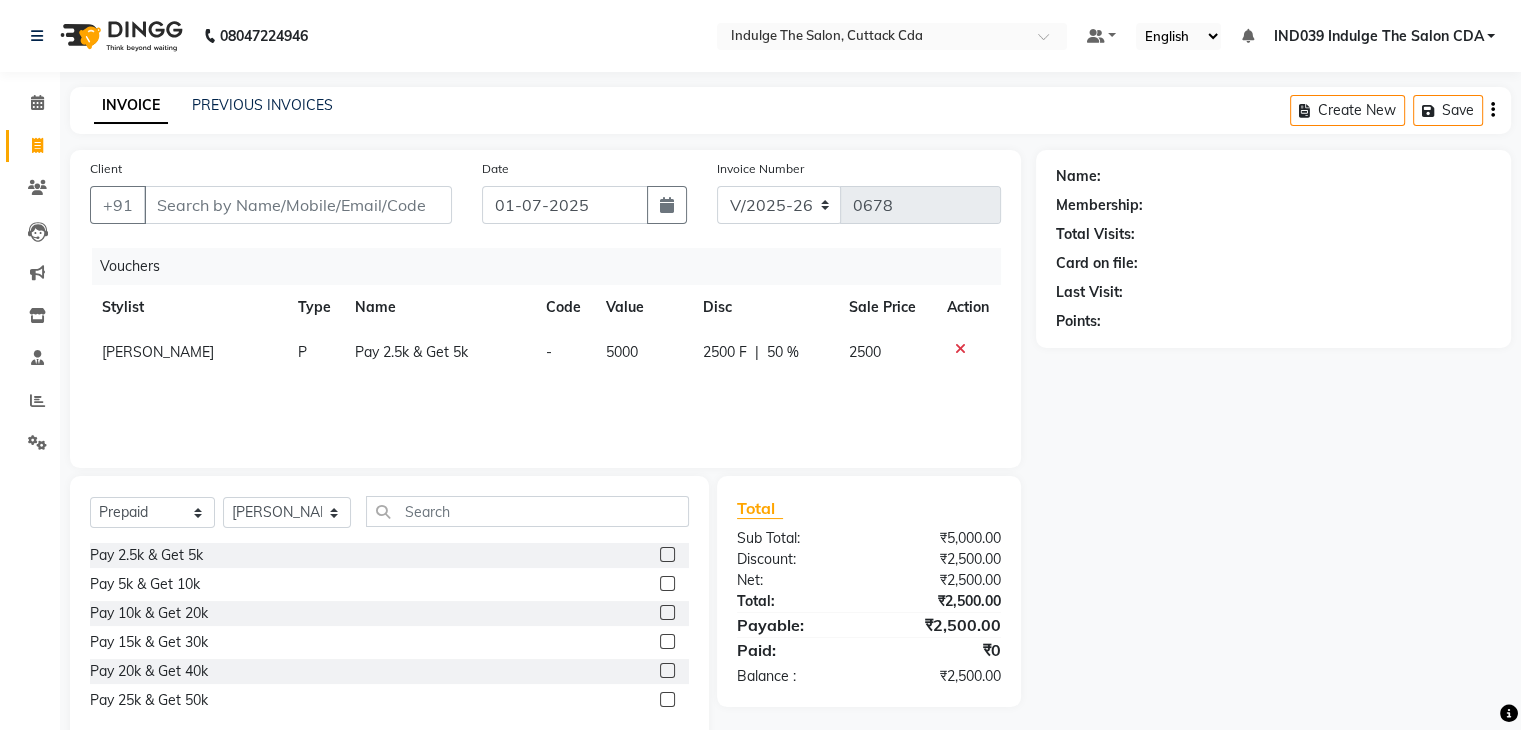 click 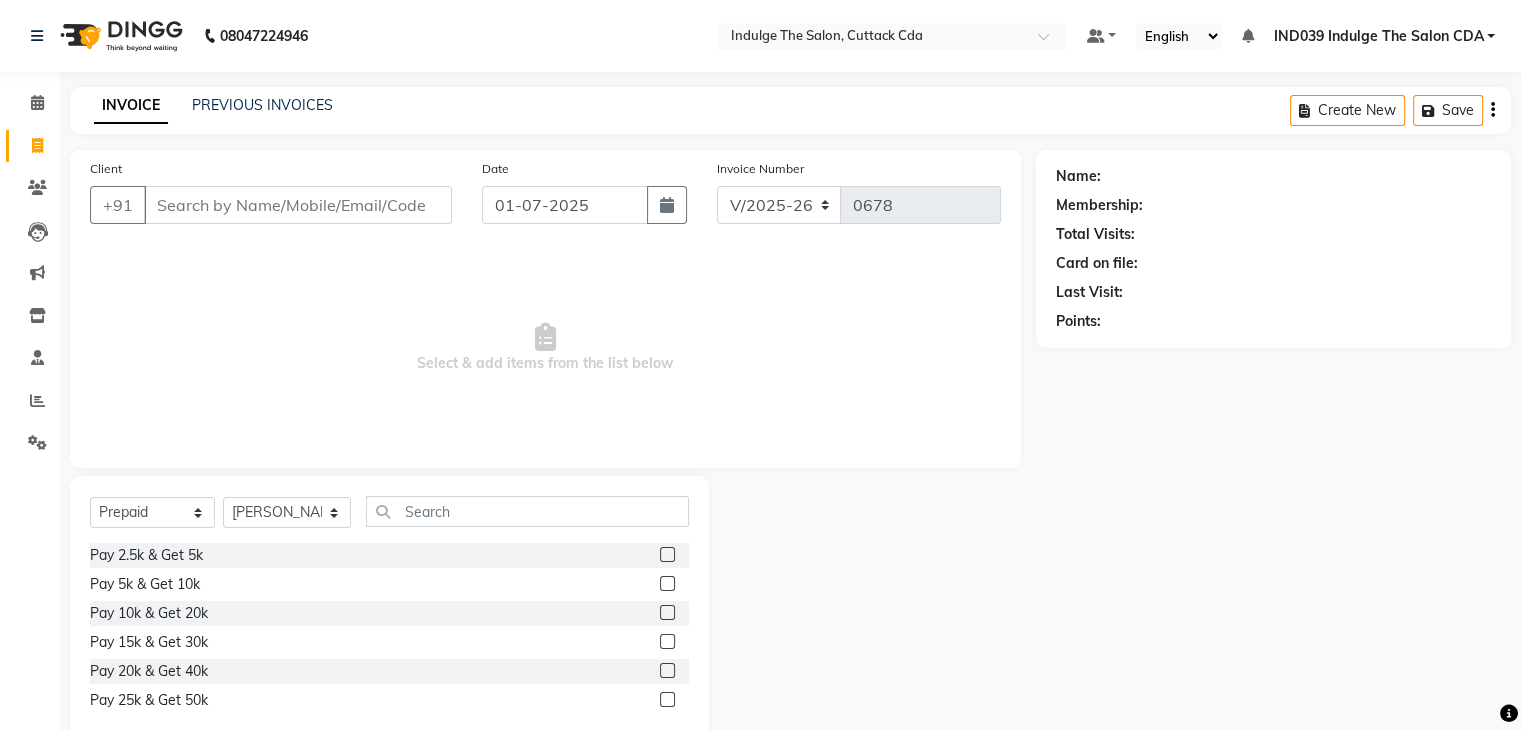 click on "Name: Membership: Total Visits: Card on file: Last Visit:  Points:" 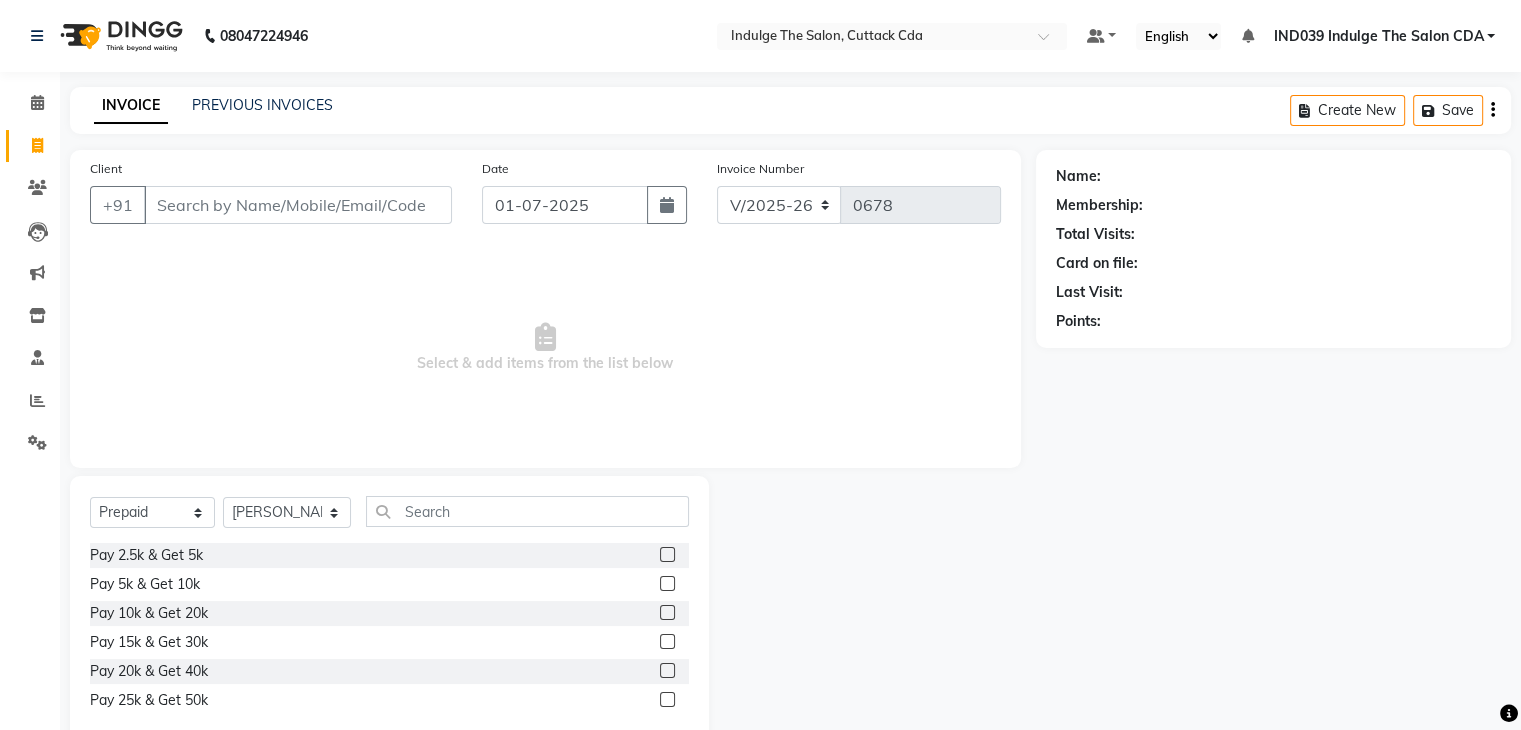 select on "service" 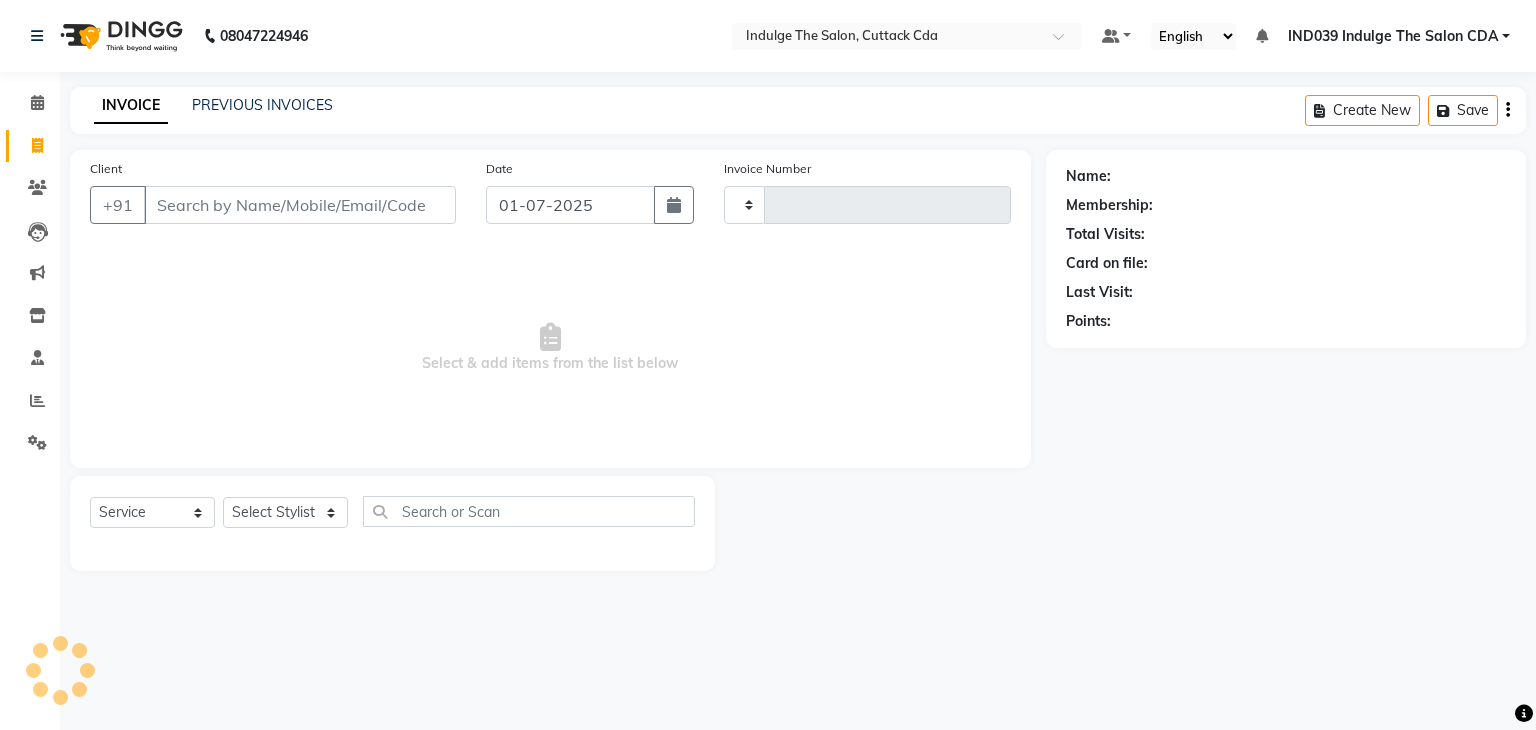 type on "0678" 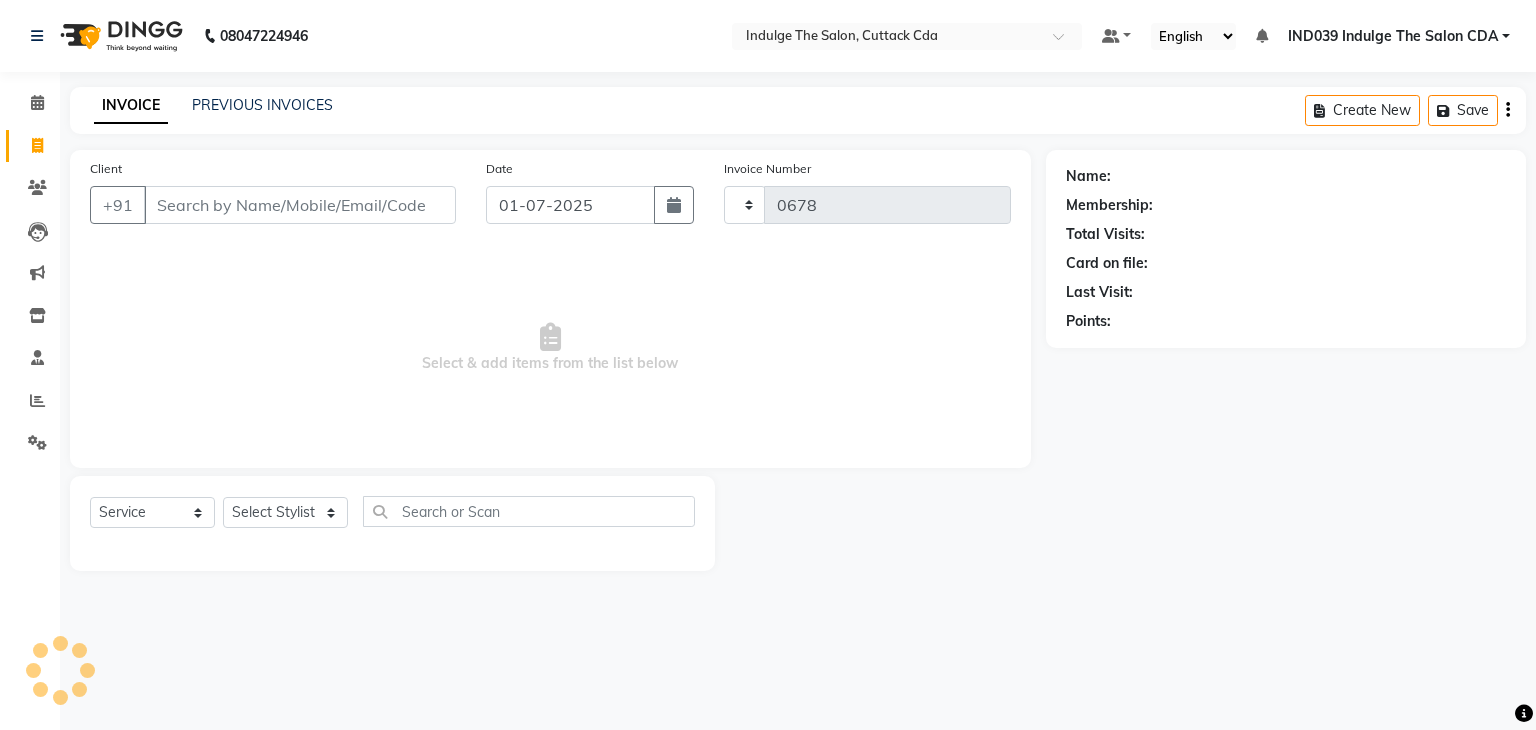 select on "7297" 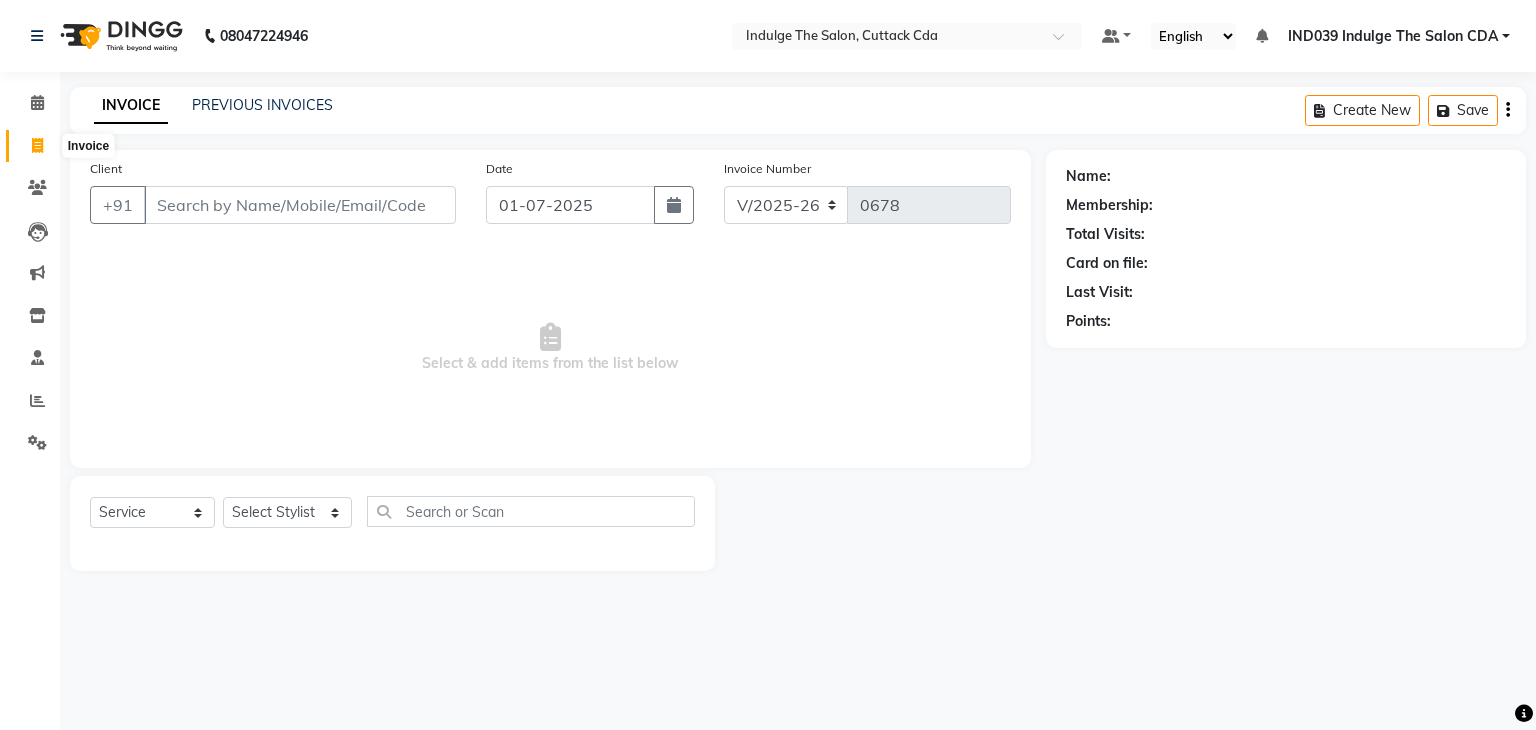 click 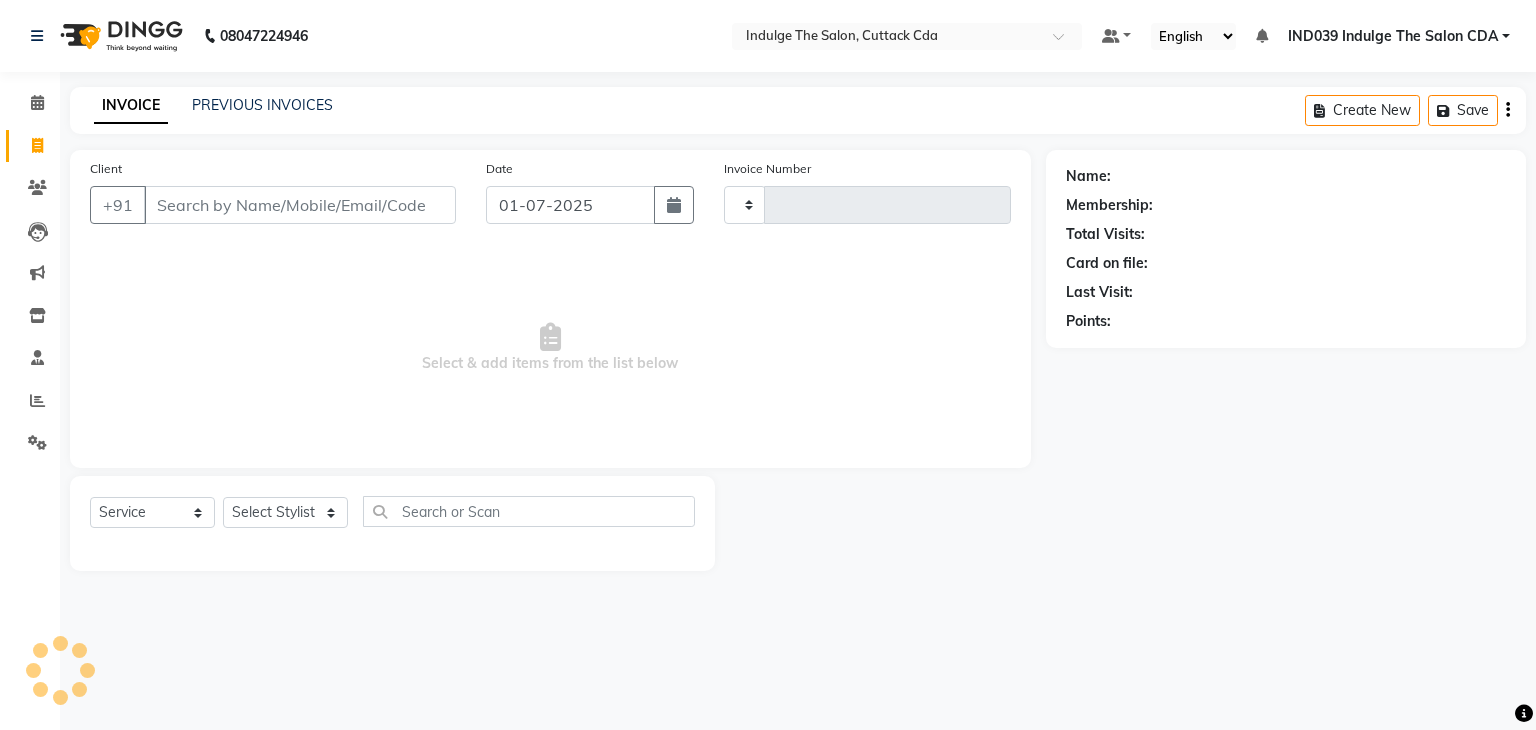 type on "0678" 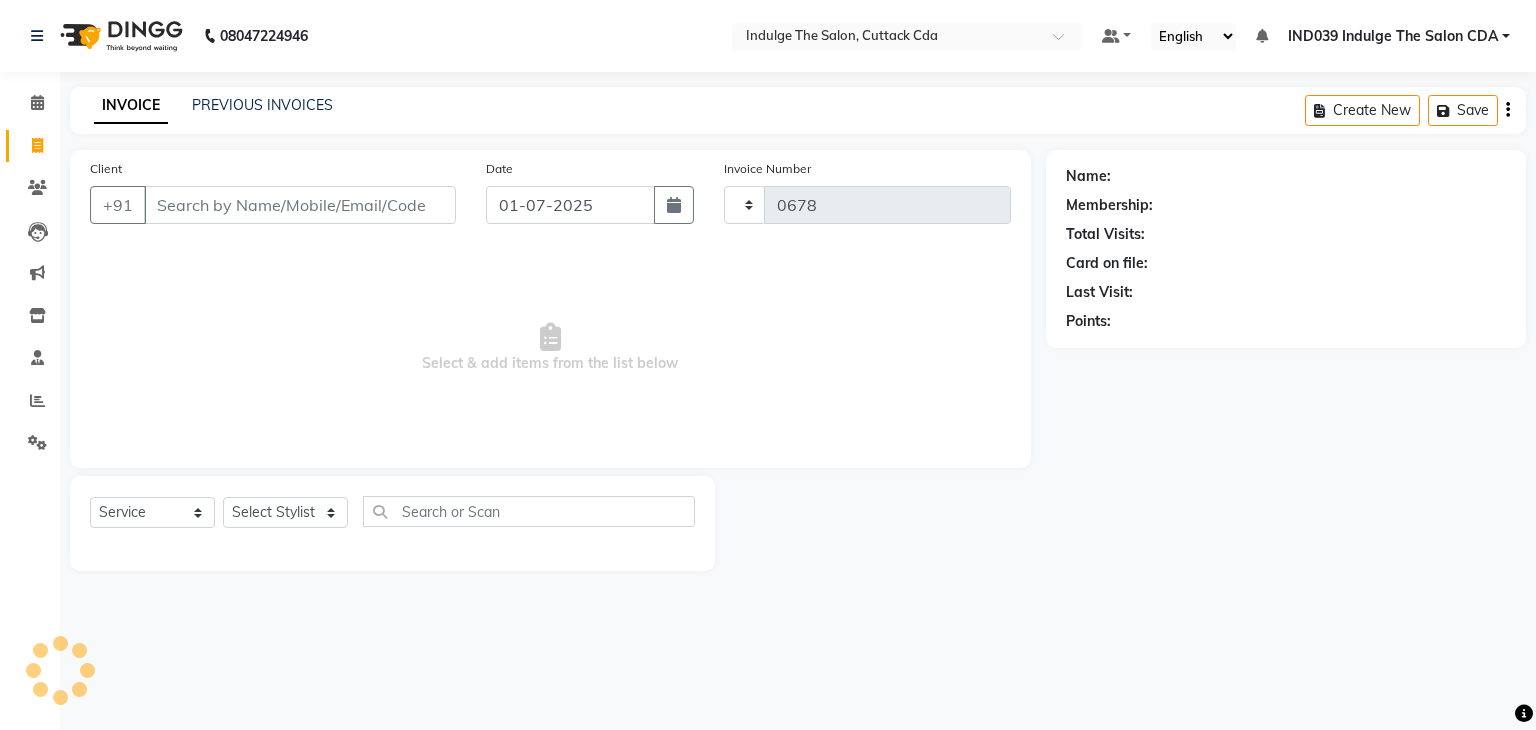 select on "7297" 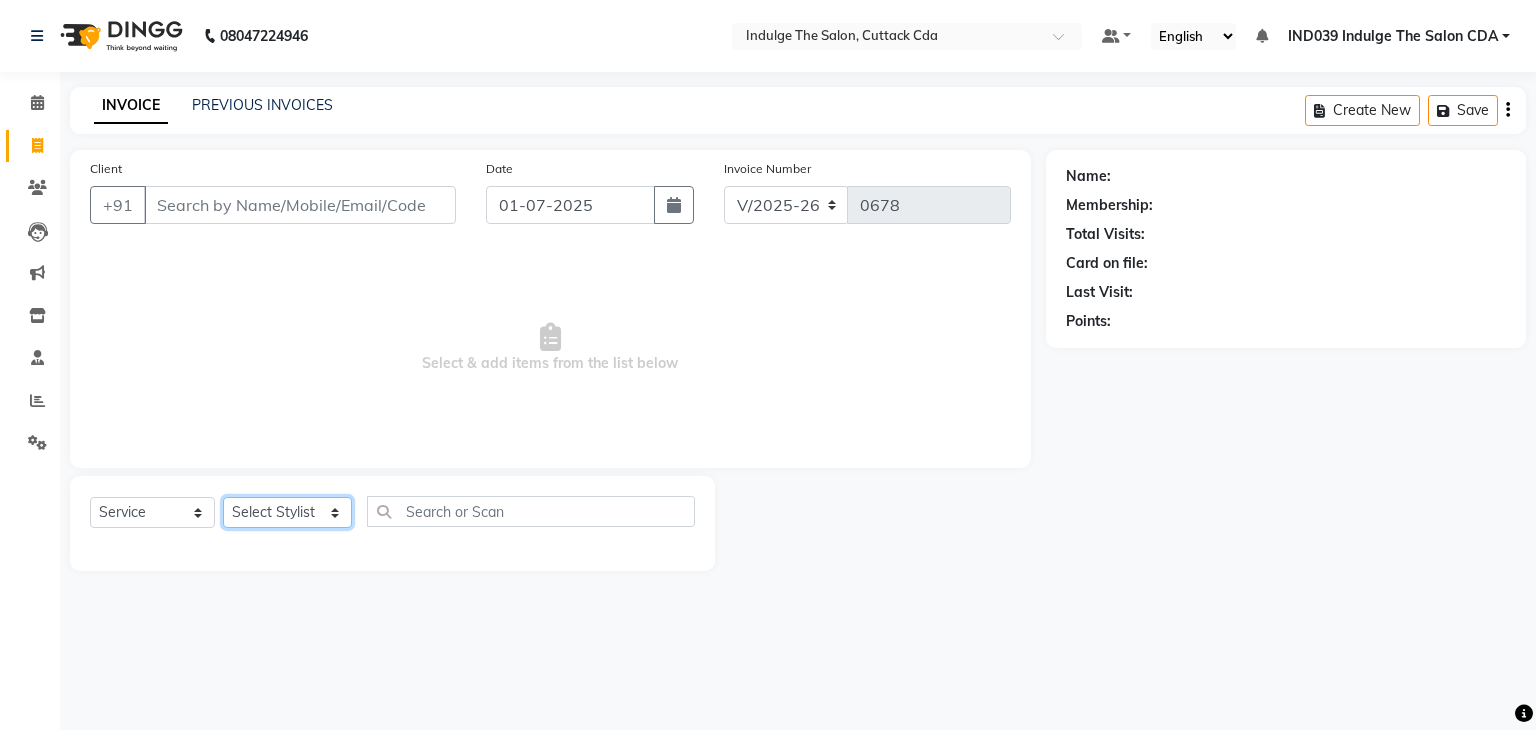 click on "Select Stylist [PERSON_NAME]( Therapist ) IND039 Indulge The Salon CDA Mohd [PERSON_NAME] [PERSON_NAME] [PERSON_NAME] Das [PERSON_NAME] [PERSON_NAME]" 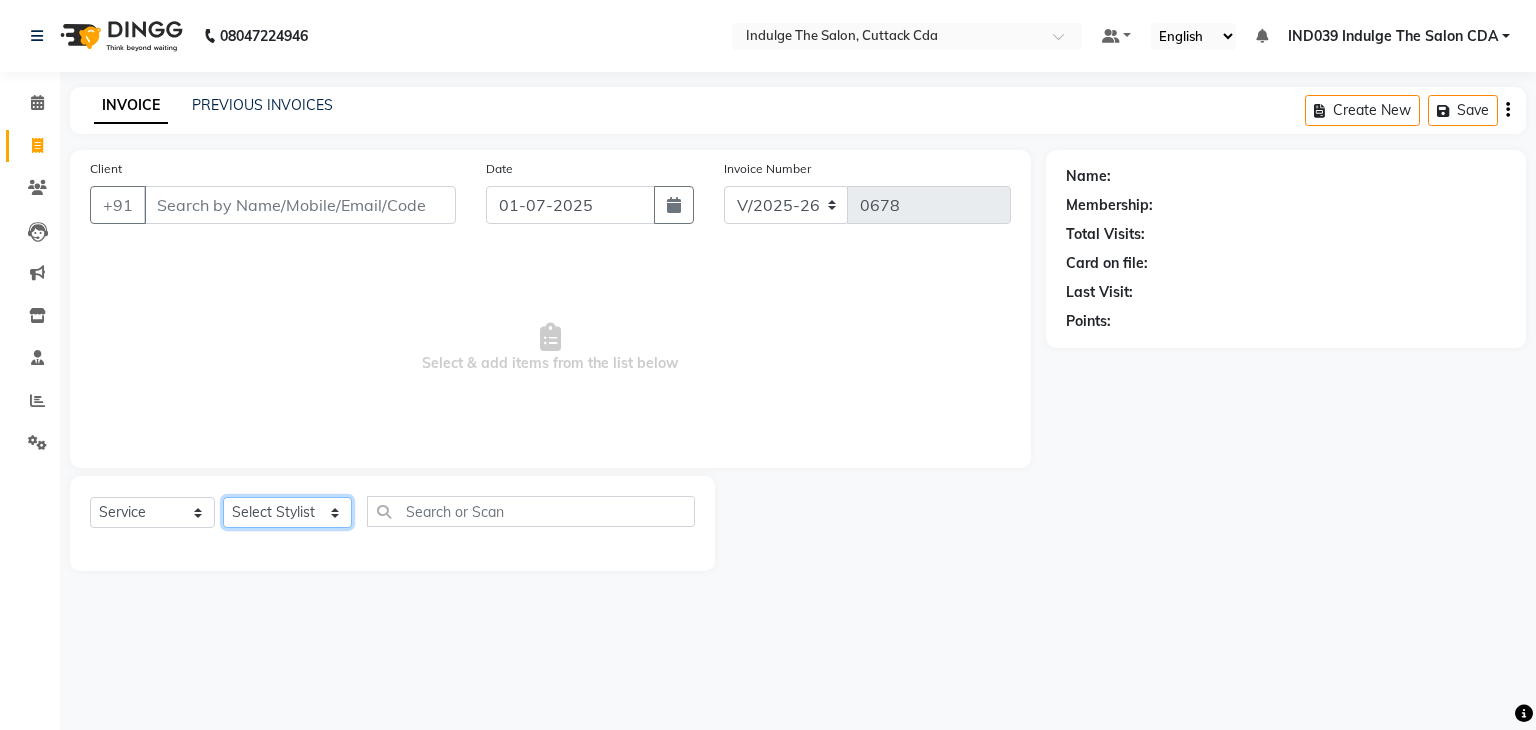 select on "63738" 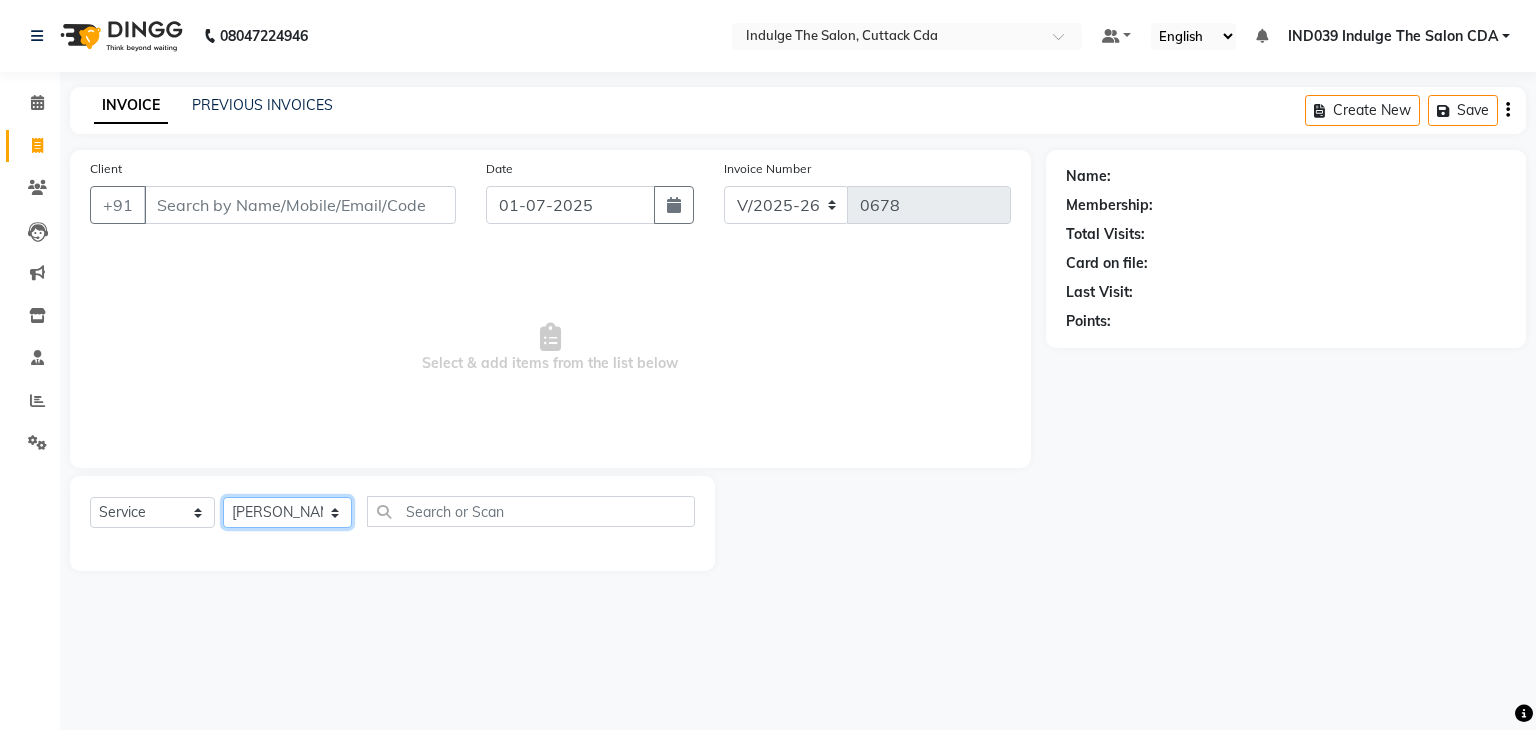 click on "Select Stylist [PERSON_NAME]( Therapist ) IND039 Indulge The Salon CDA Mohd [PERSON_NAME] [PERSON_NAME] [PERSON_NAME] Das [PERSON_NAME] [PERSON_NAME]" 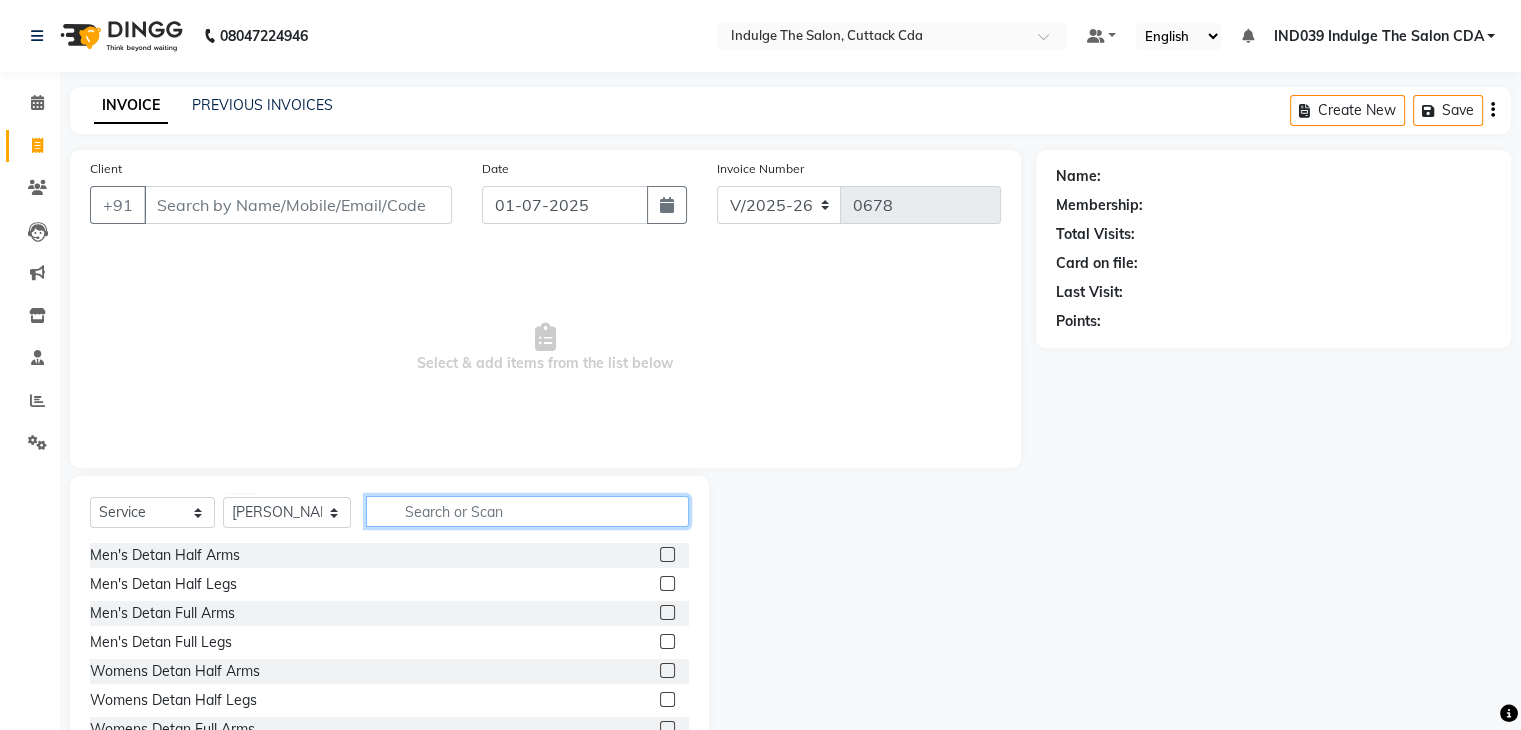 click 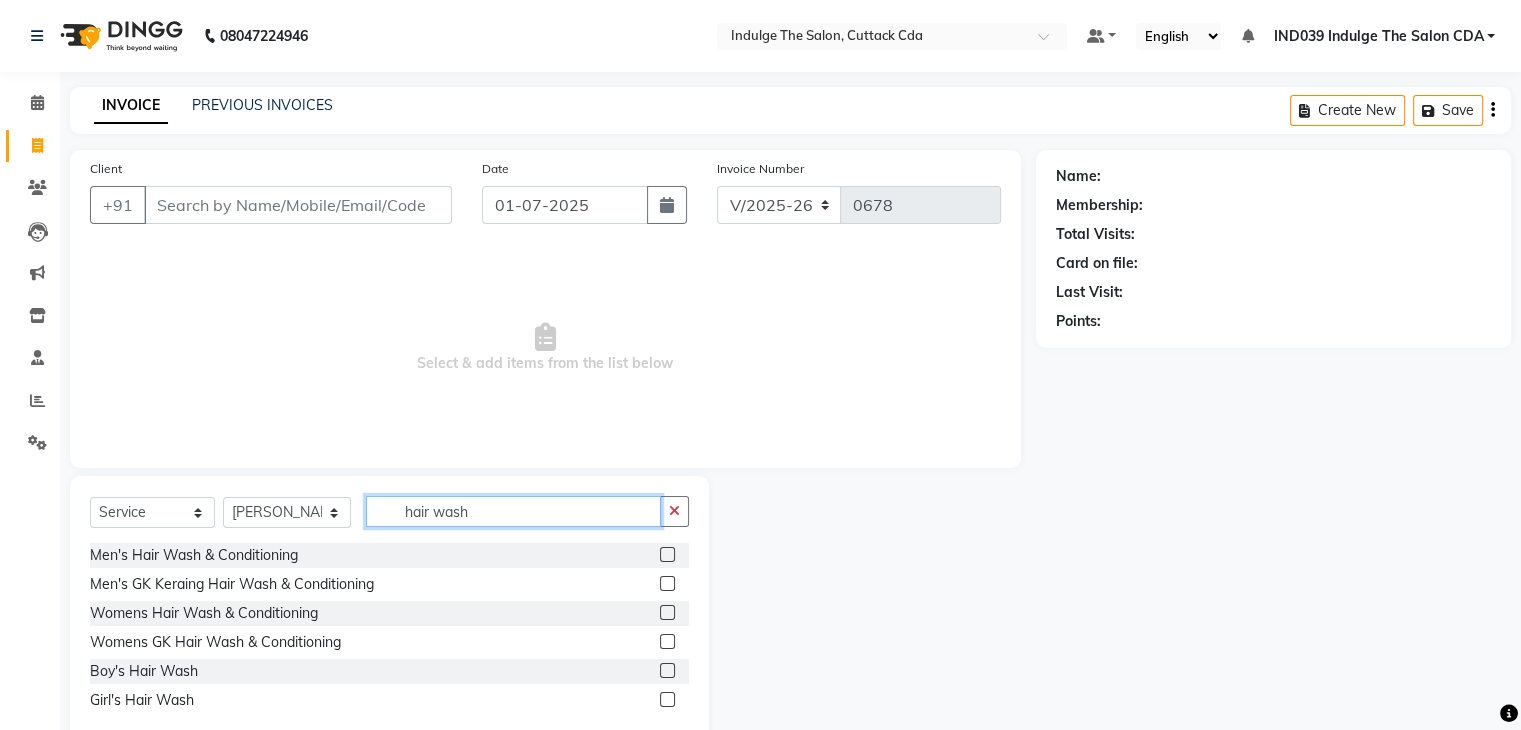 type on "hair wash" 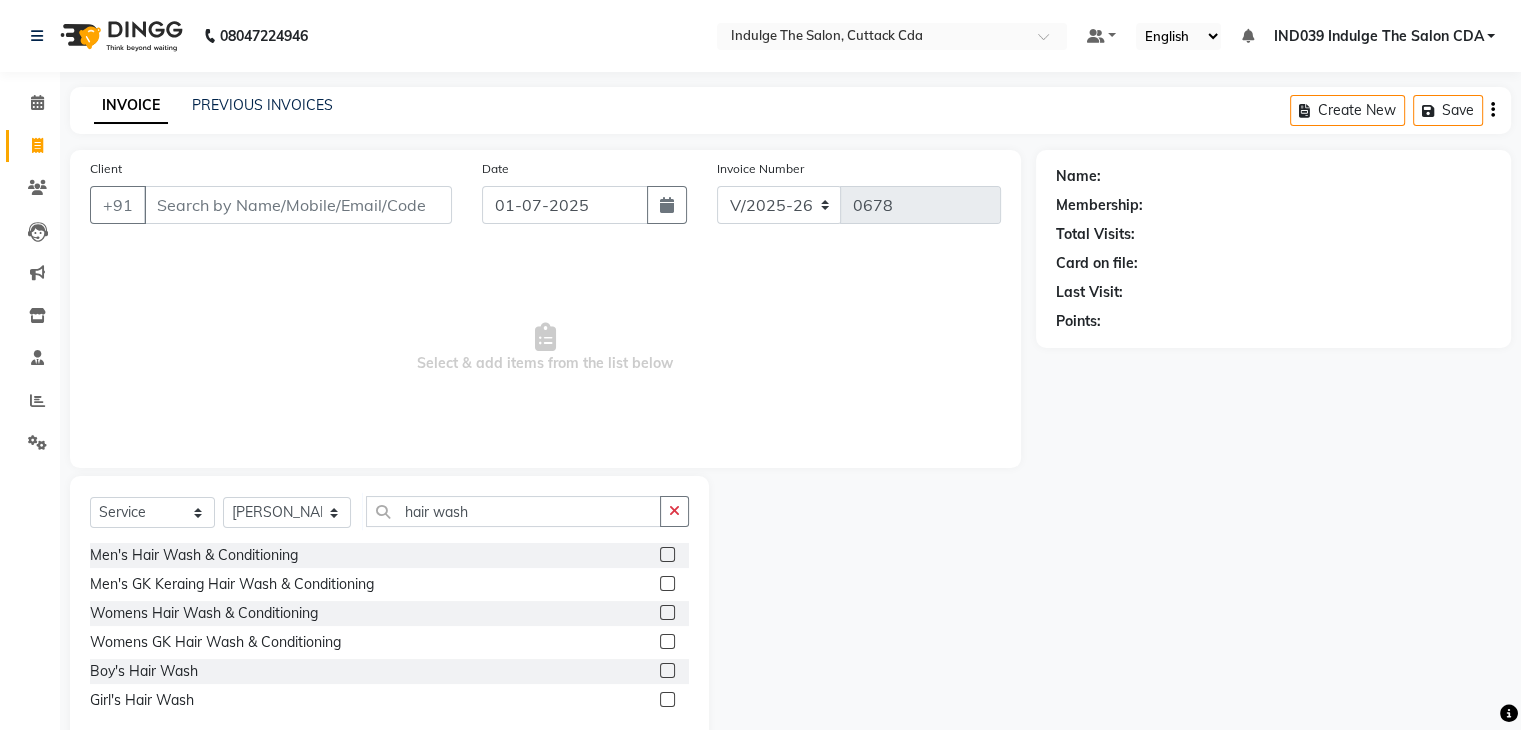 click 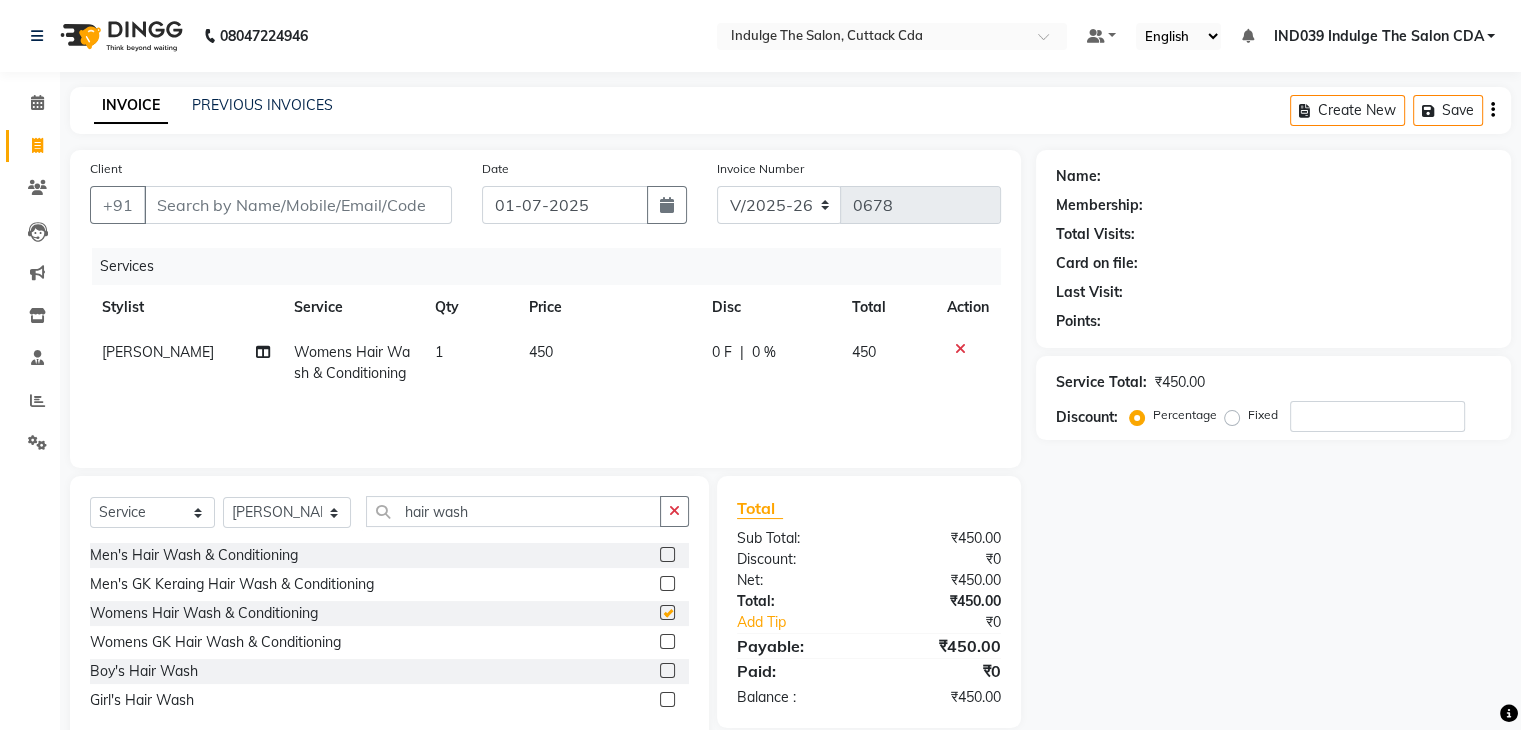 checkbox on "false" 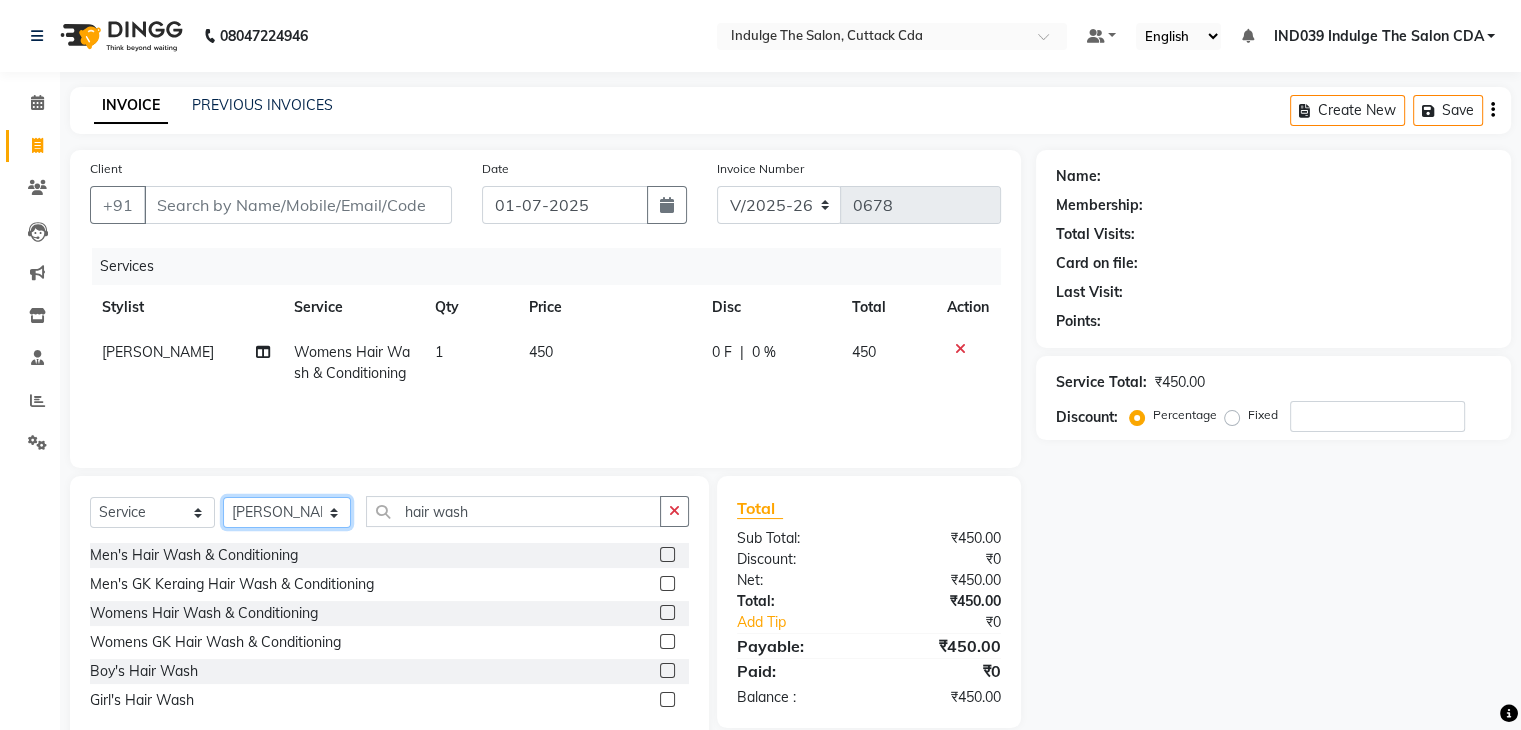 click on "Select Stylist [PERSON_NAME]( Therapist ) IND039 Indulge The Salon CDA Mohd [PERSON_NAME] [PERSON_NAME] [PERSON_NAME] Das [PERSON_NAME] [PERSON_NAME]" 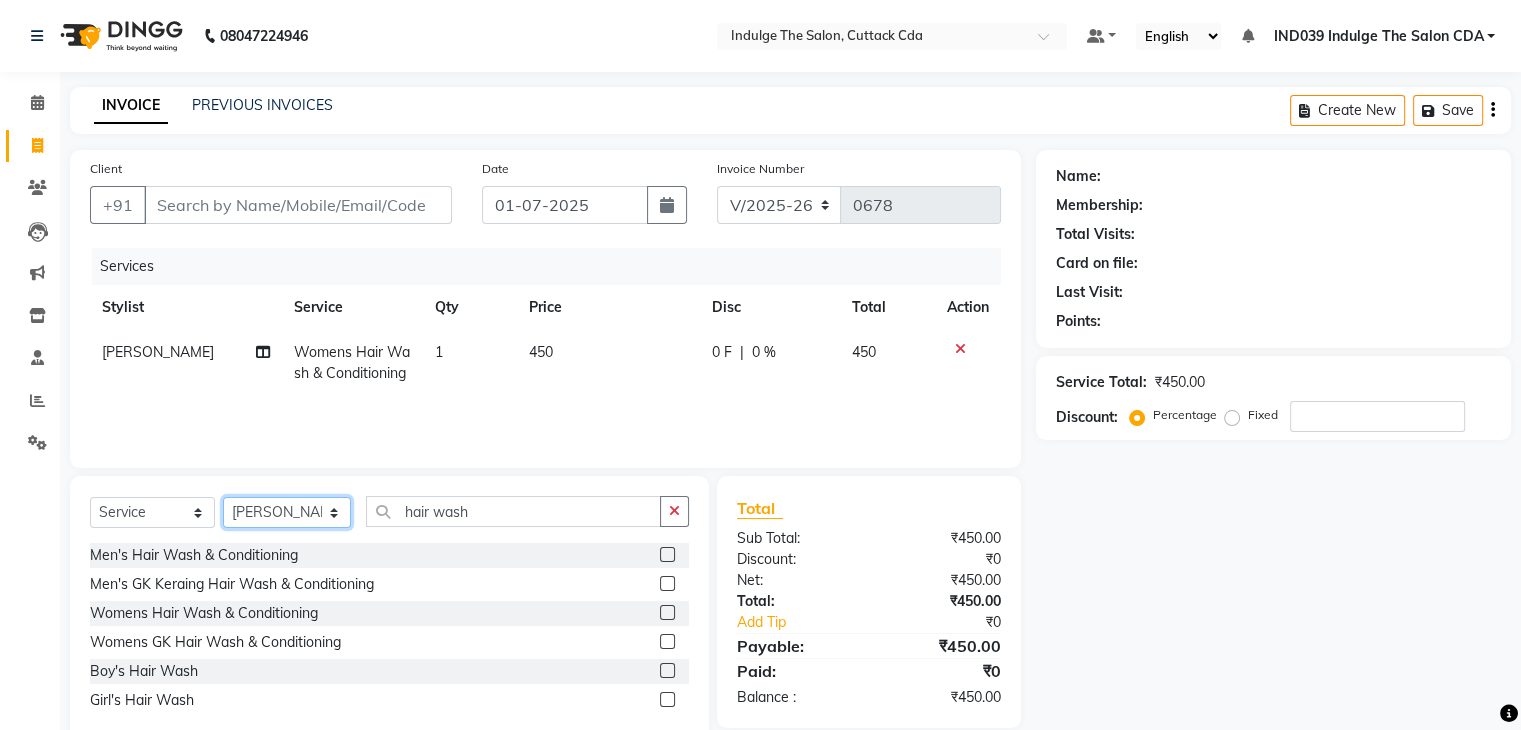 select on "63737" 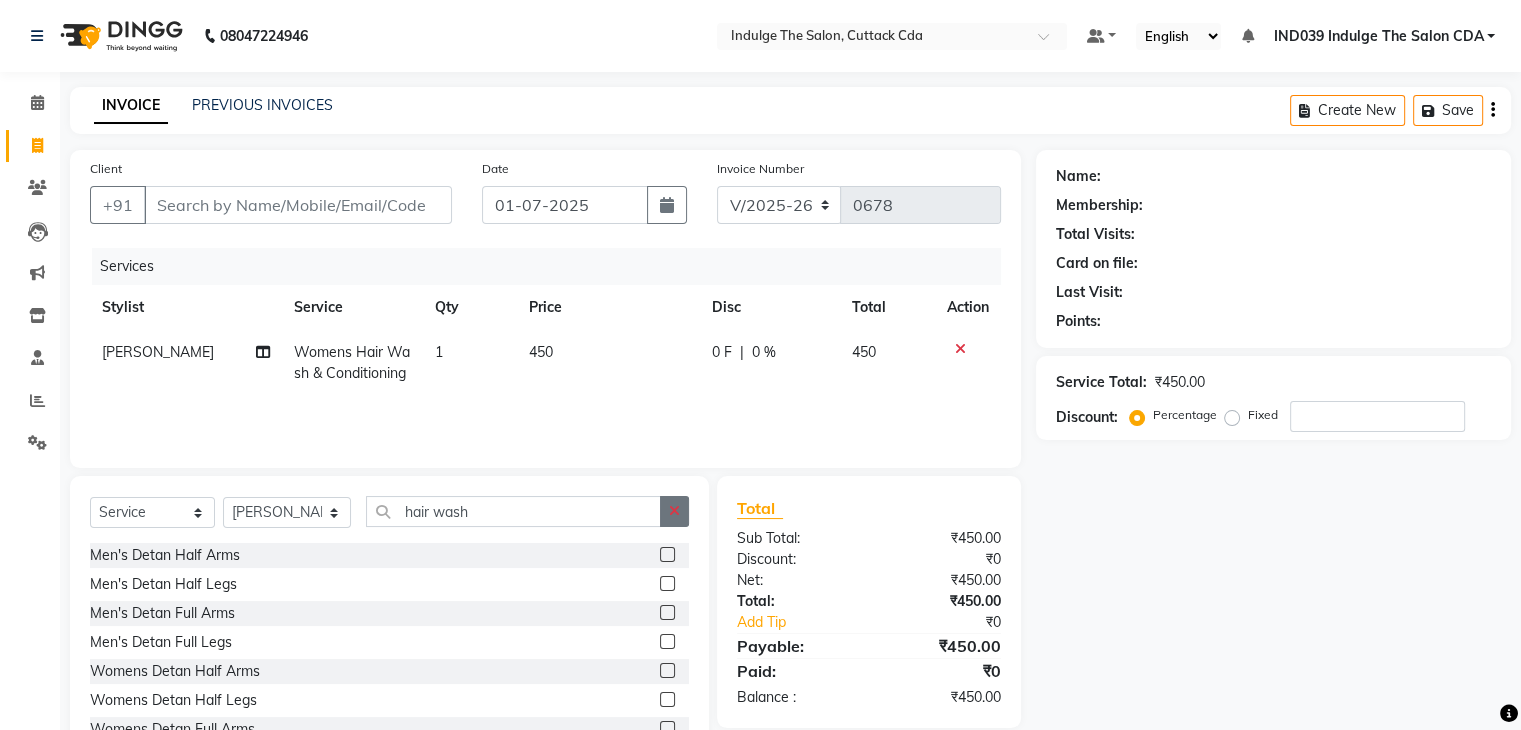 click 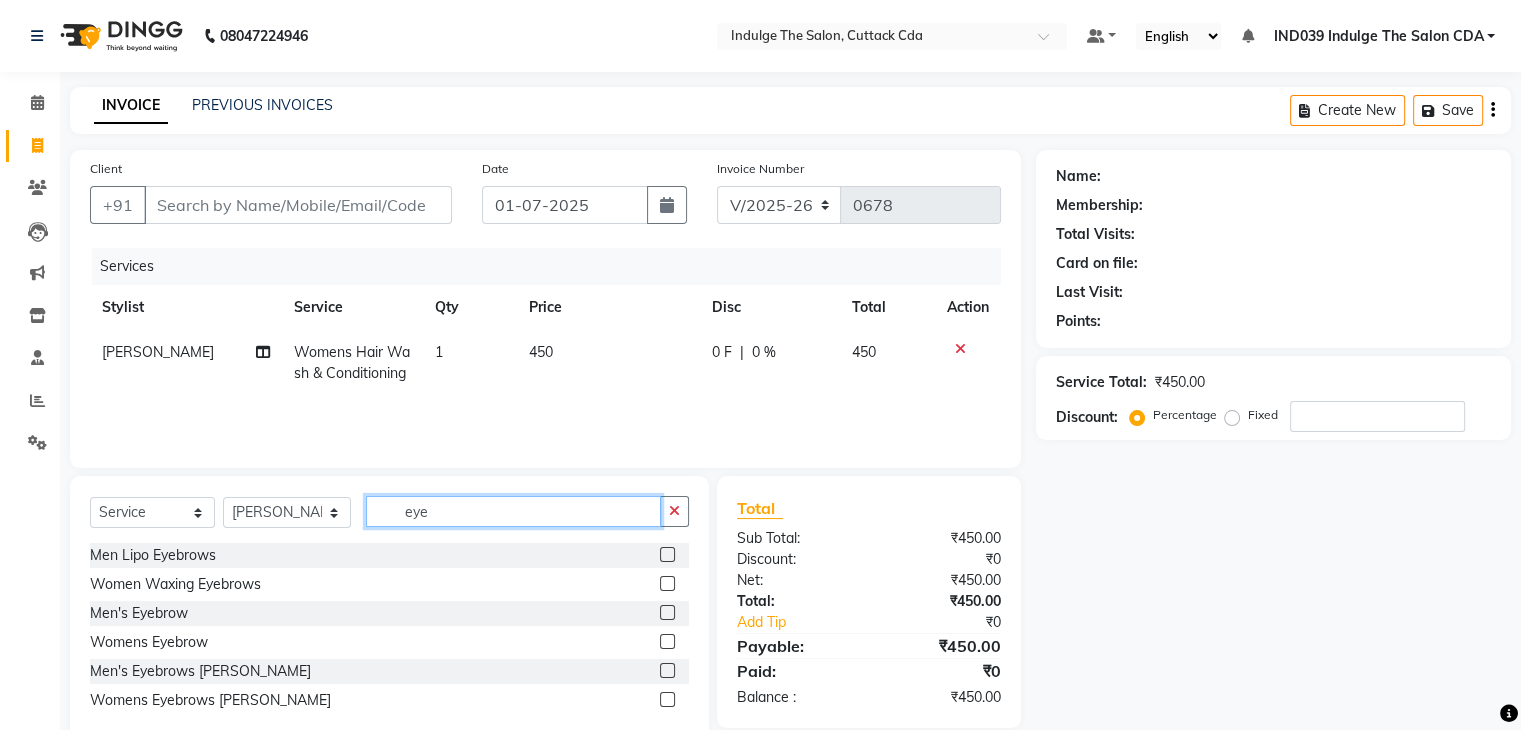 type on "eye" 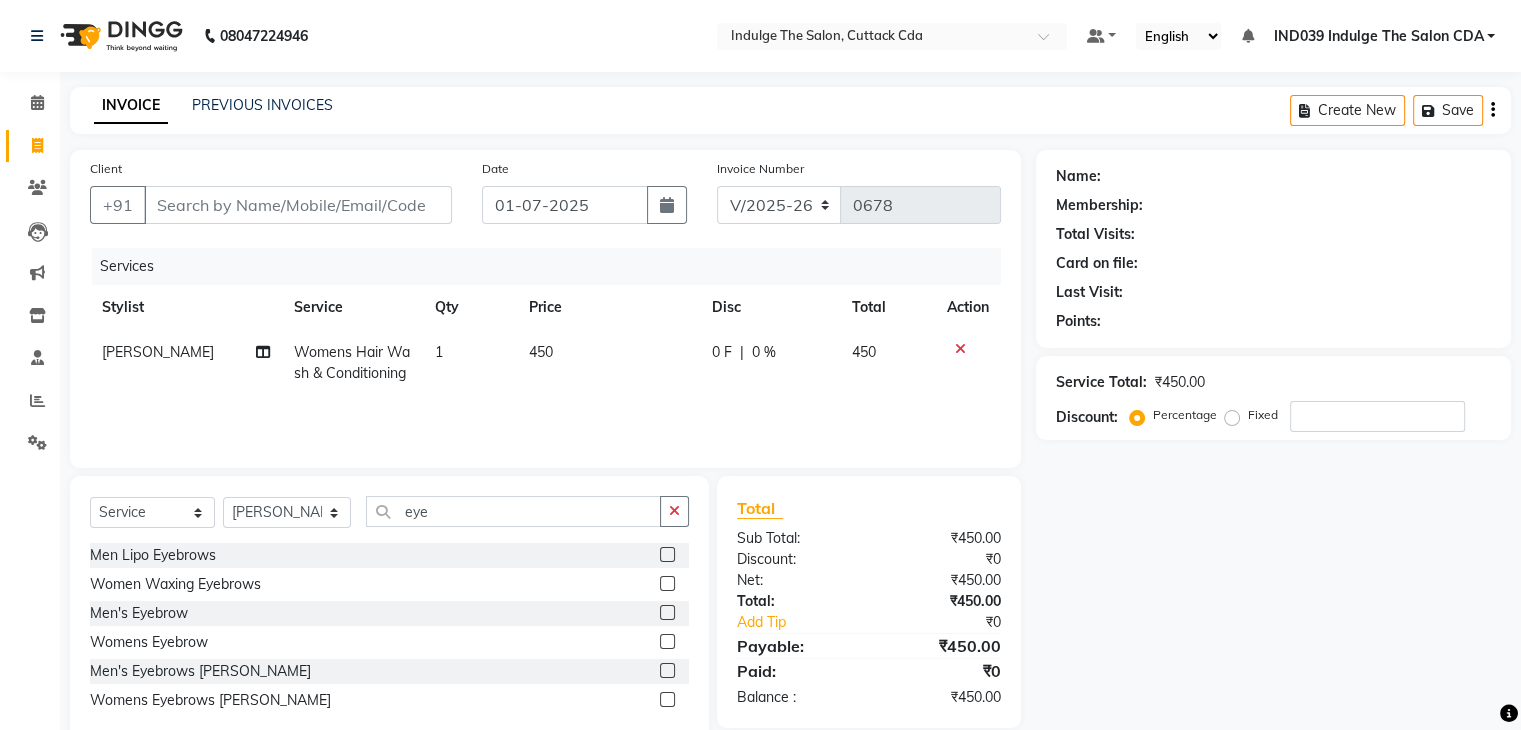 click 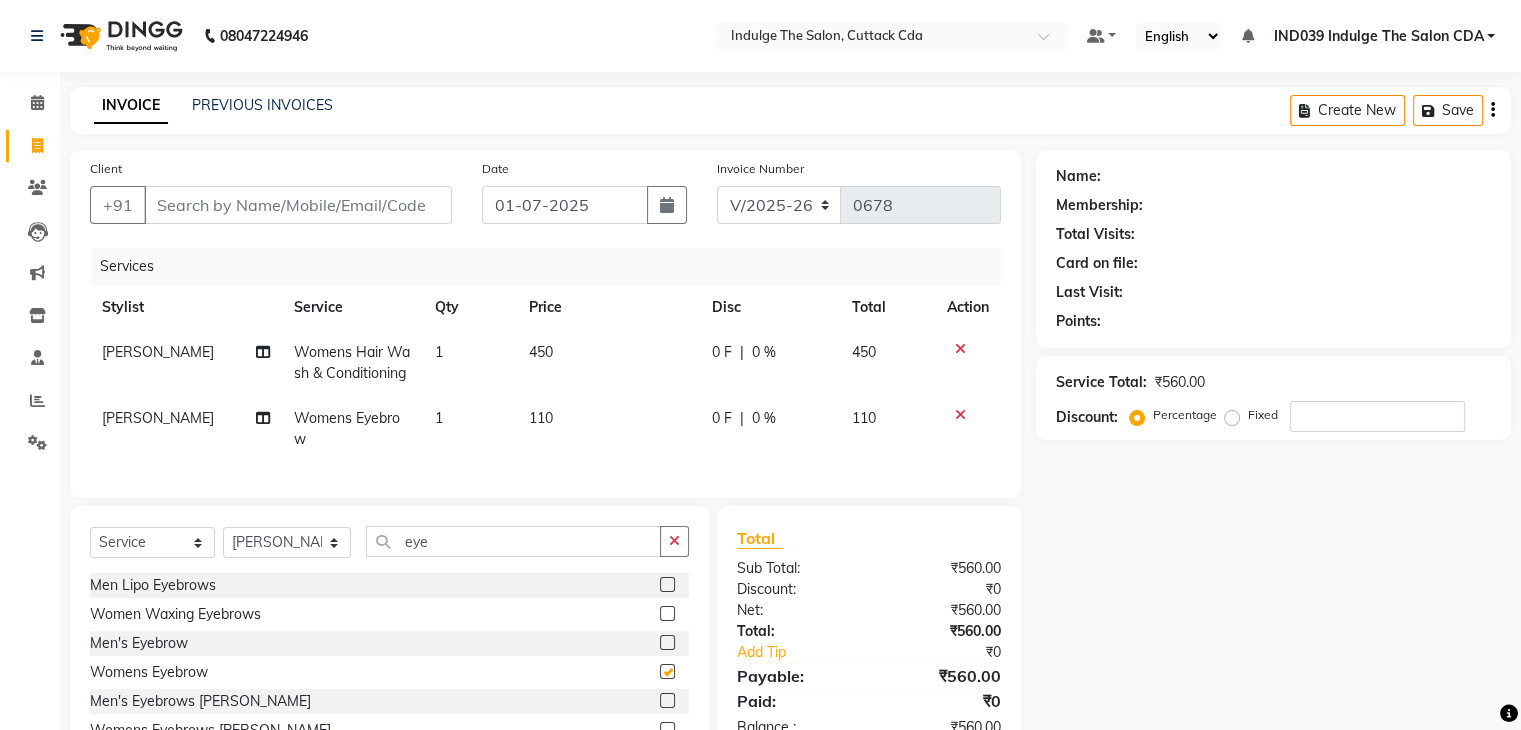 checkbox on "false" 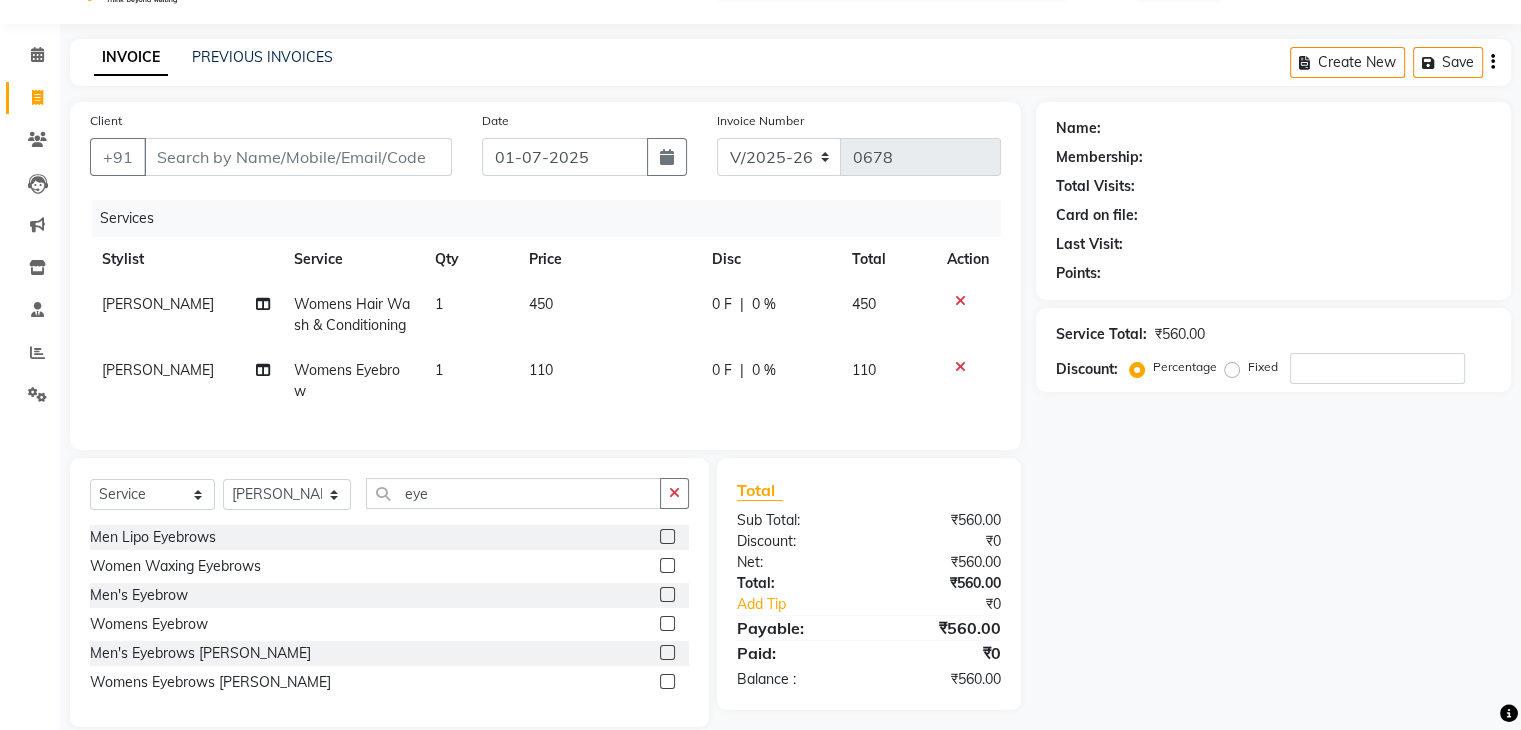scroll, scrollTop: 91, scrollLeft: 0, axis: vertical 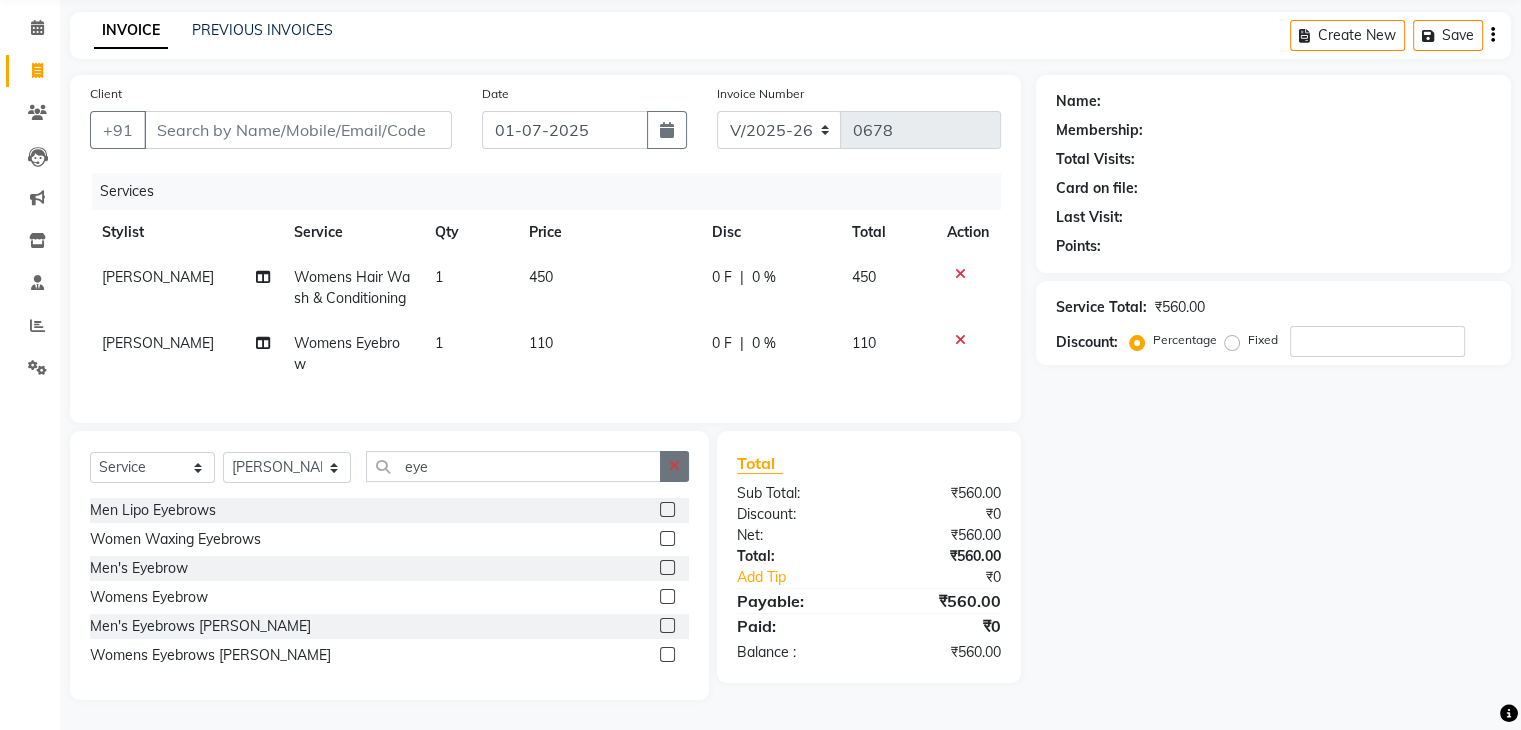 click 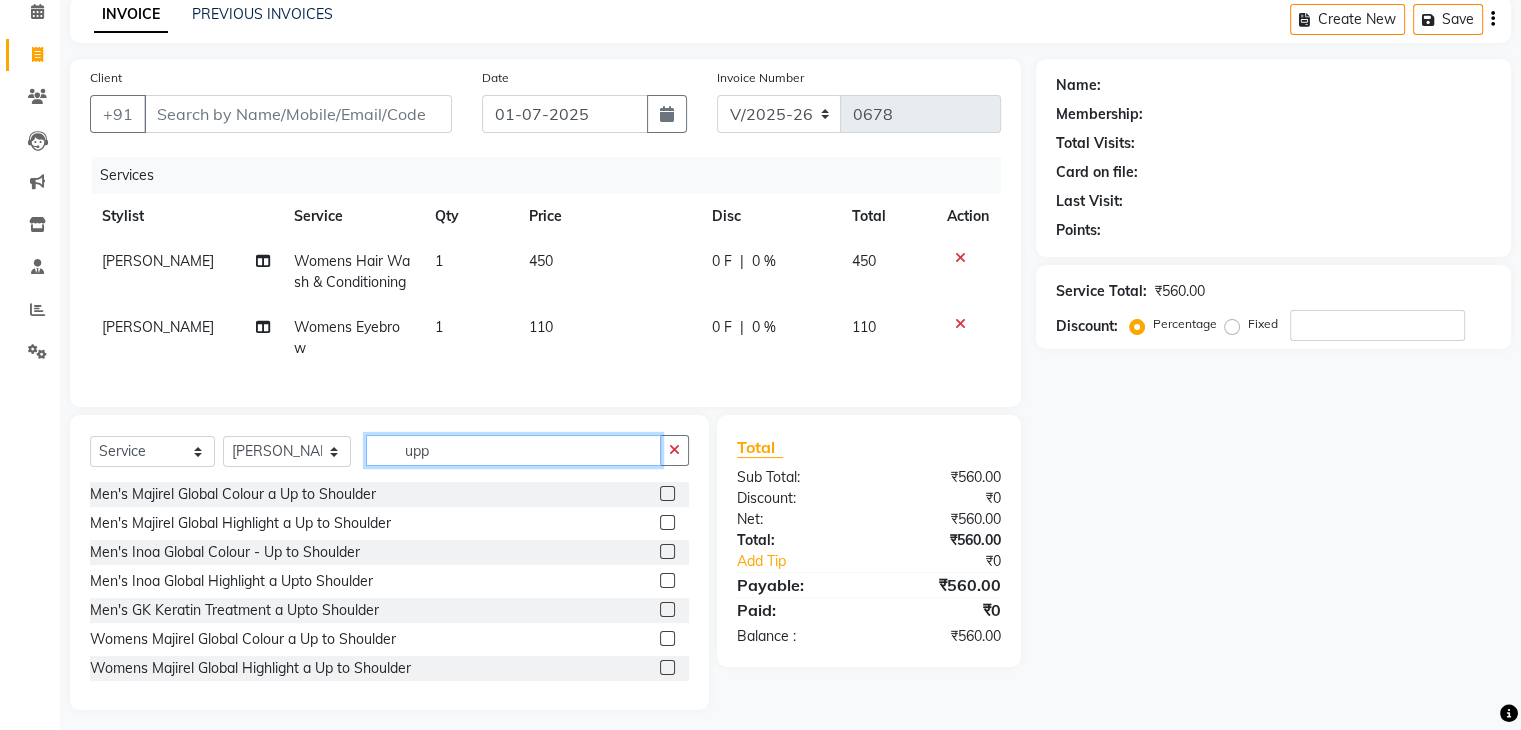 scroll, scrollTop: 74, scrollLeft: 0, axis: vertical 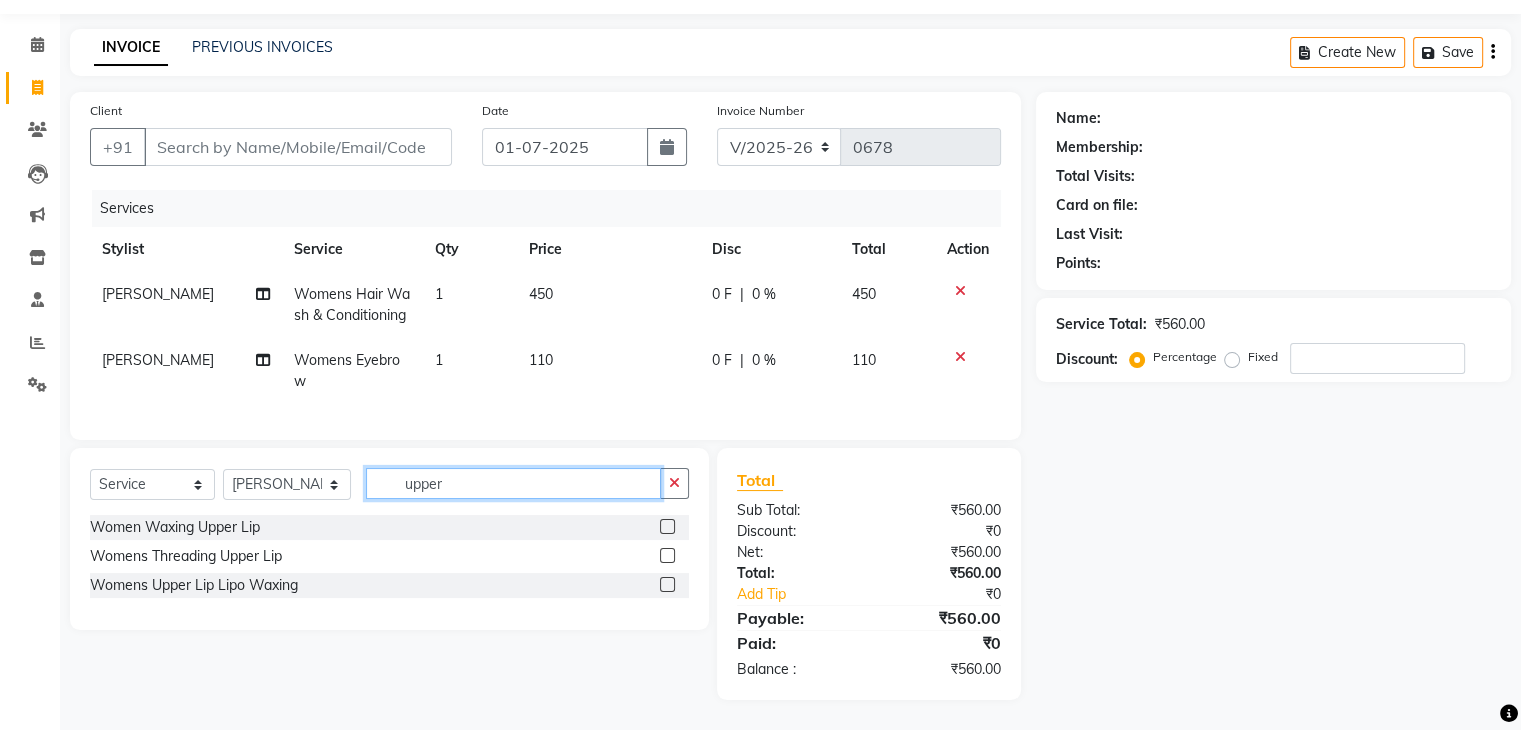 type on "upper" 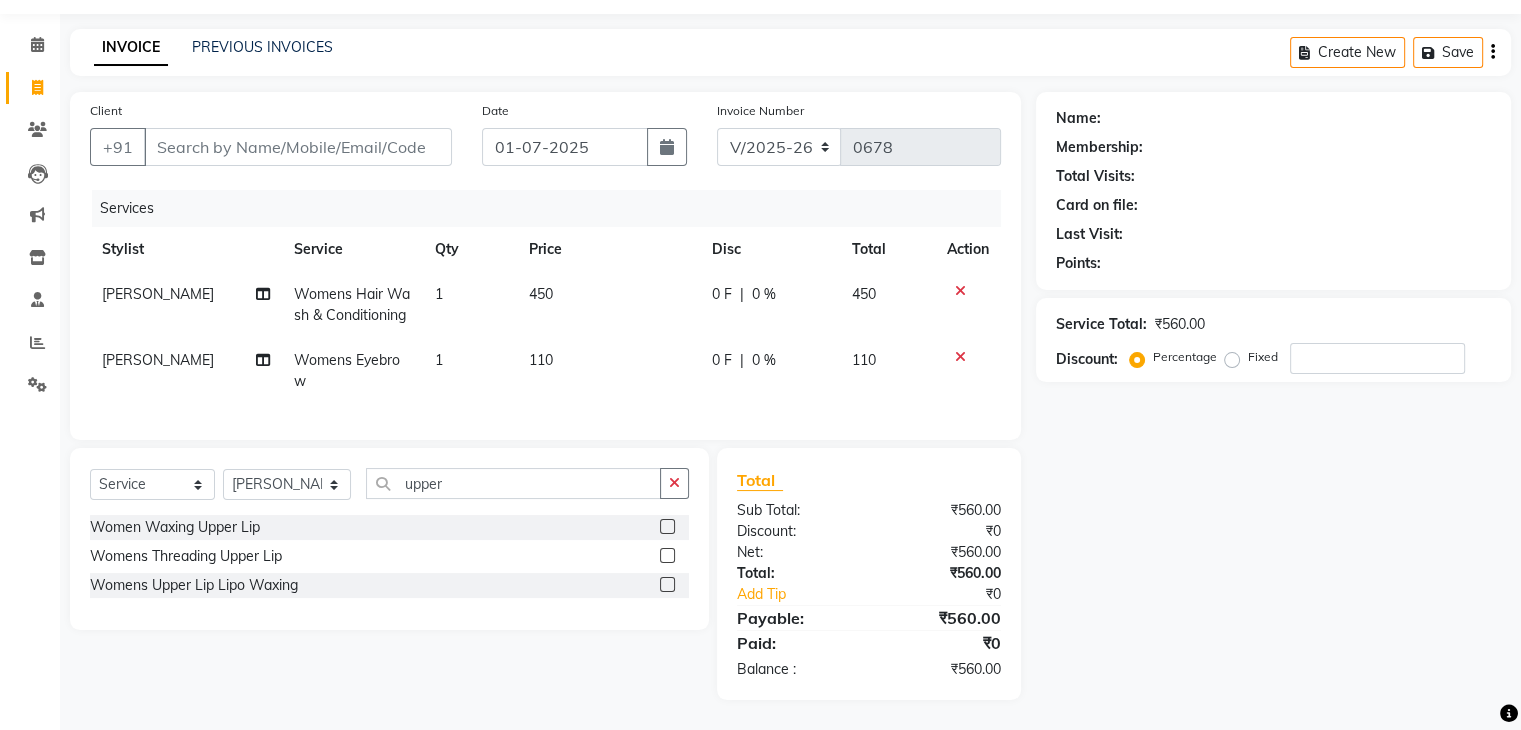 click 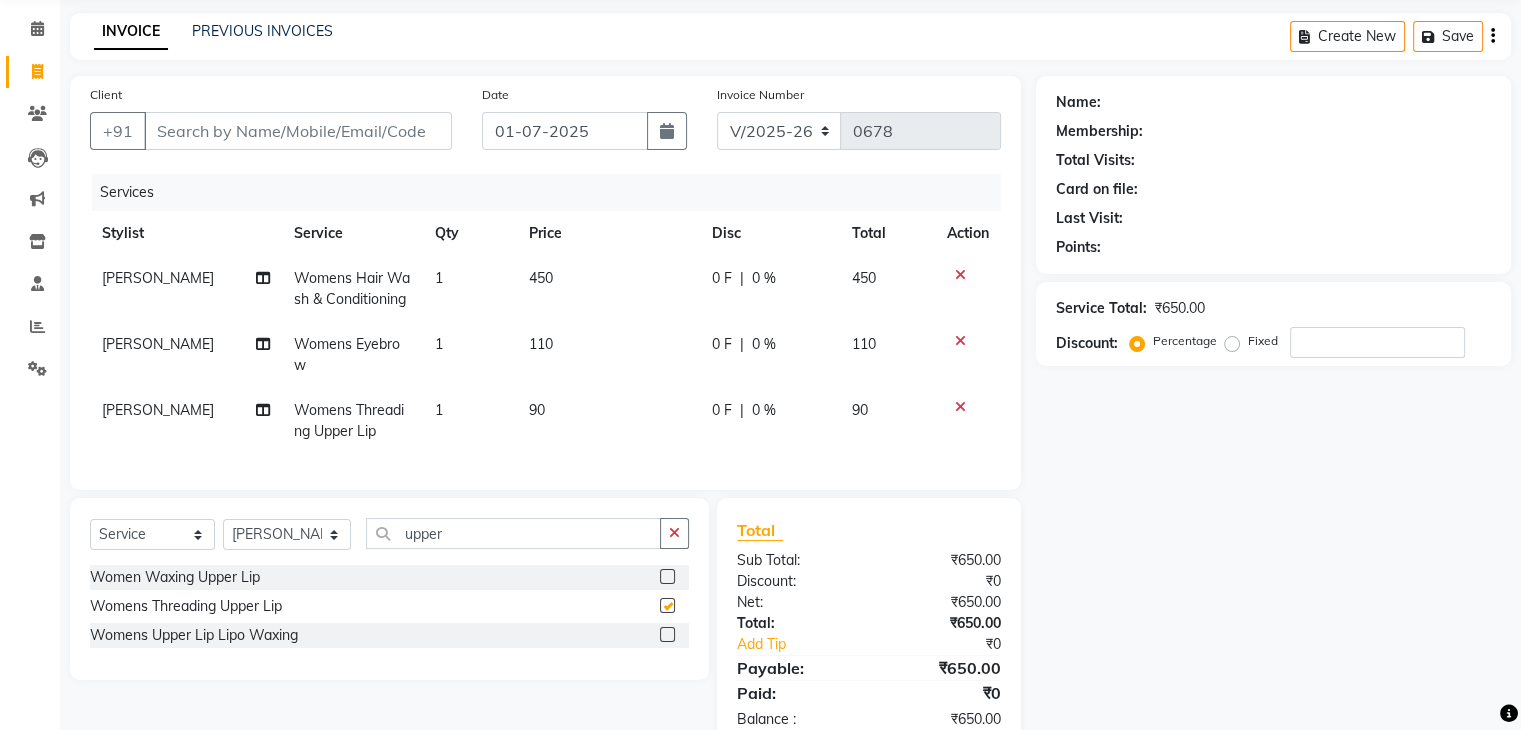 checkbox on "false" 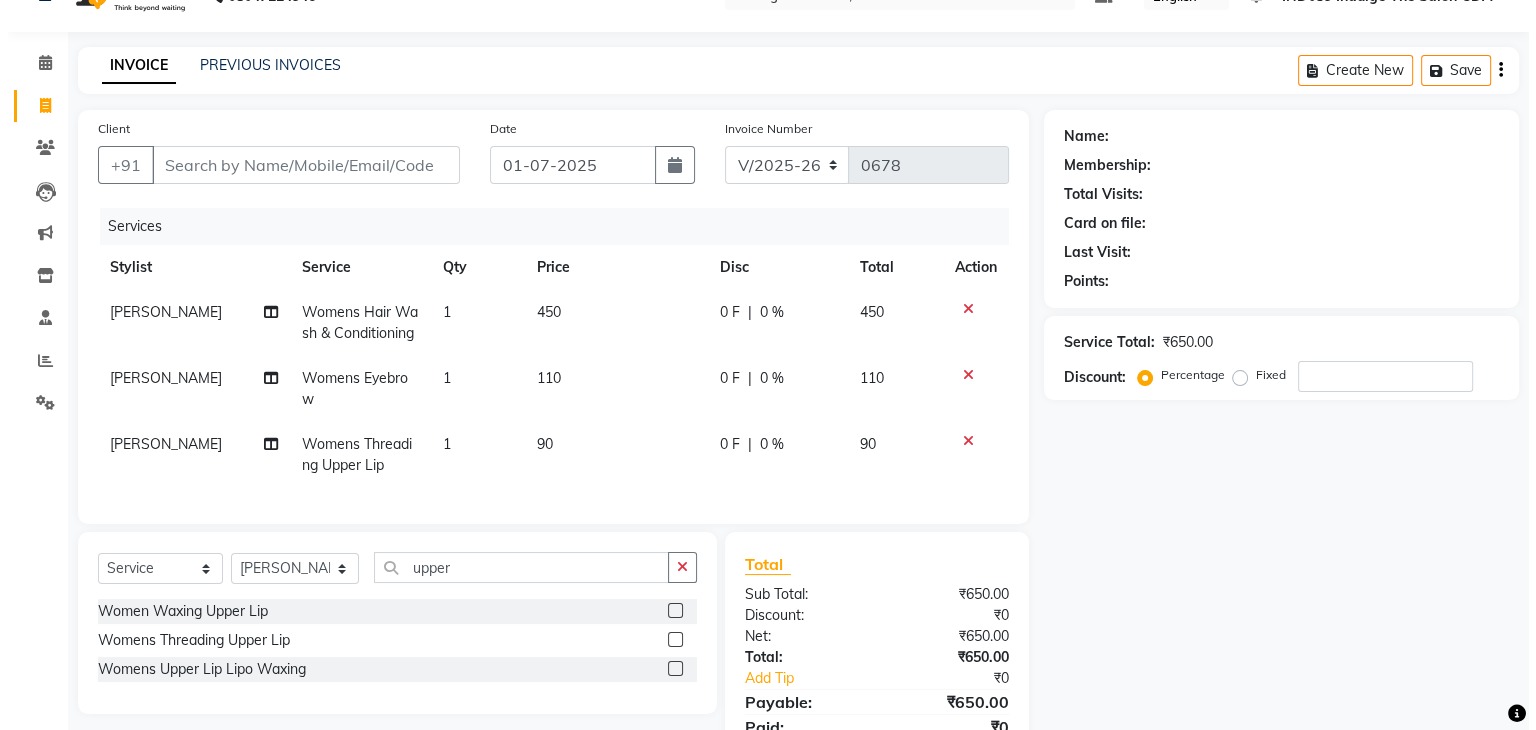 scroll, scrollTop: 40, scrollLeft: 0, axis: vertical 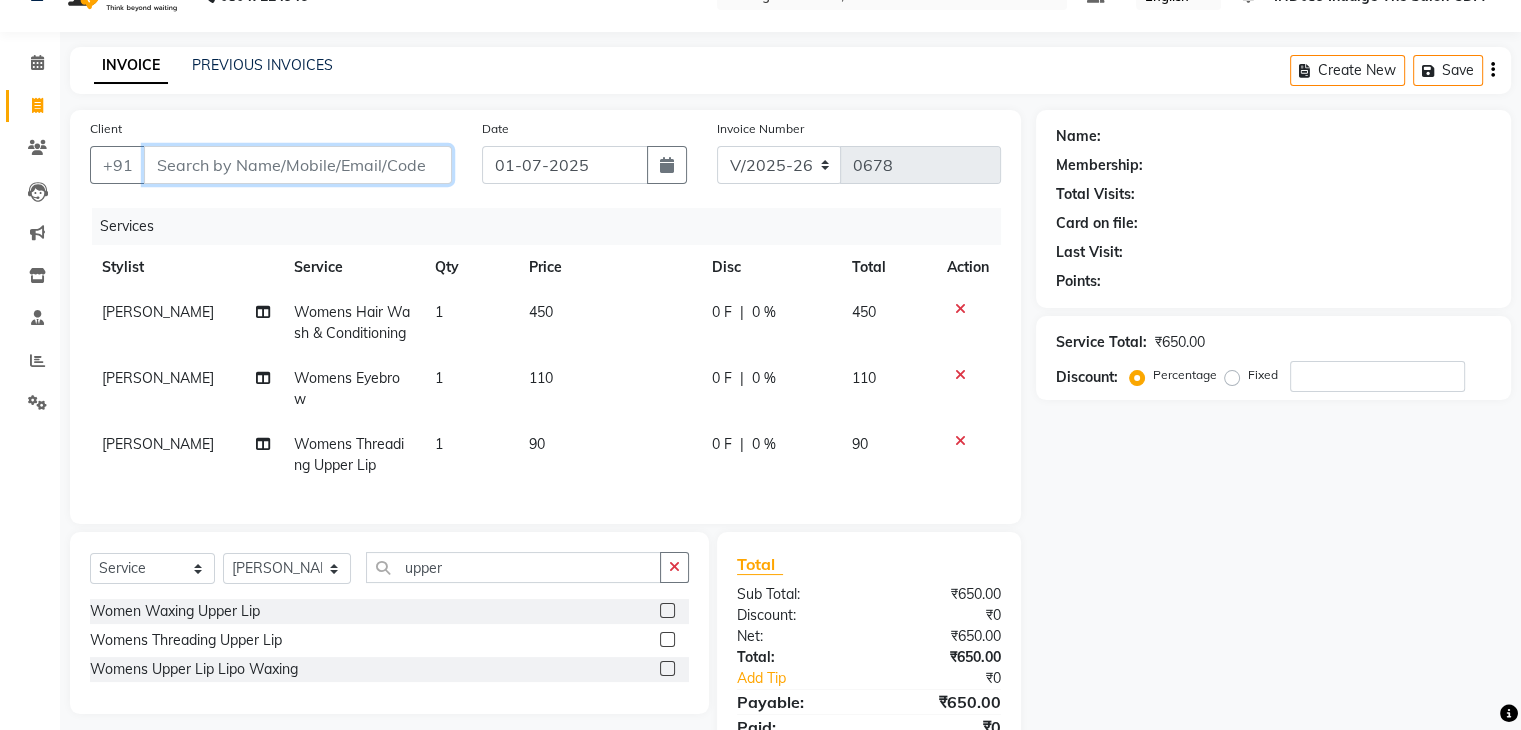 click on "Client" at bounding box center (298, 165) 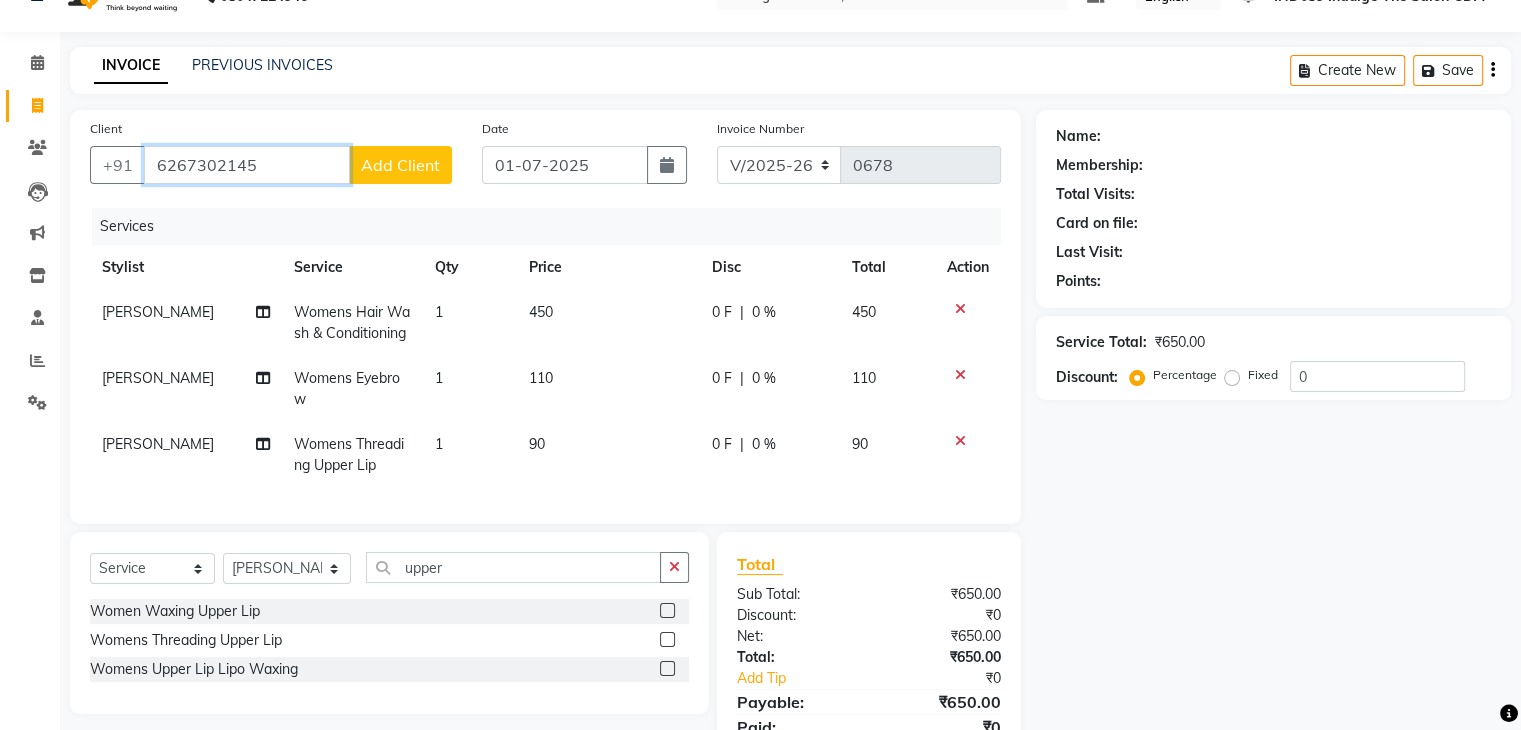 type on "6267302145" 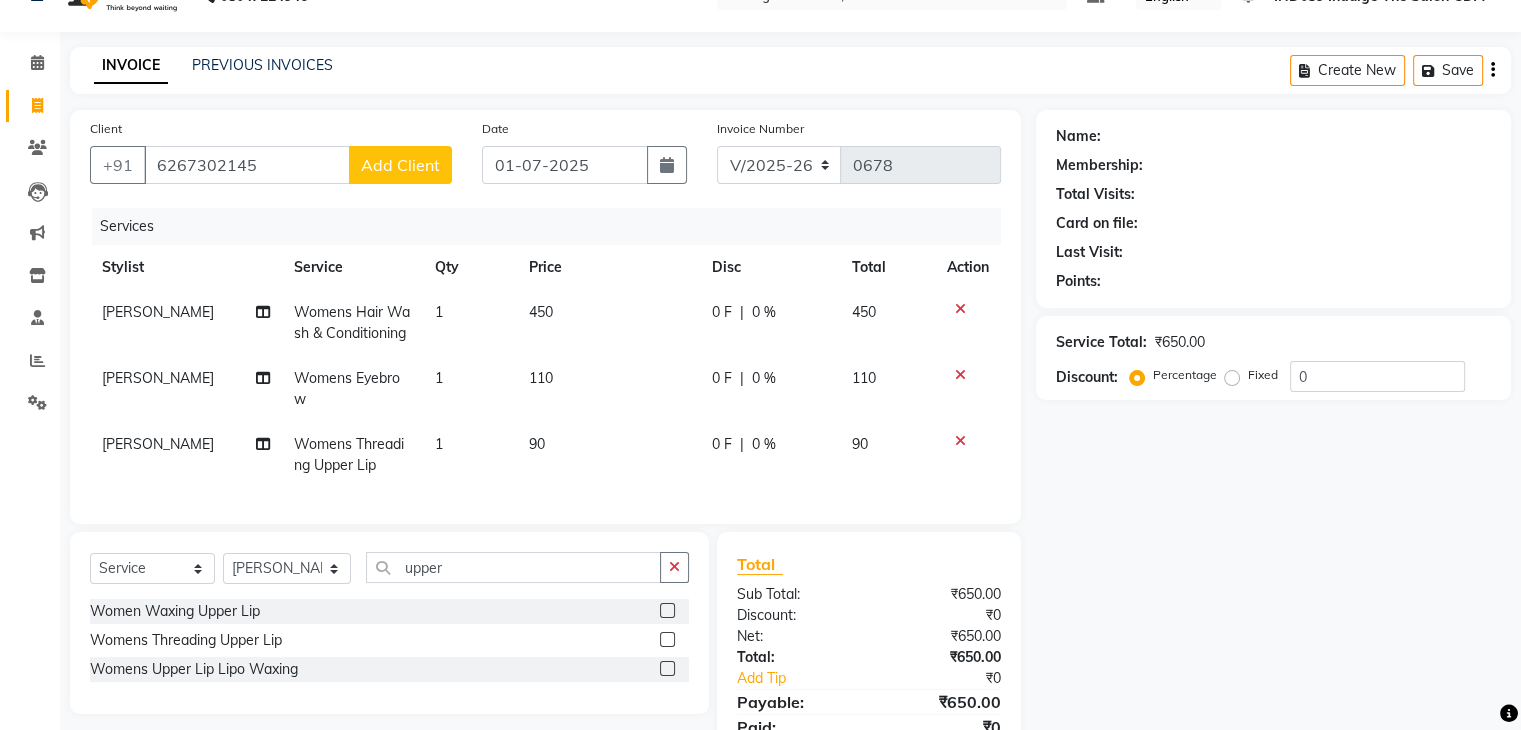 click on "Add Client" 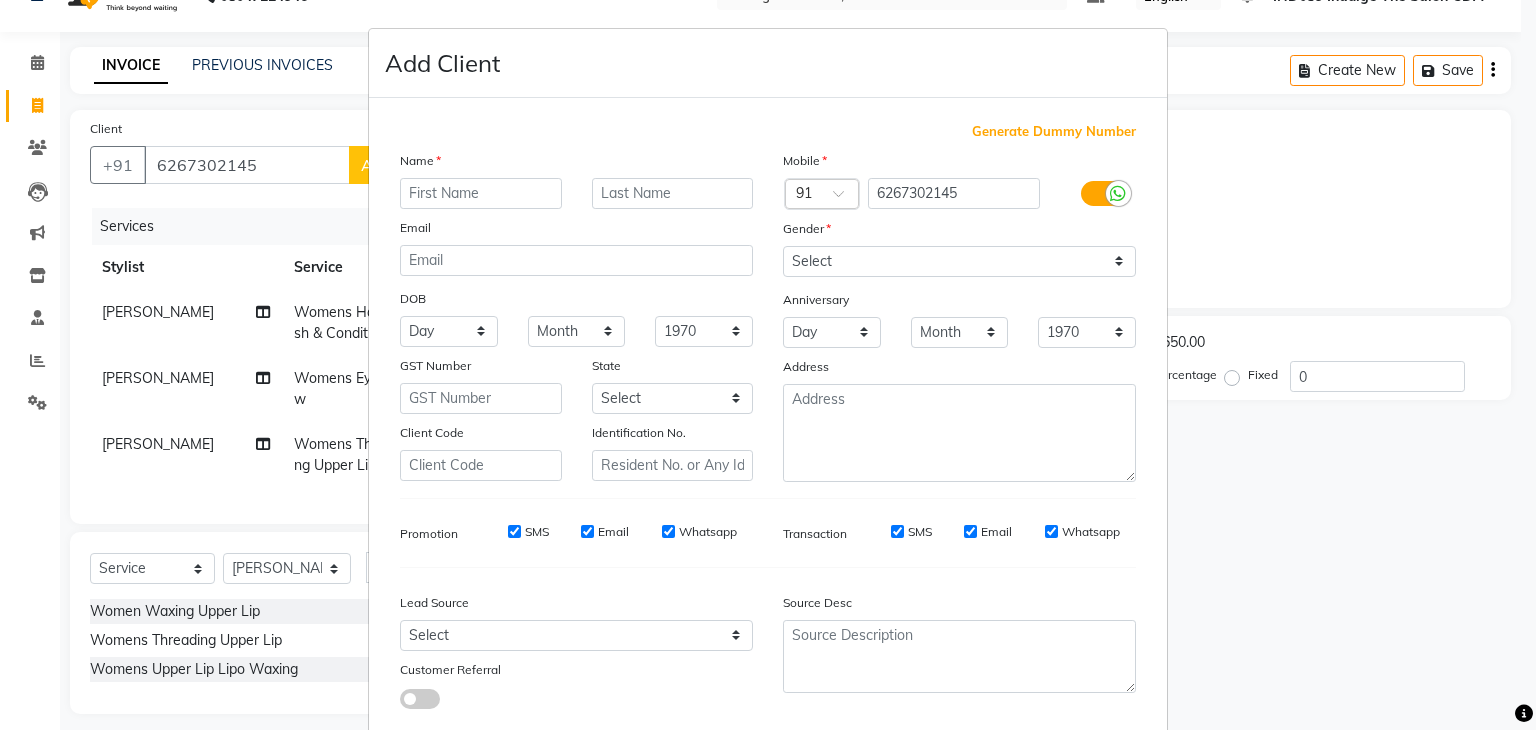 click at bounding box center [481, 193] 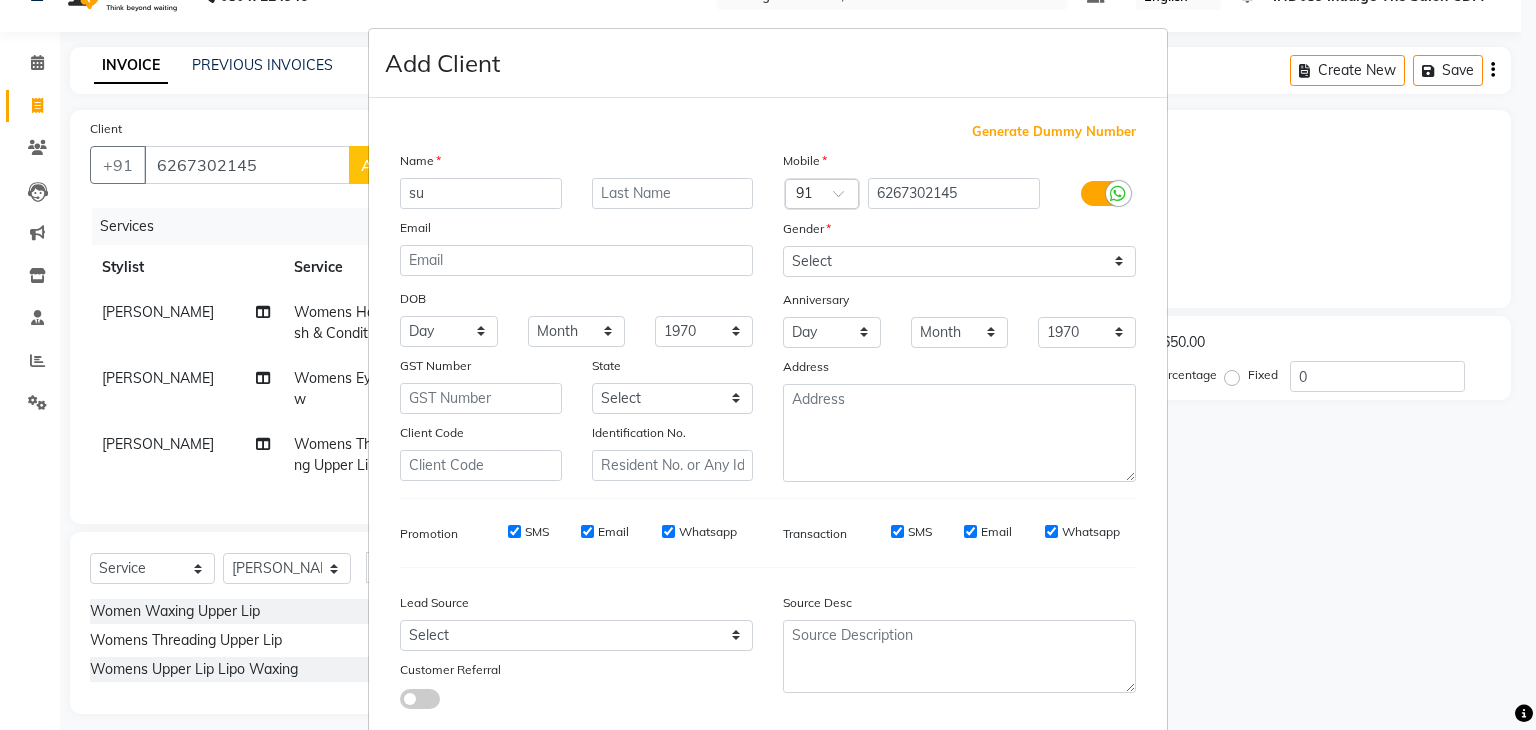 type on "s" 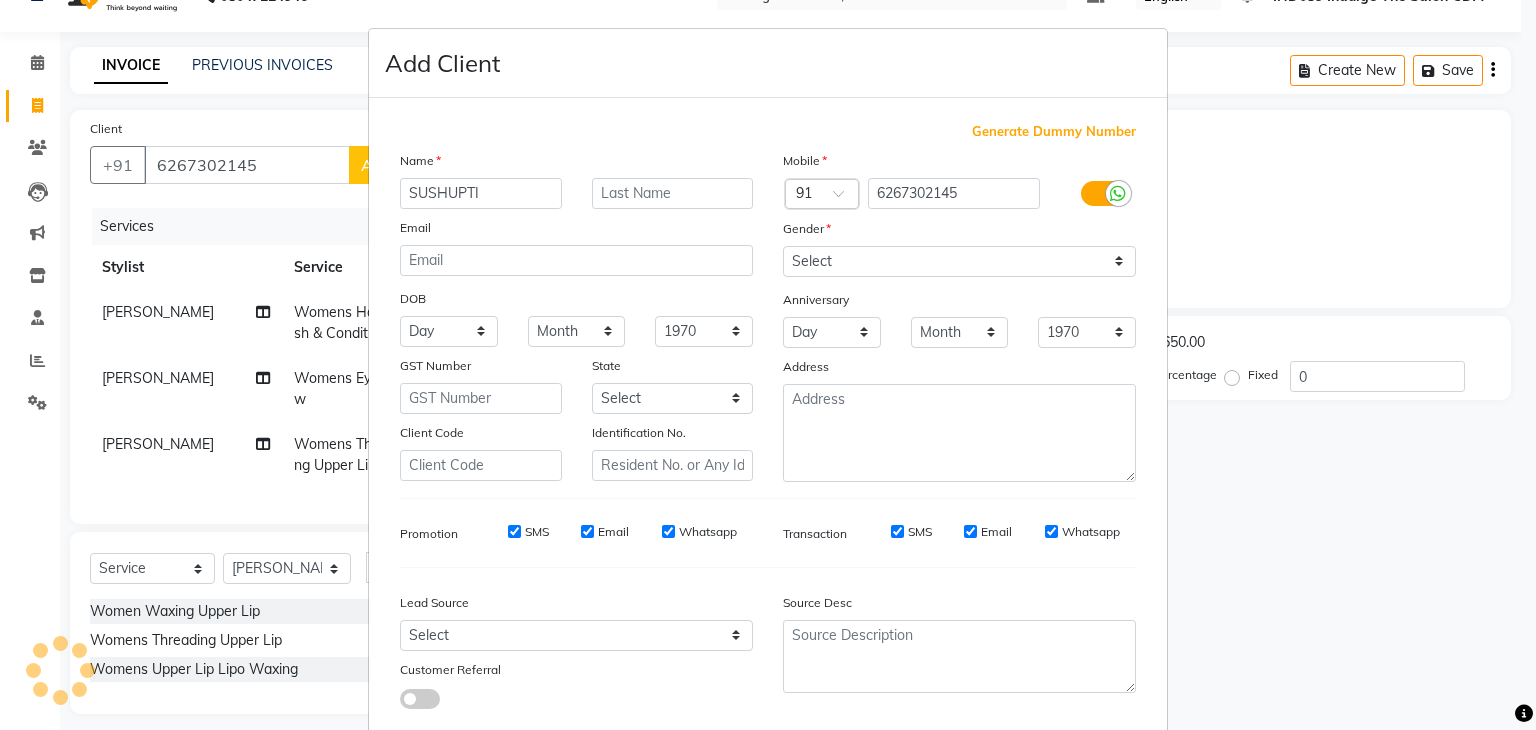 type on "SUSHUPTI" 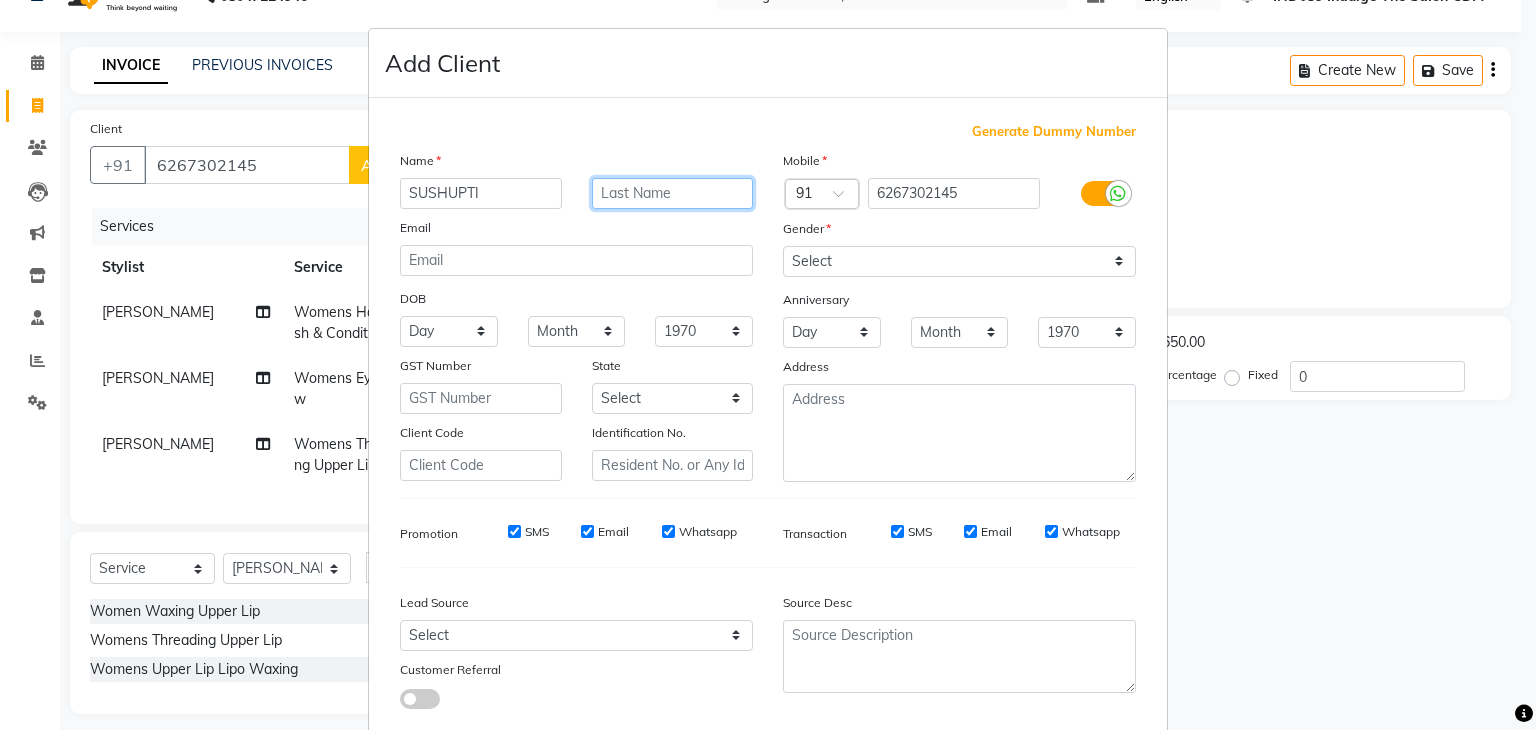 click at bounding box center [673, 193] 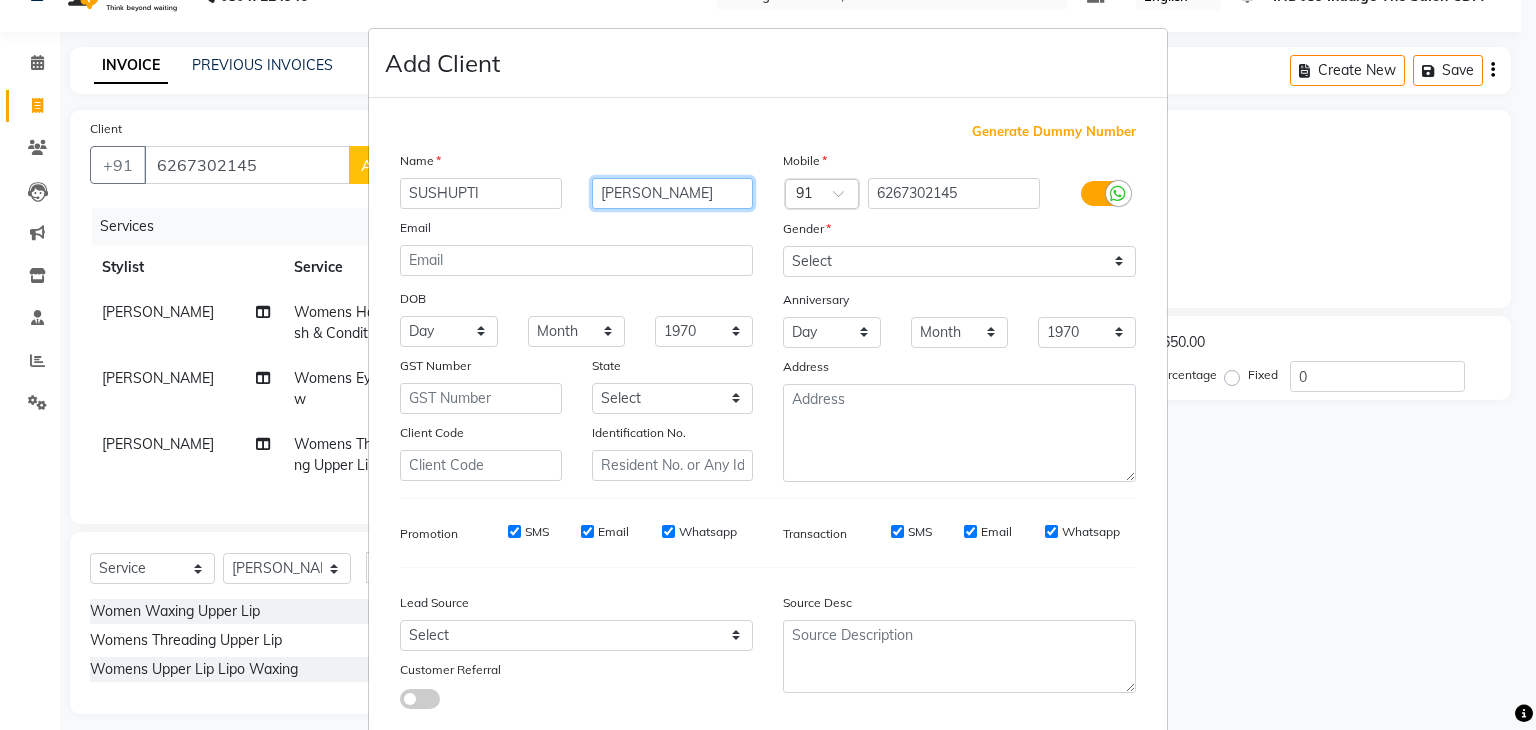 type on "[PERSON_NAME]" 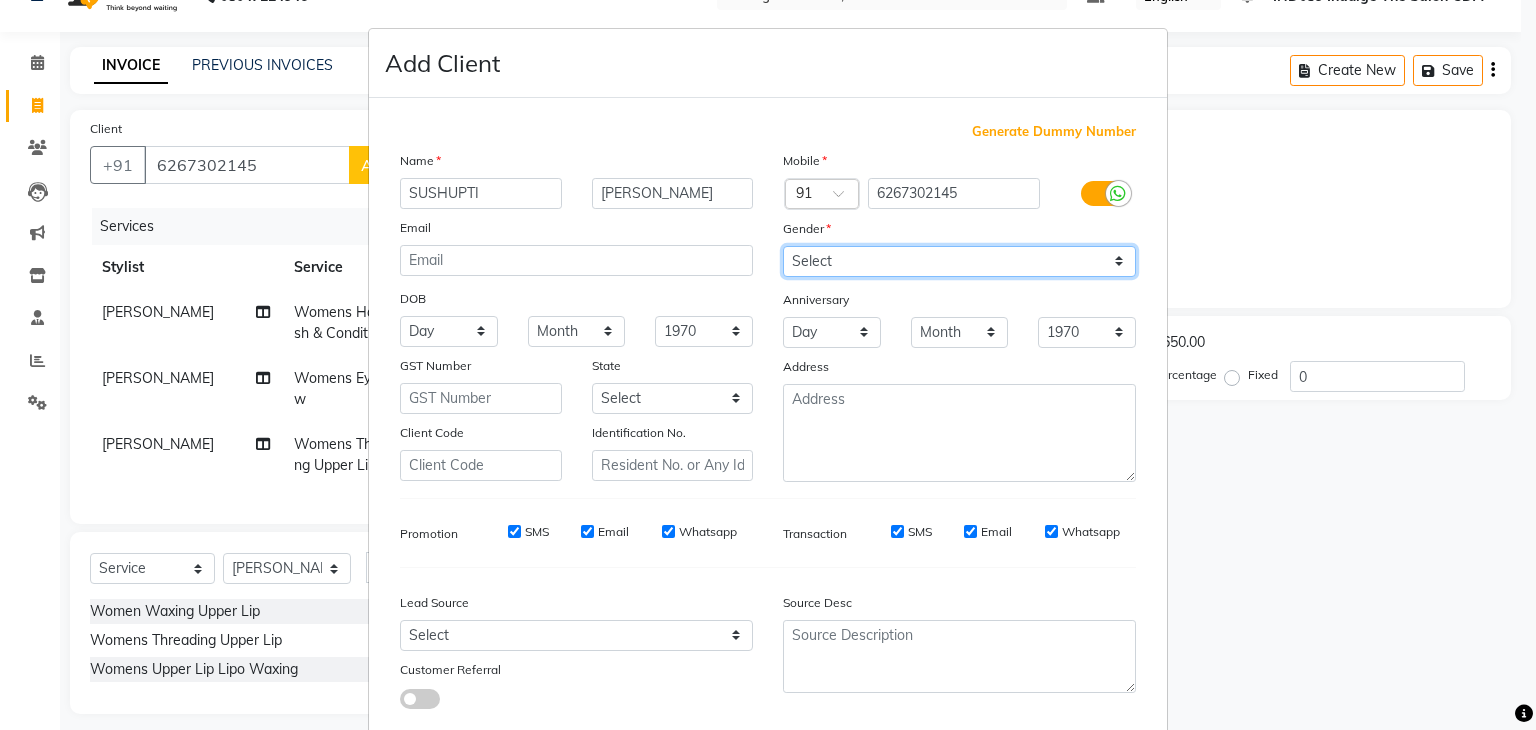 click on "Select [DEMOGRAPHIC_DATA] [DEMOGRAPHIC_DATA] Other Prefer Not To Say" at bounding box center [959, 261] 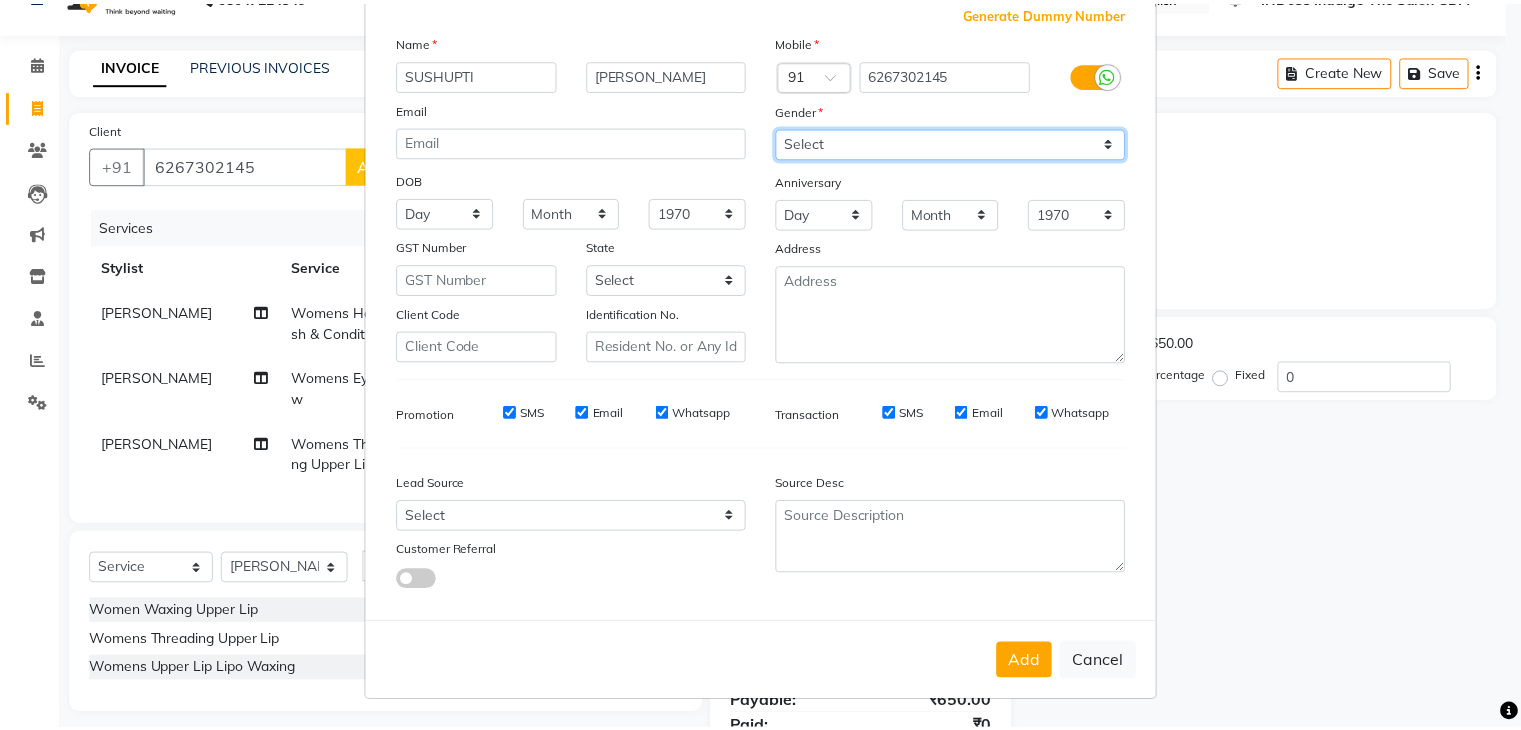 scroll, scrollTop: 127, scrollLeft: 0, axis: vertical 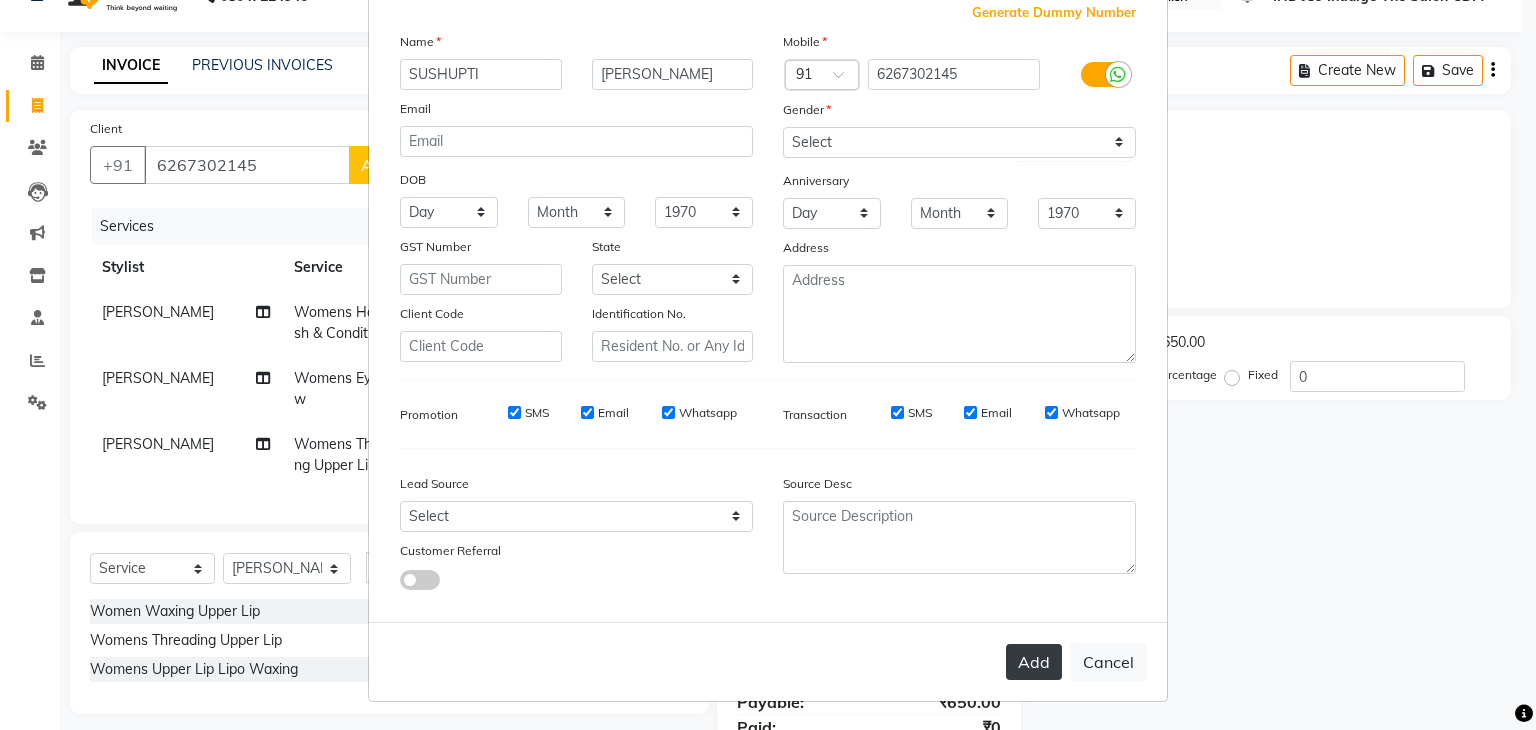 click on "Add" at bounding box center [1034, 662] 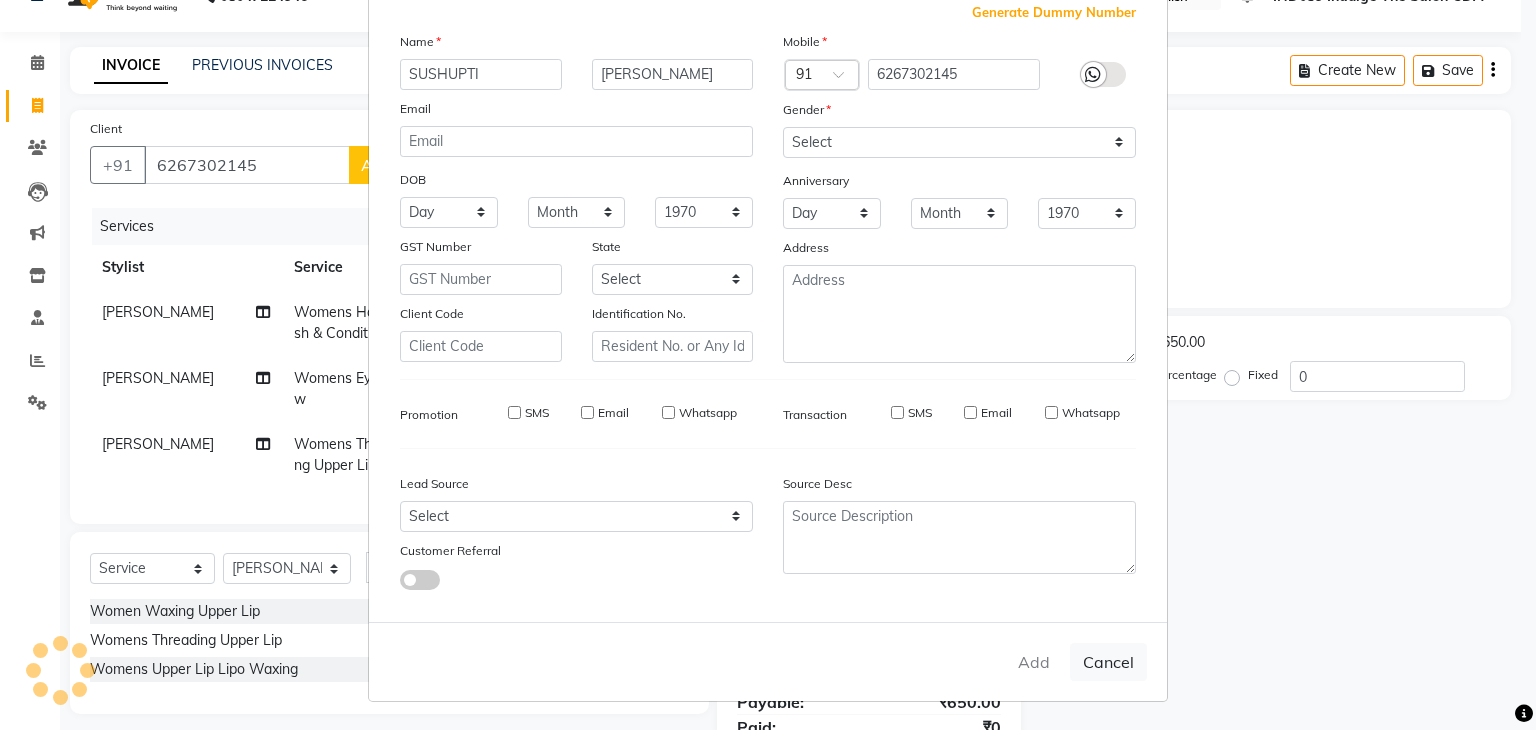 type 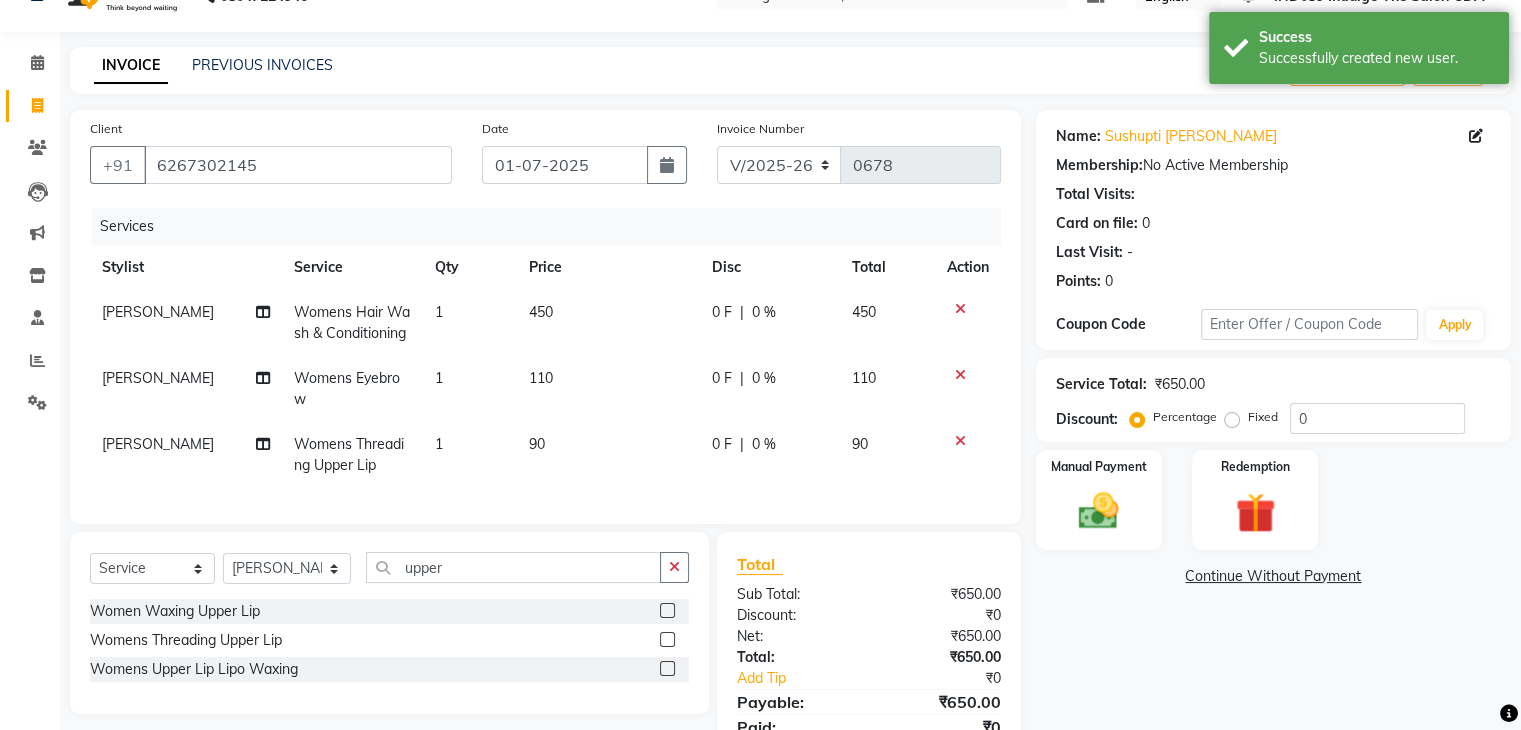 scroll, scrollTop: 140, scrollLeft: 0, axis: vertical 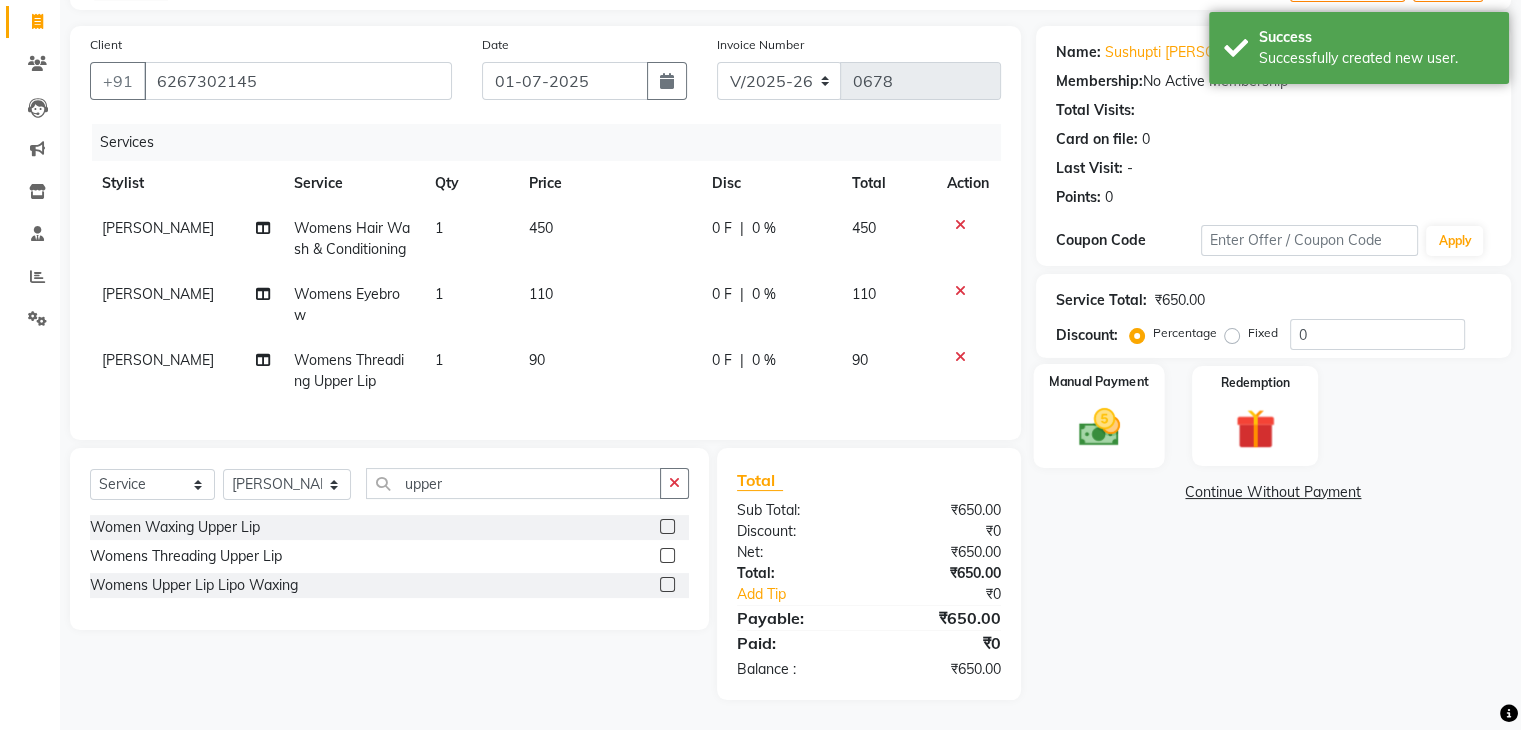 click 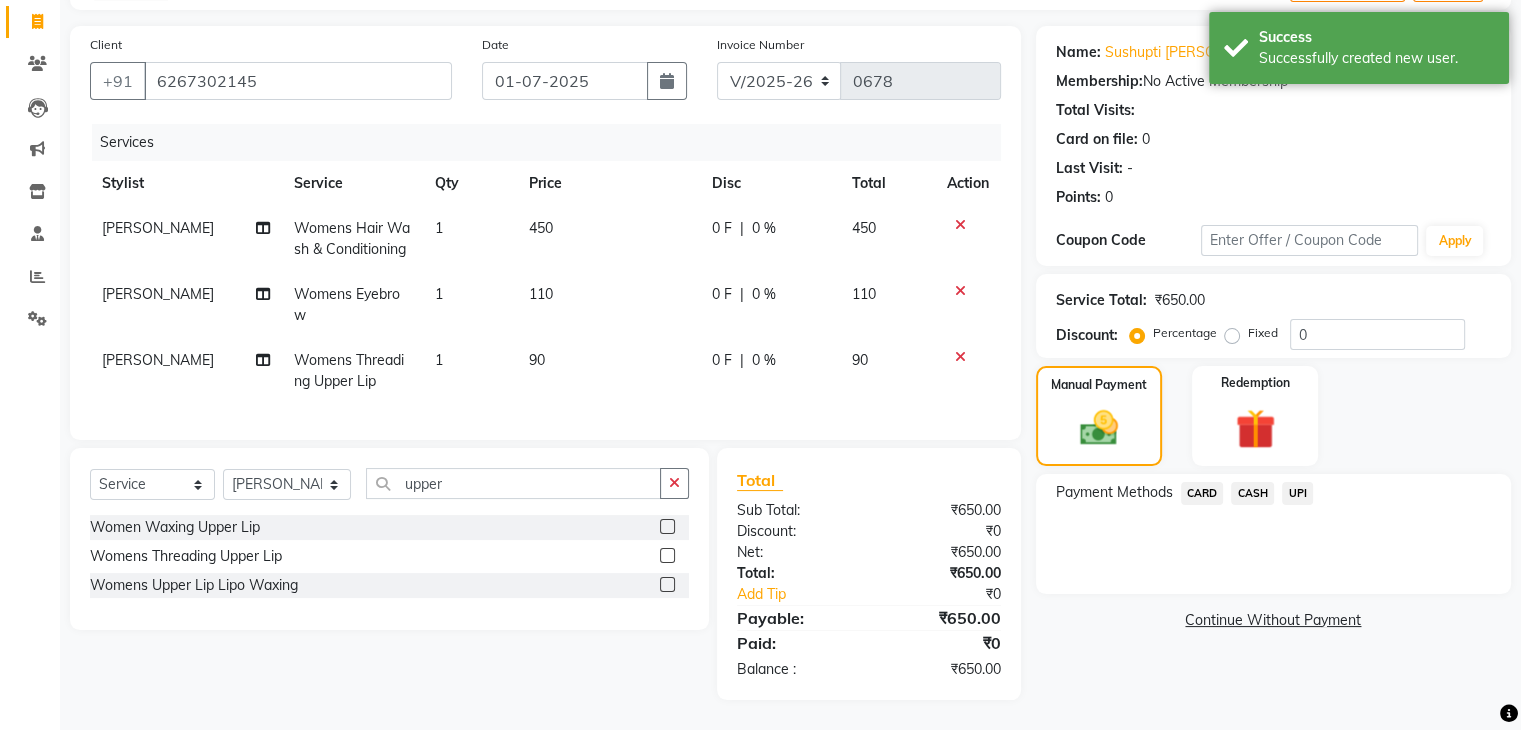 click on "UPI" 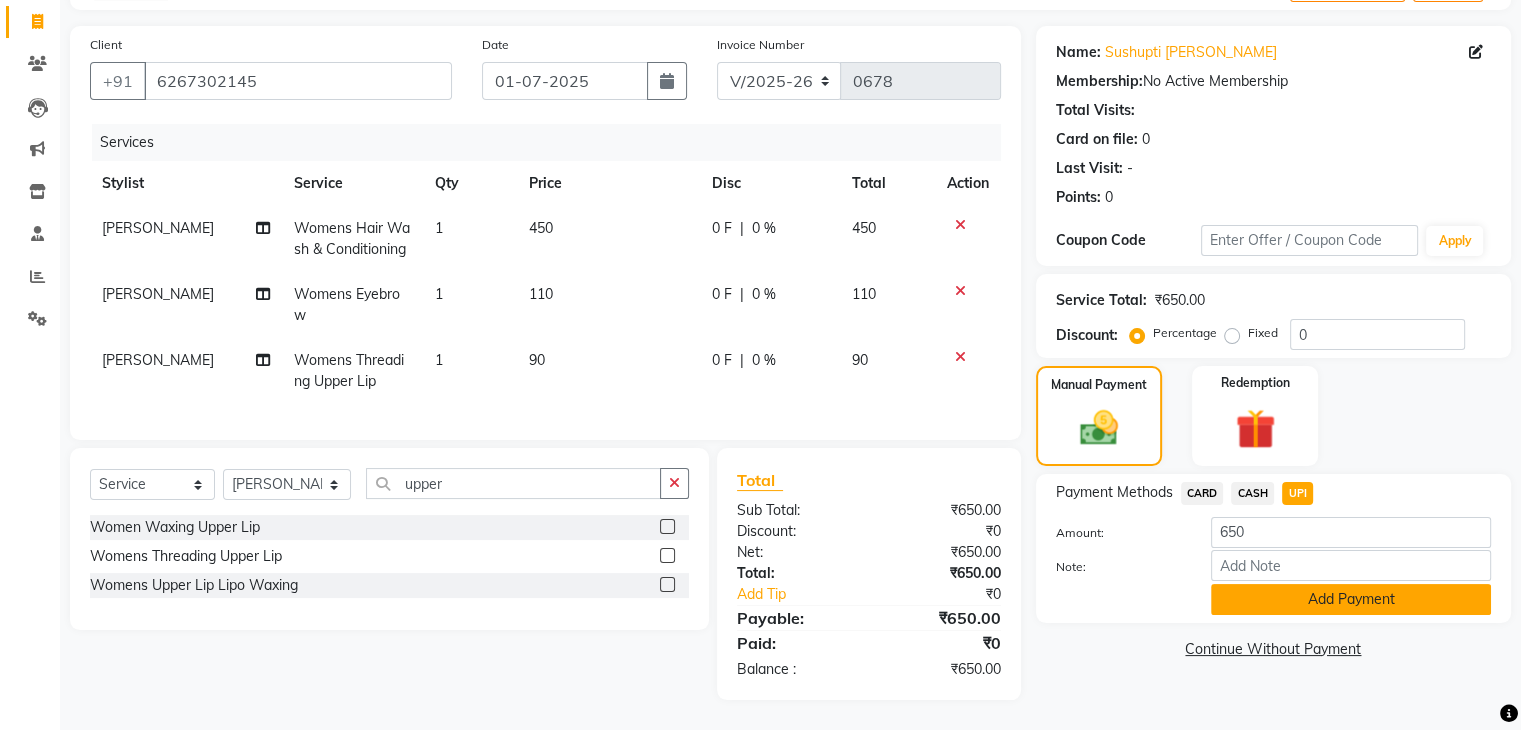 click on "Add Payment" 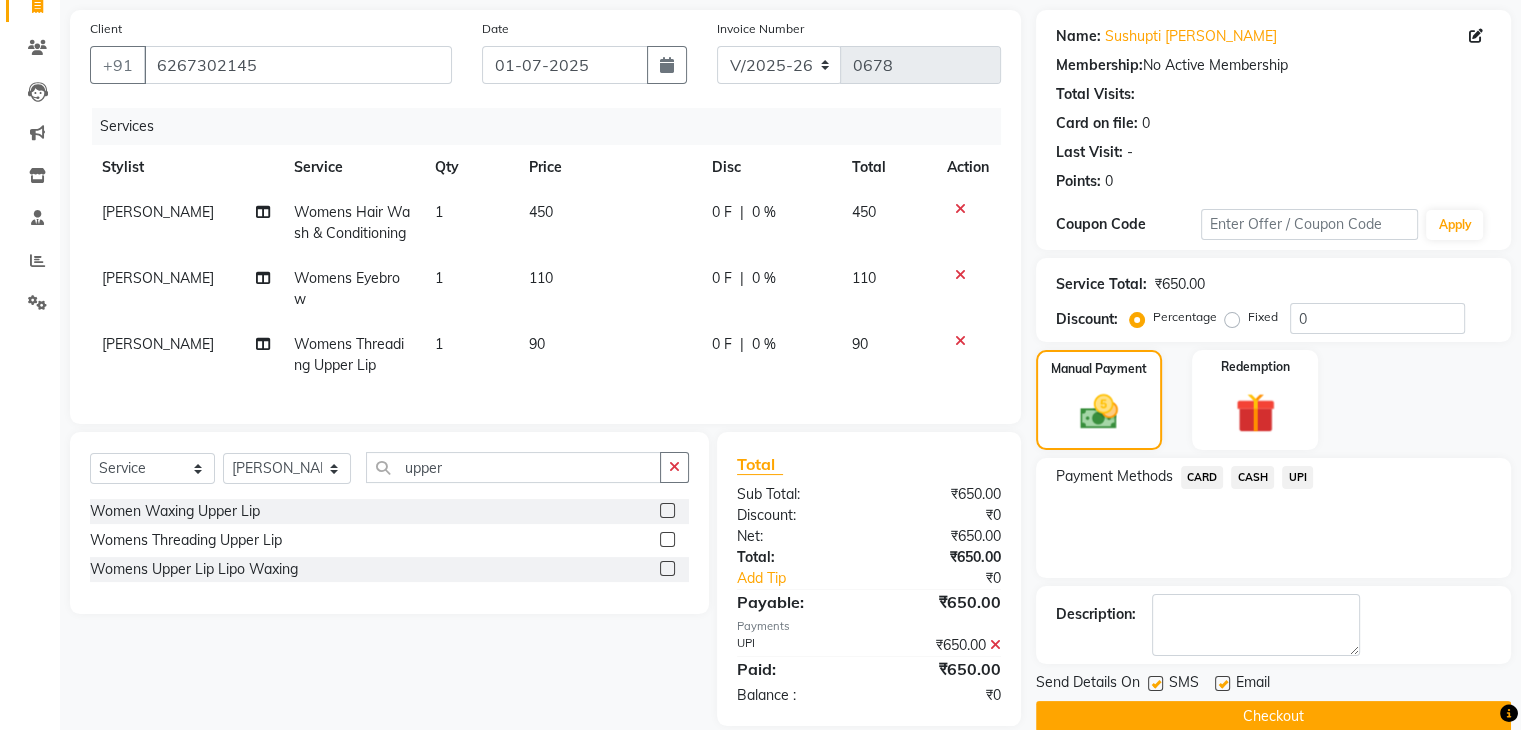 scroll, scrollTop: 181, scrollLeft: 0, axis: vertical 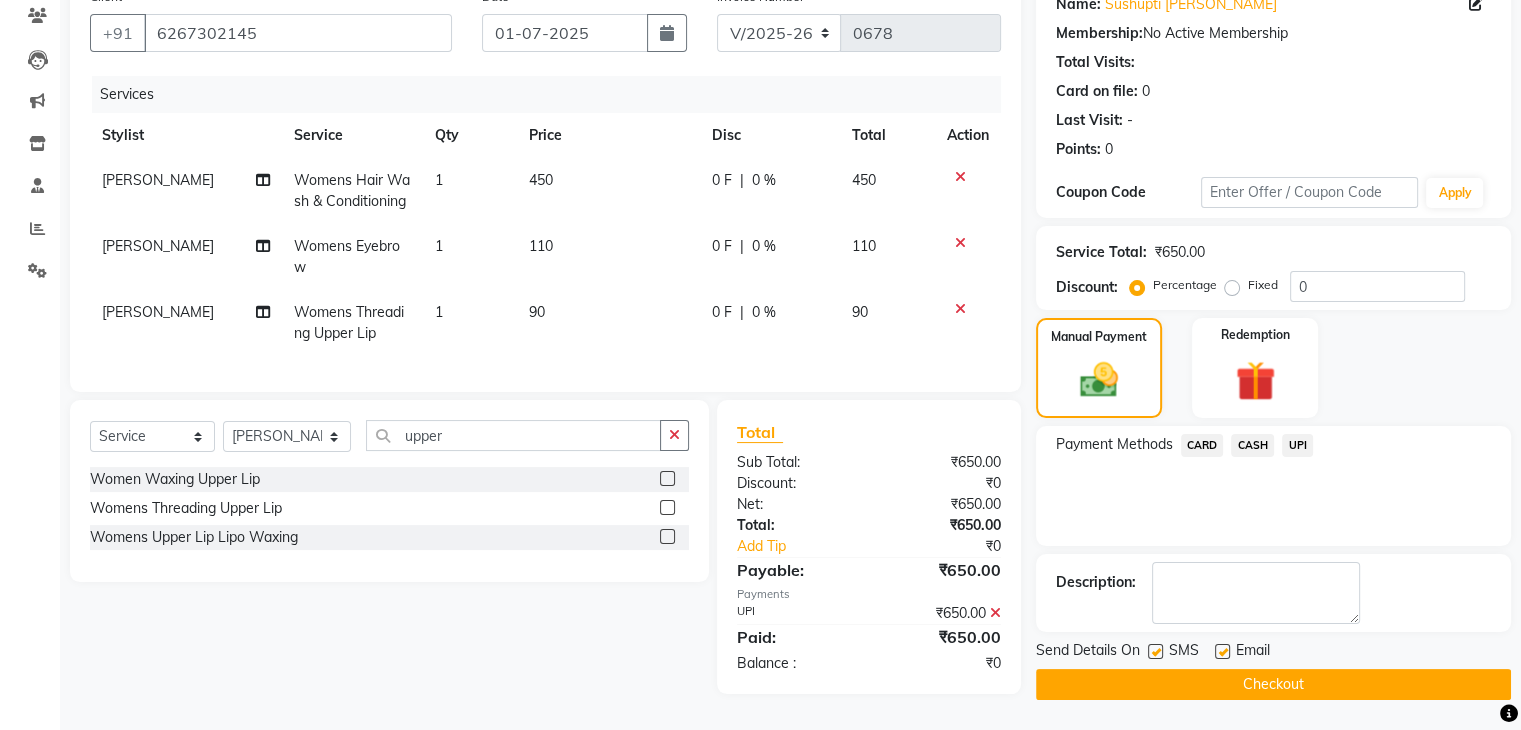 click on "Checkout" 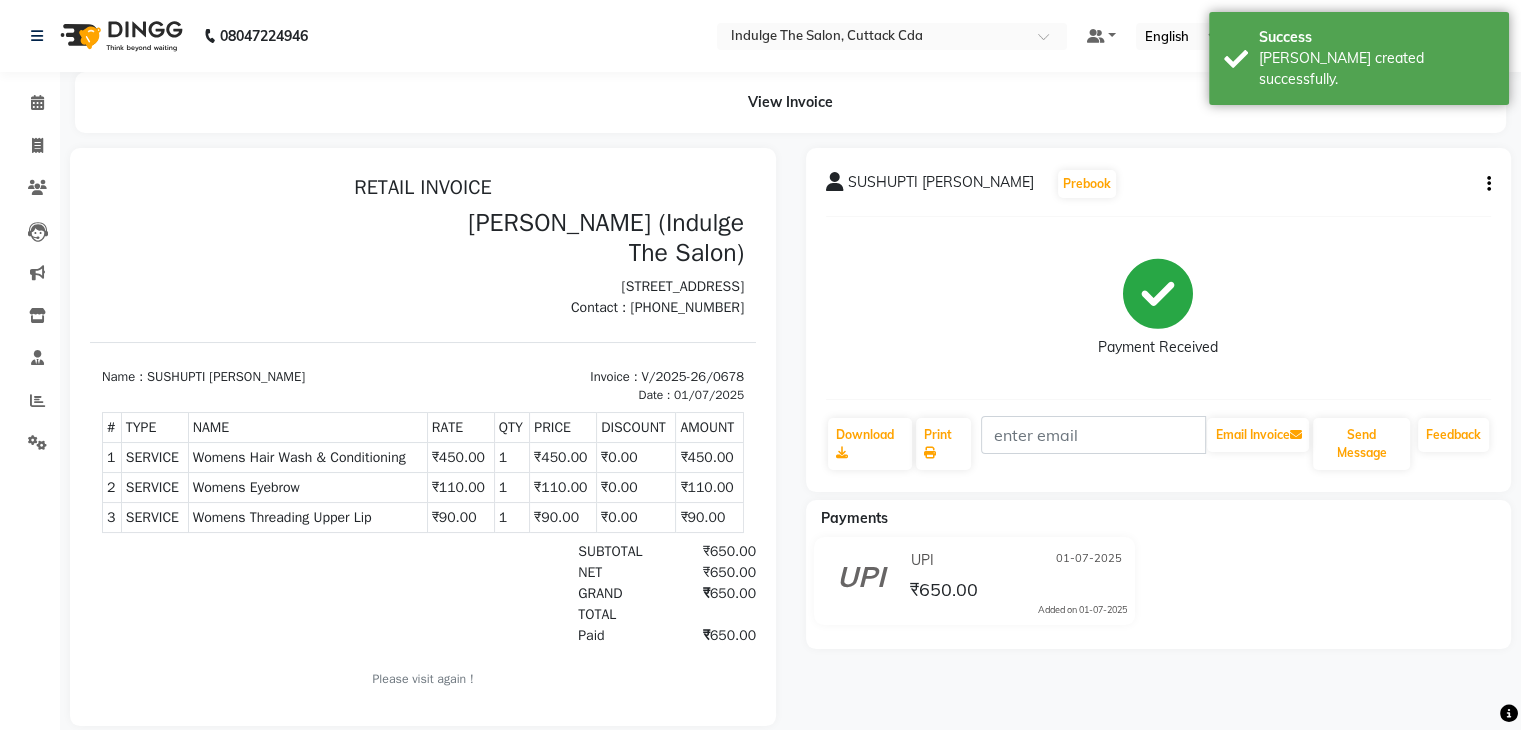 scroll, scrollTop: 0, scrollLeft: 0, axis: both 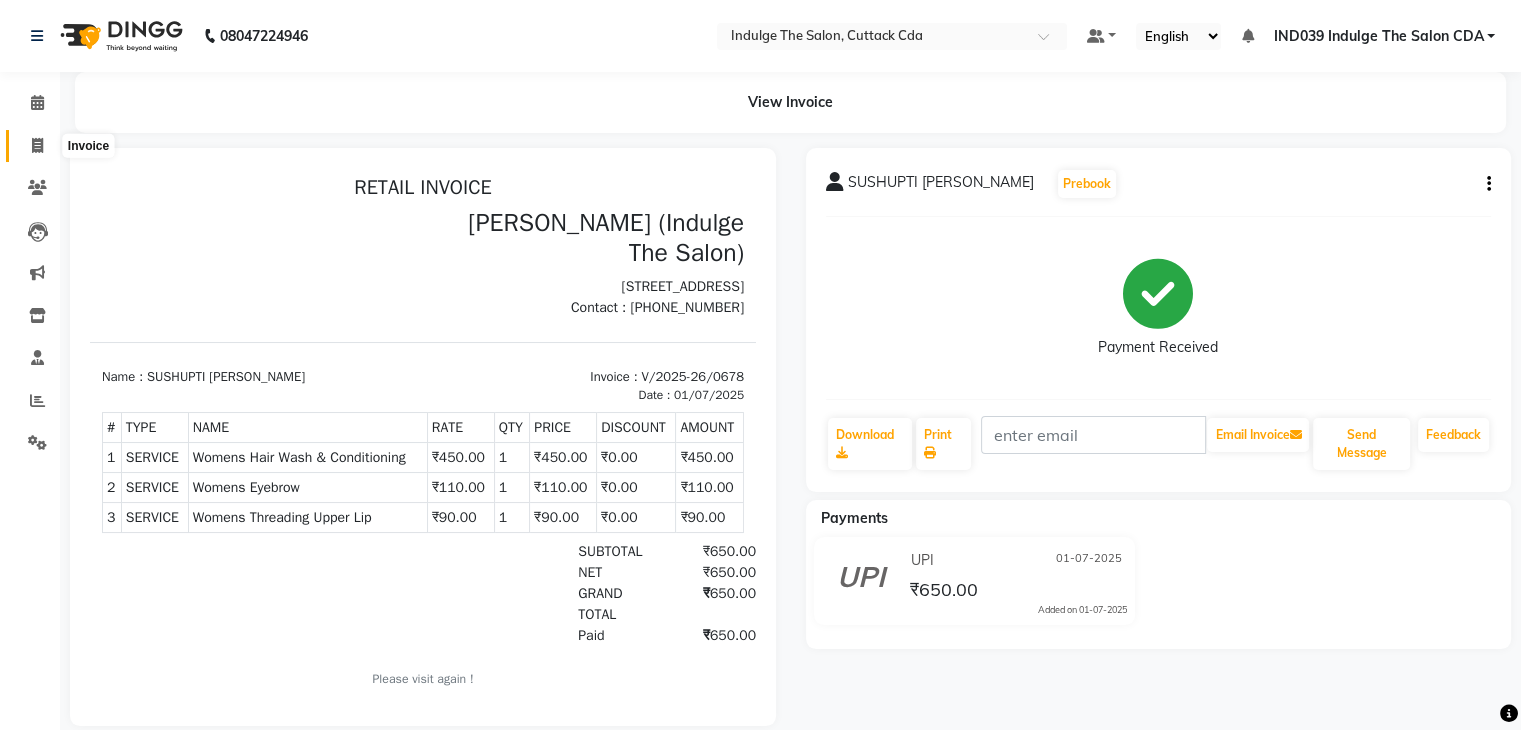click 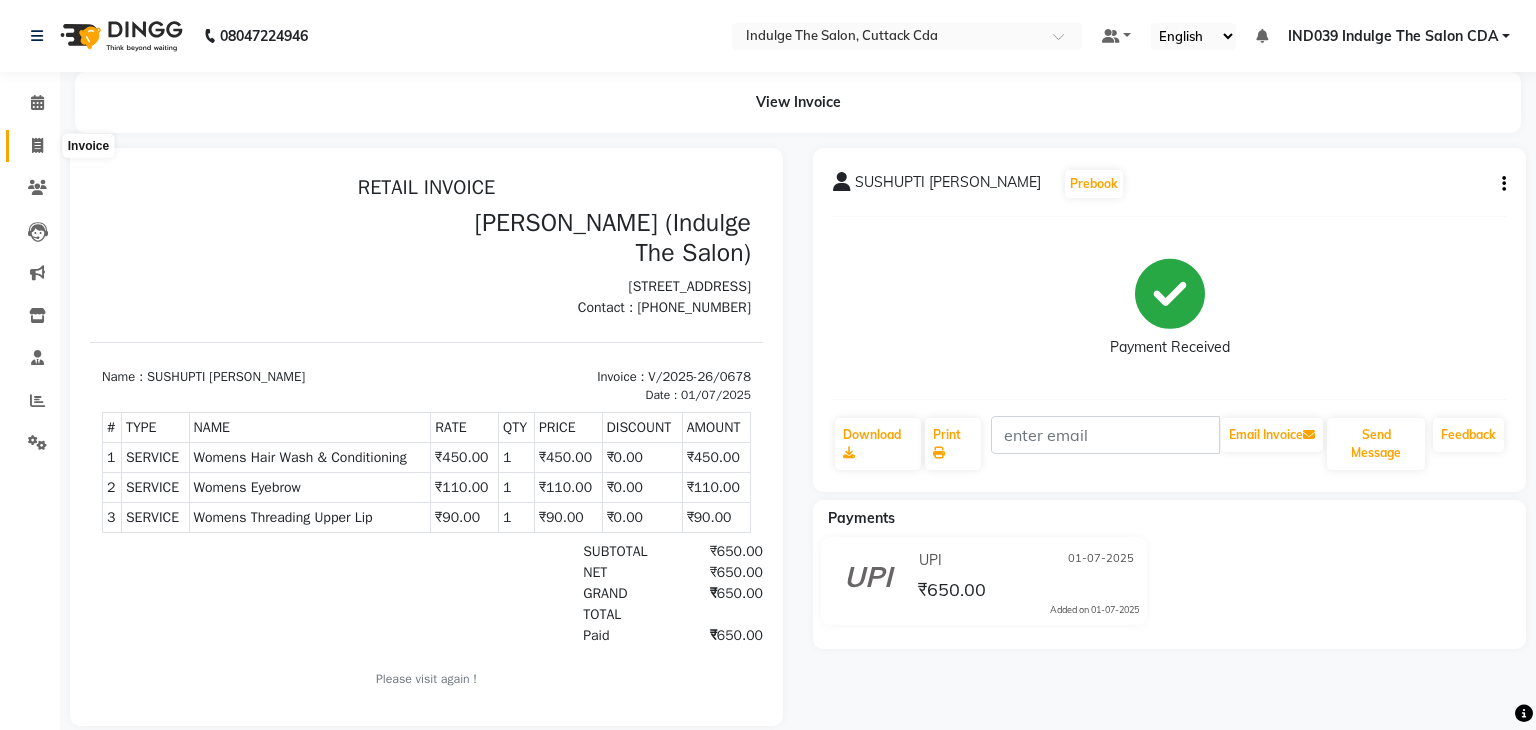 select on "7297" 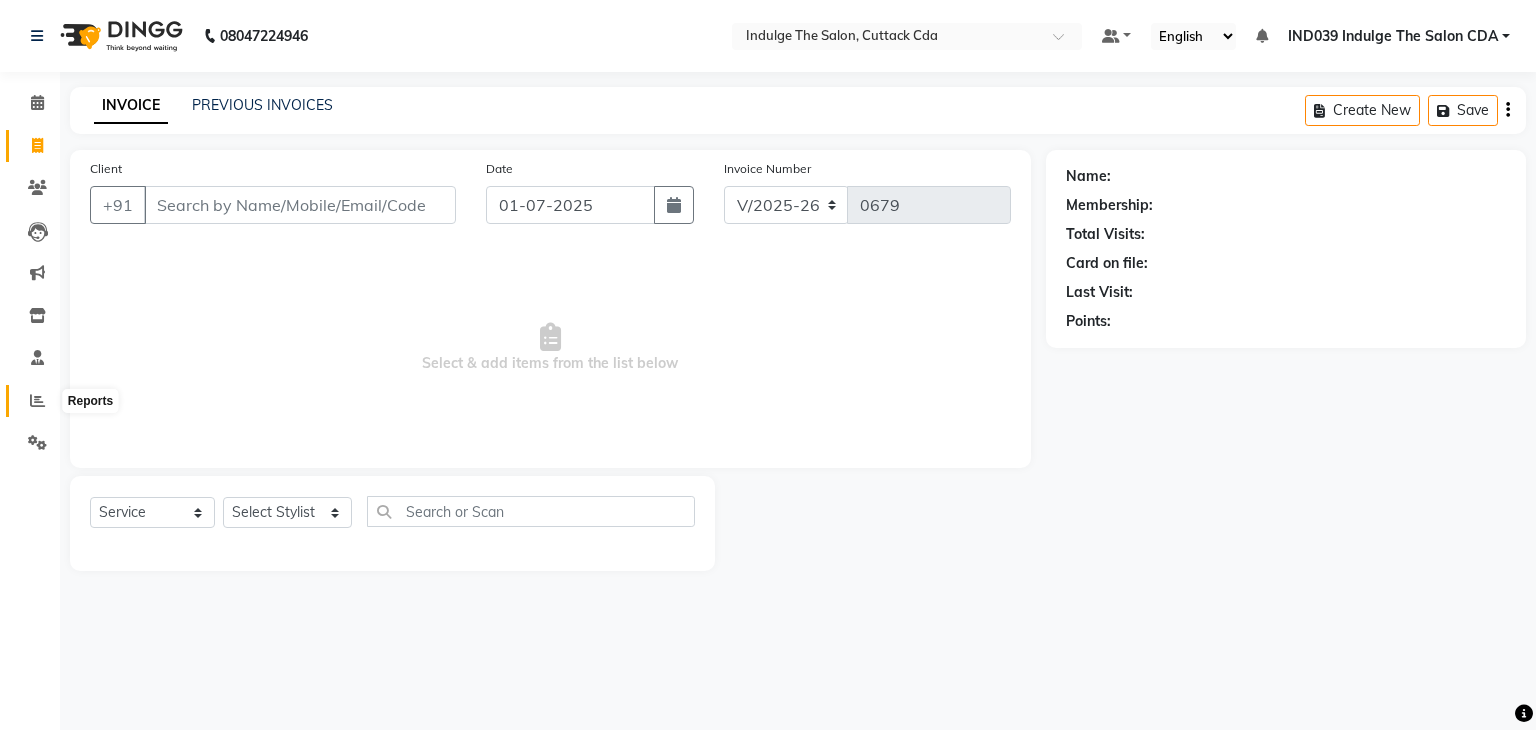 click 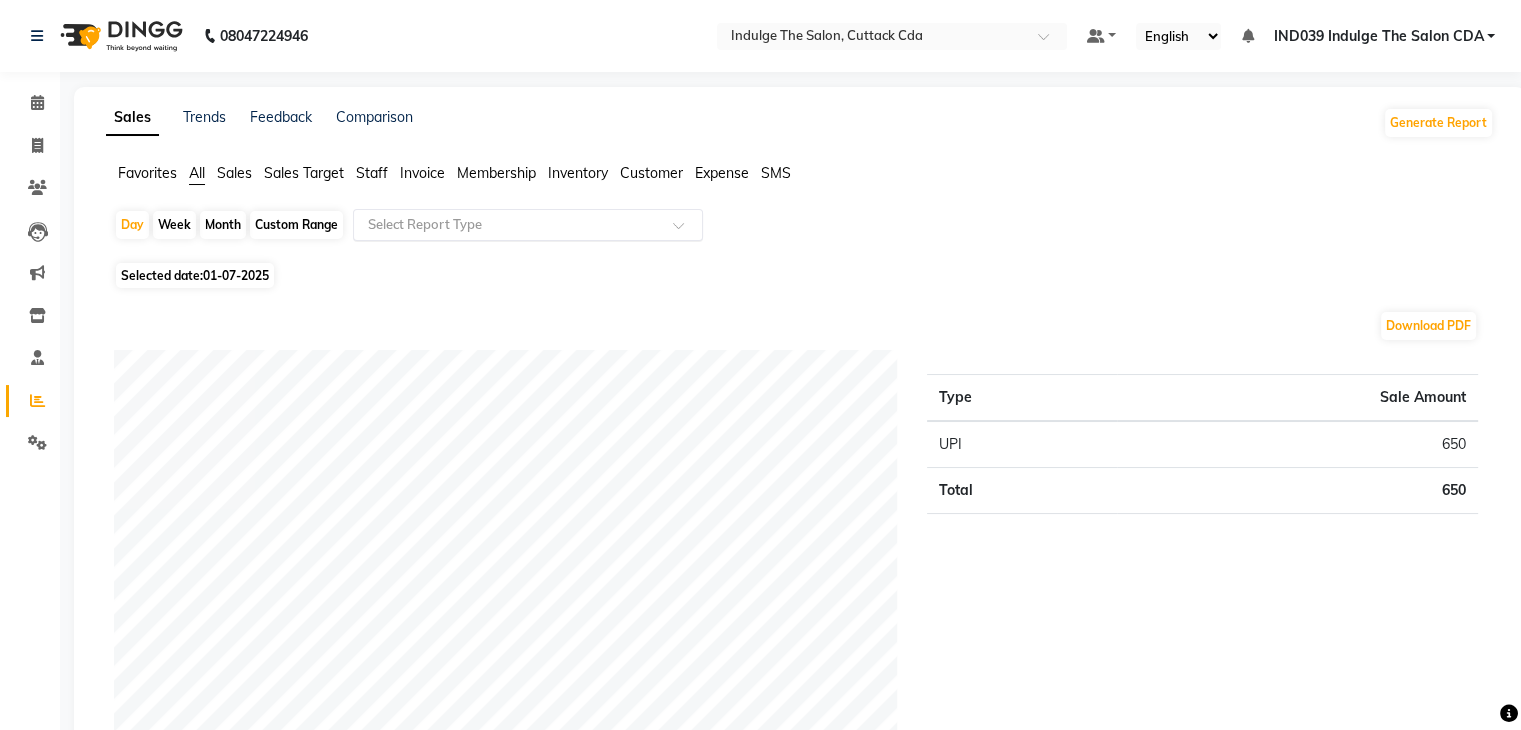 click 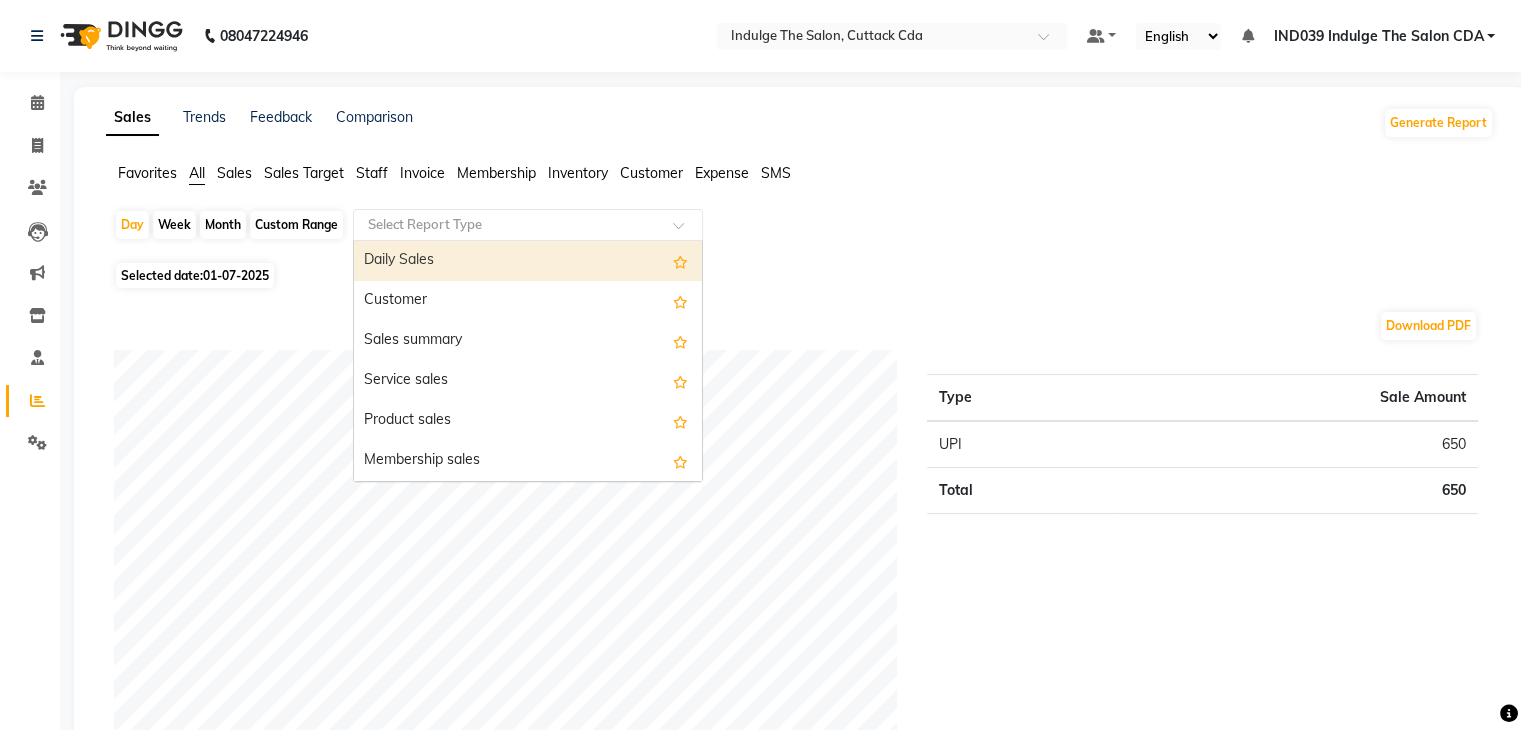 click on "Daily Sales" at bounding box center (528, 261) 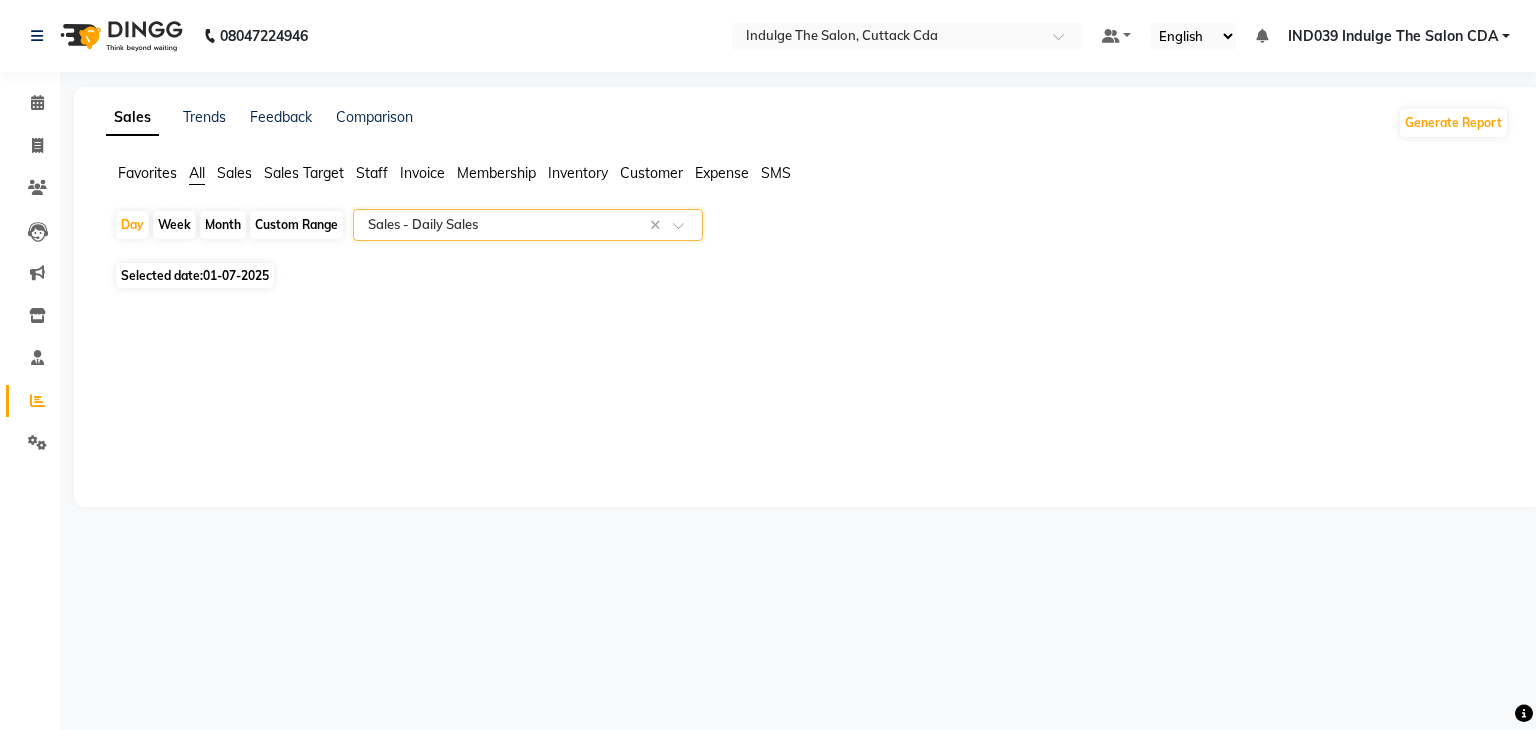 select on "full_report" 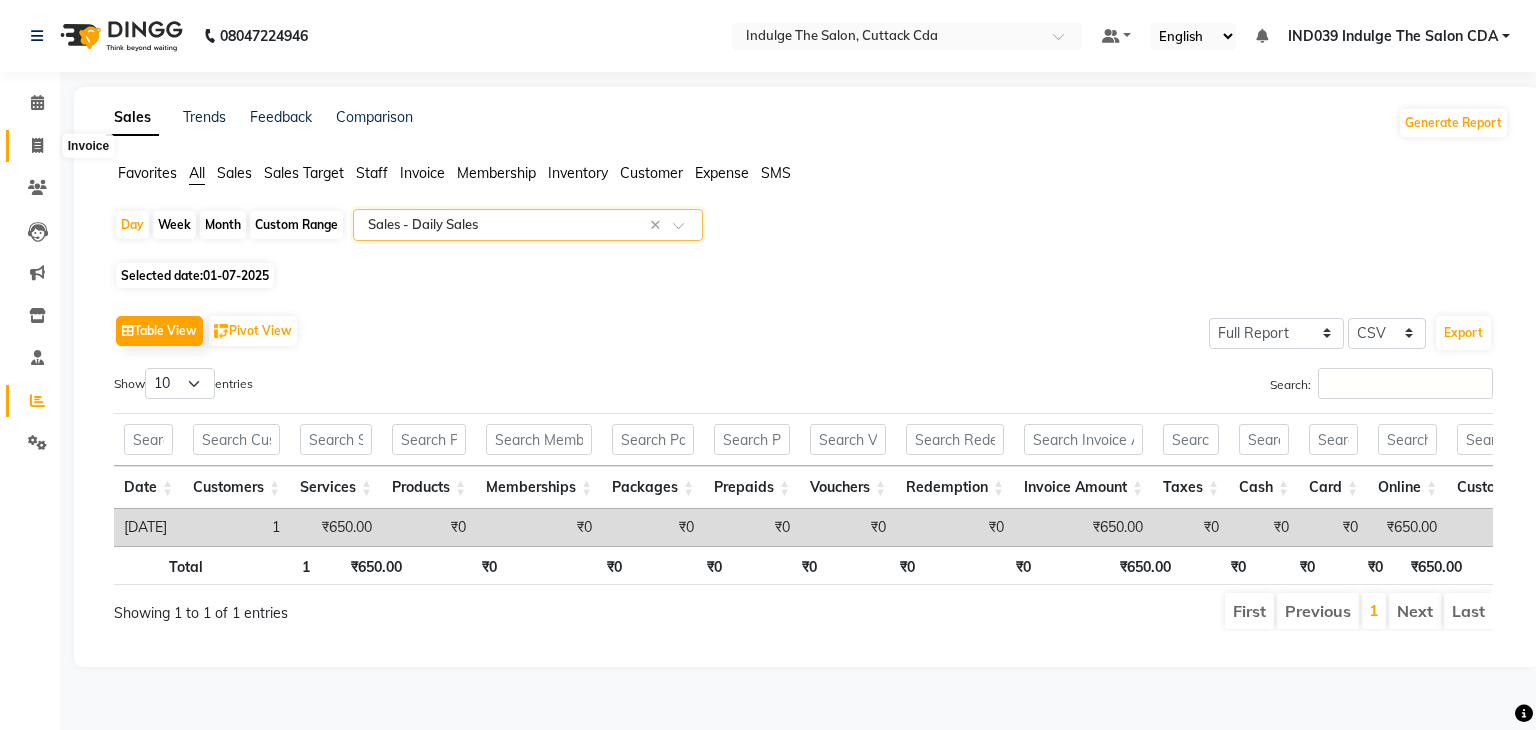 click 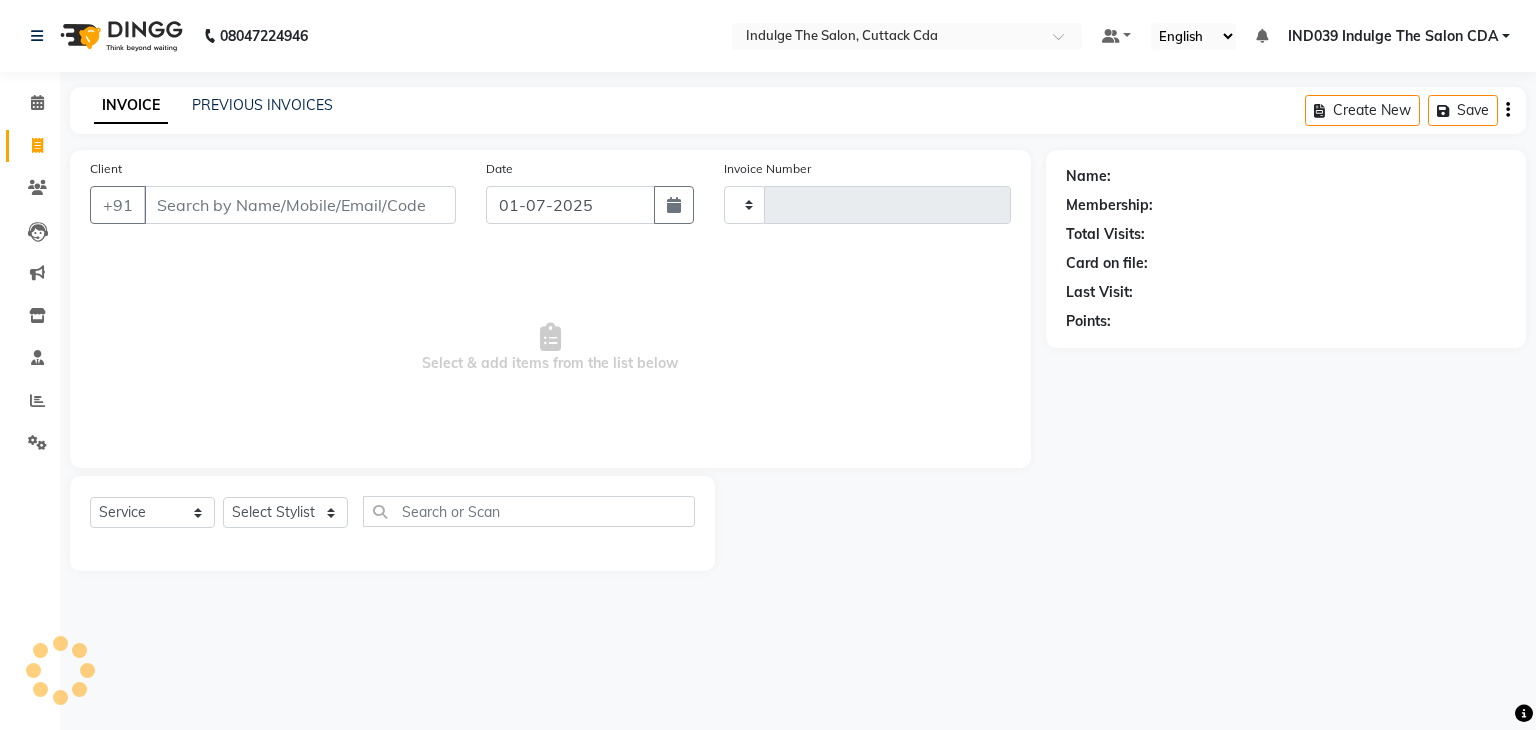 type on "0679" 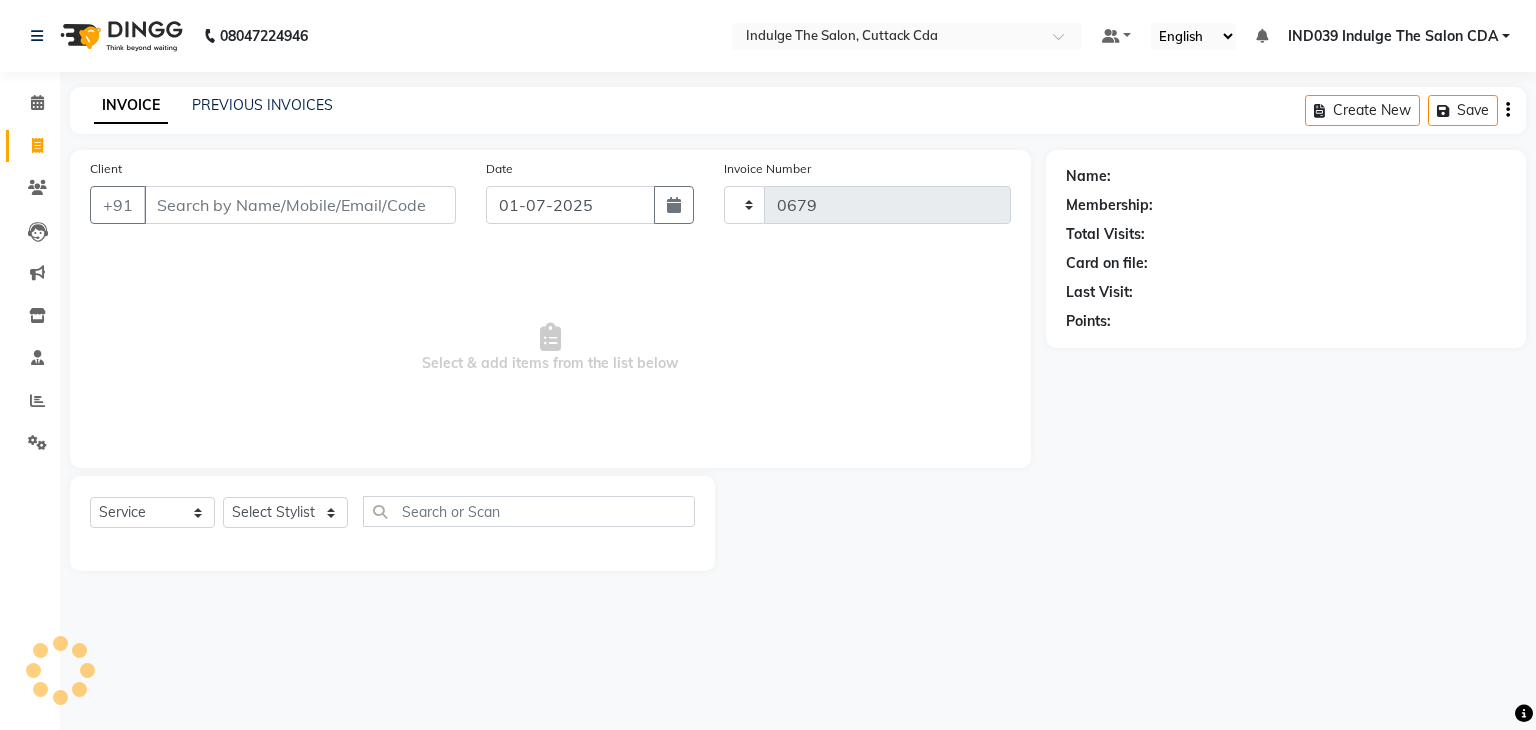 select on "7297" 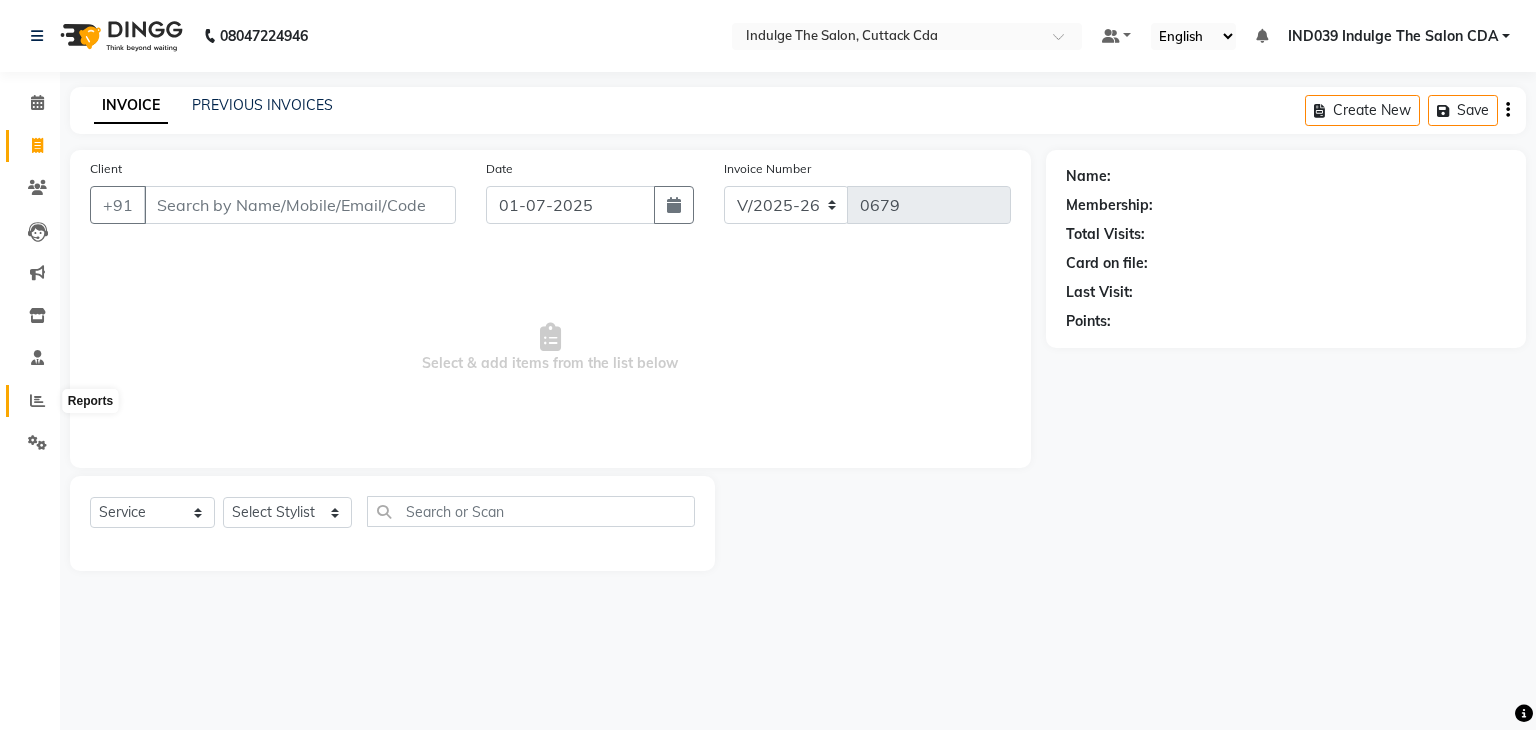 click 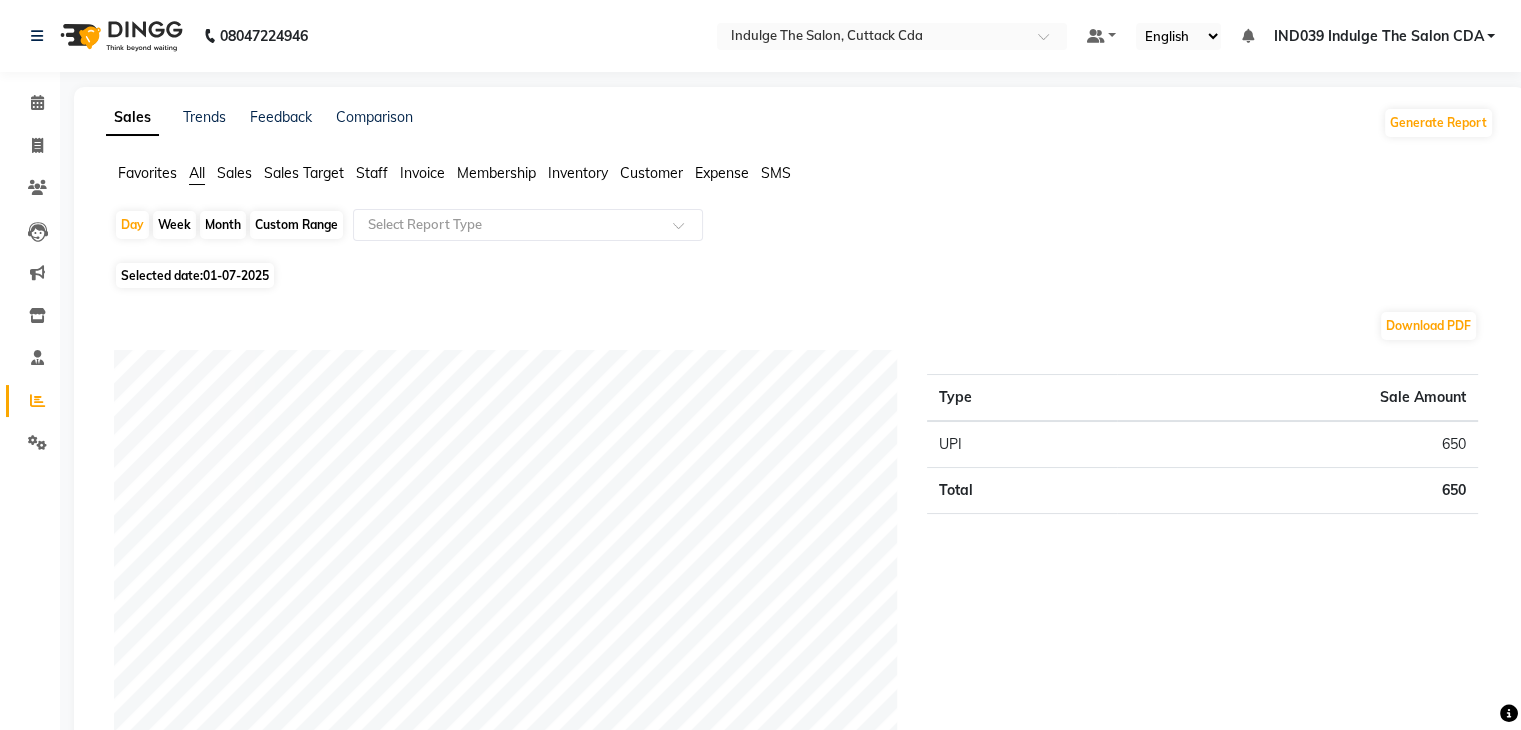 click on "Month" 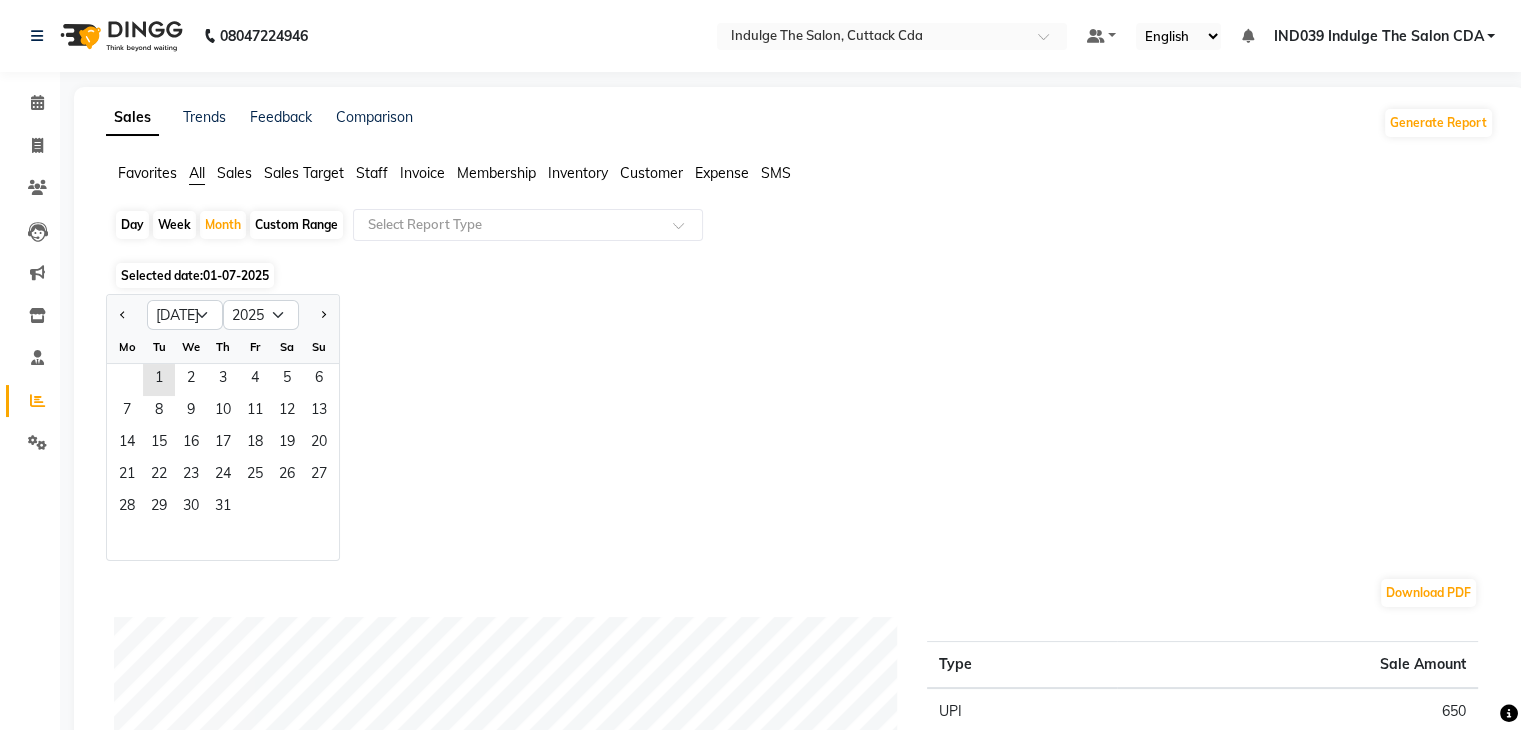 click on "01-07-2025" 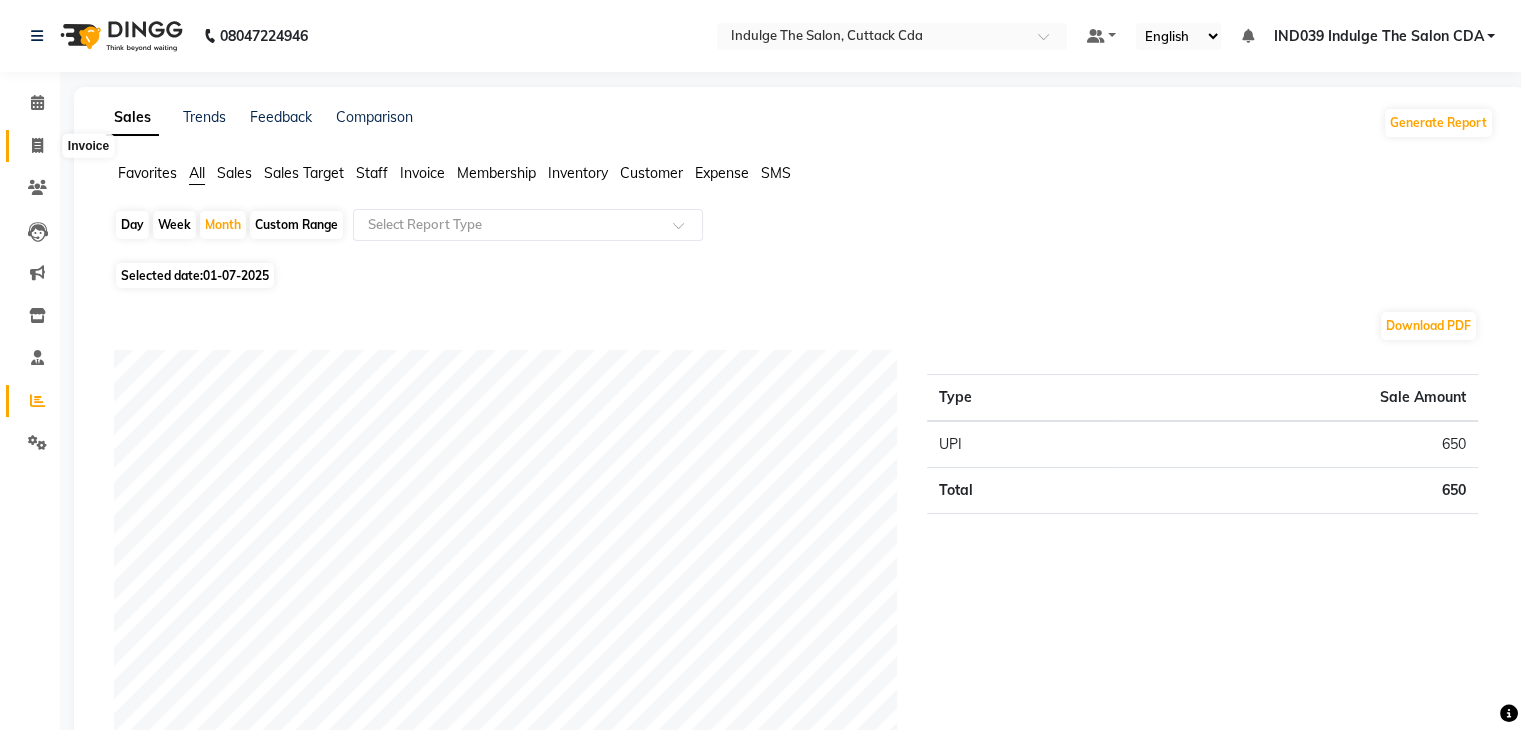click 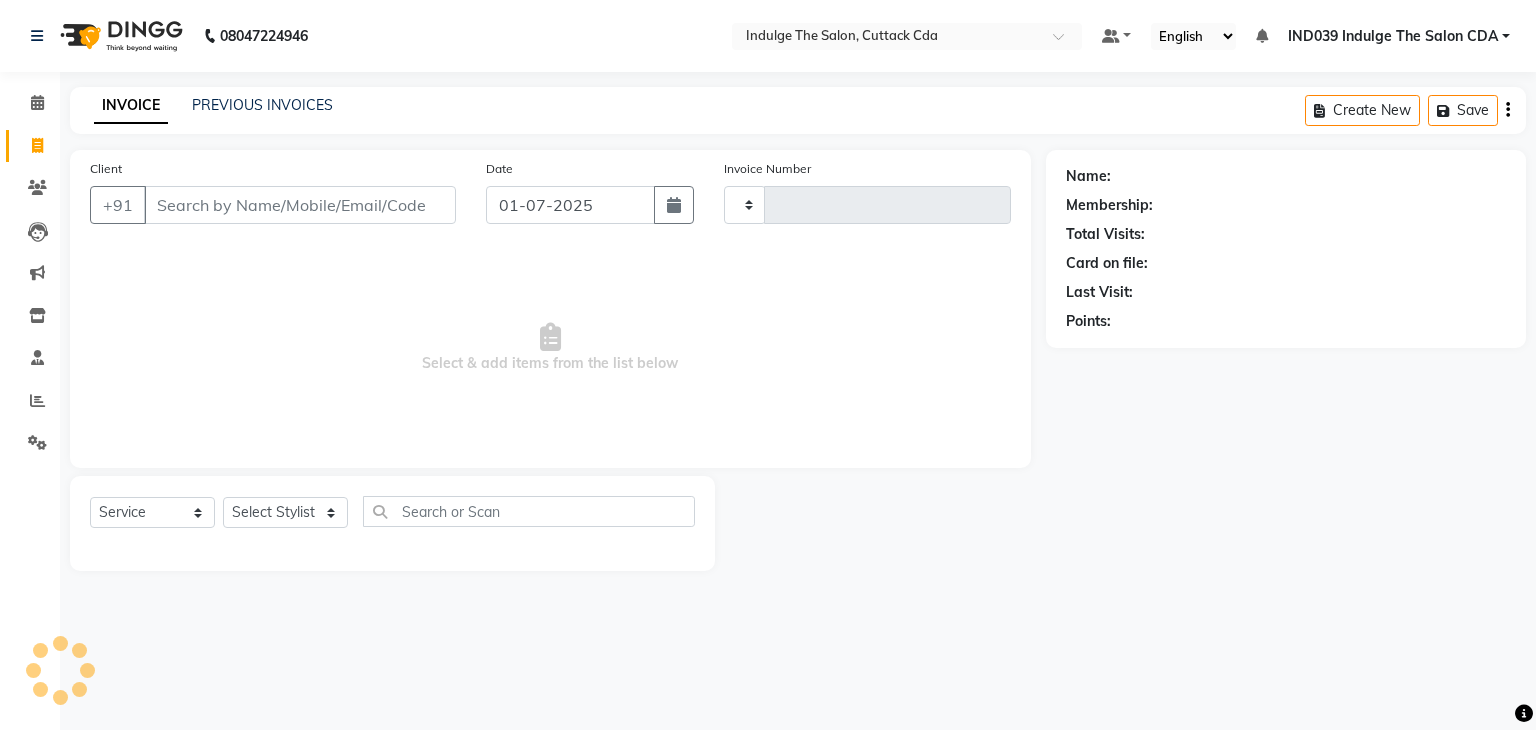 type on "0679" 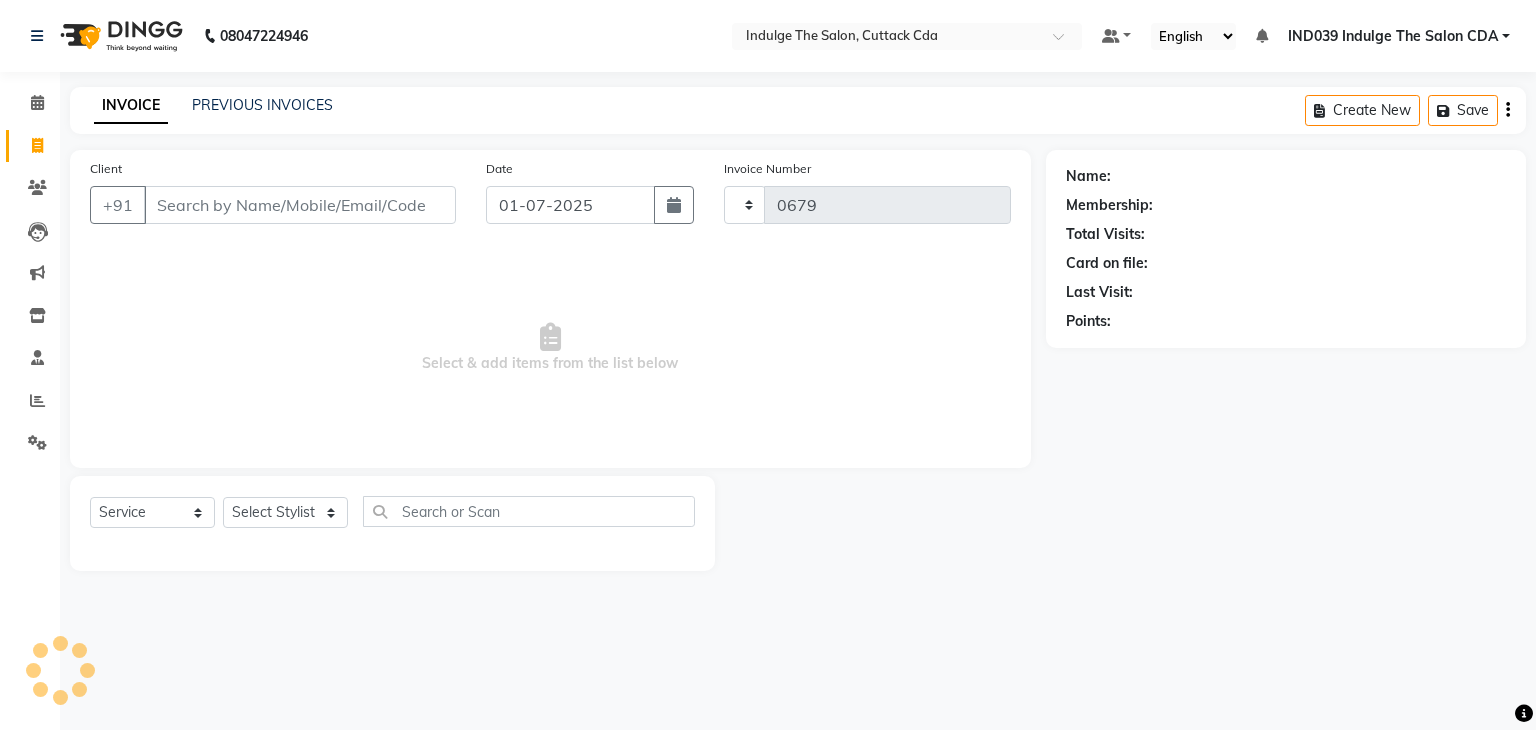 select on "7297" 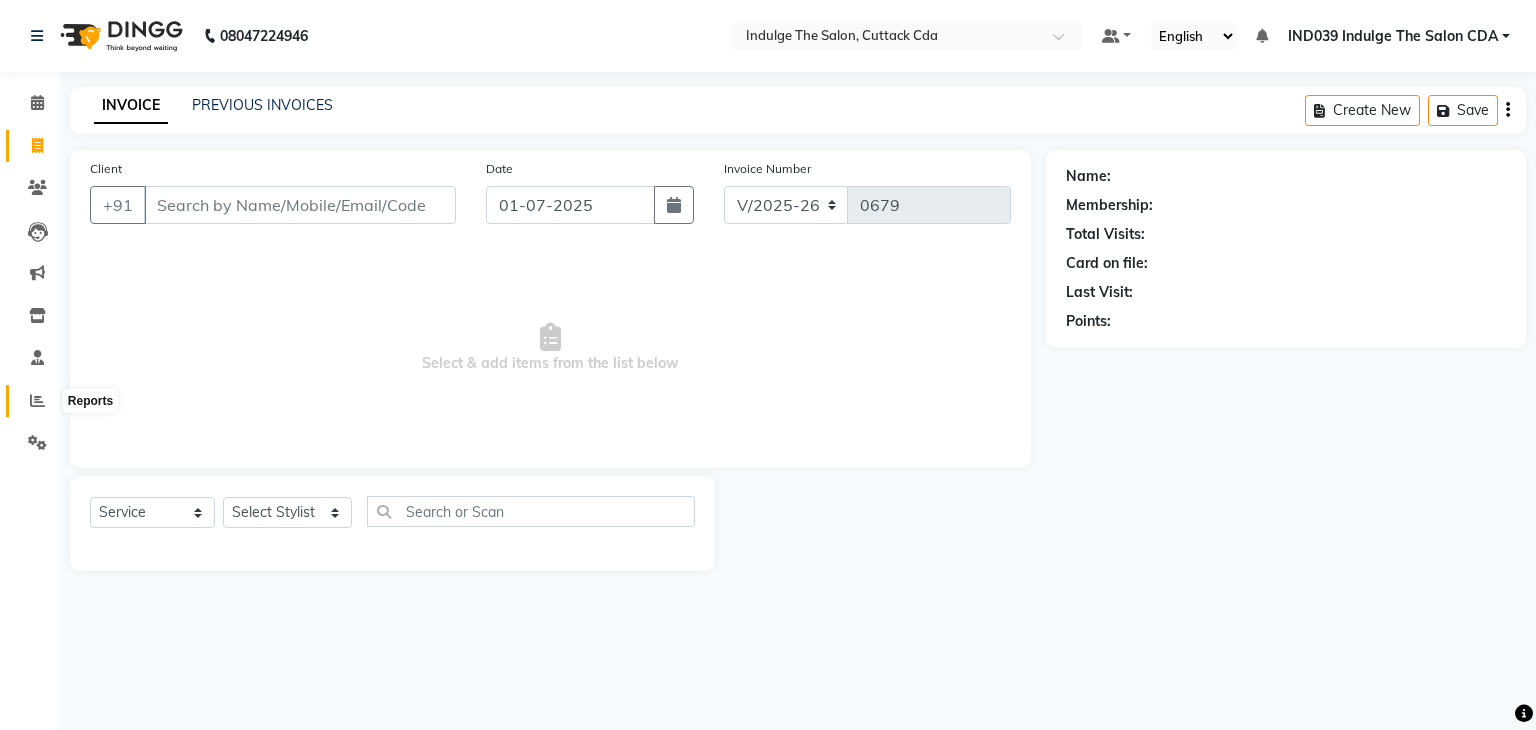 click 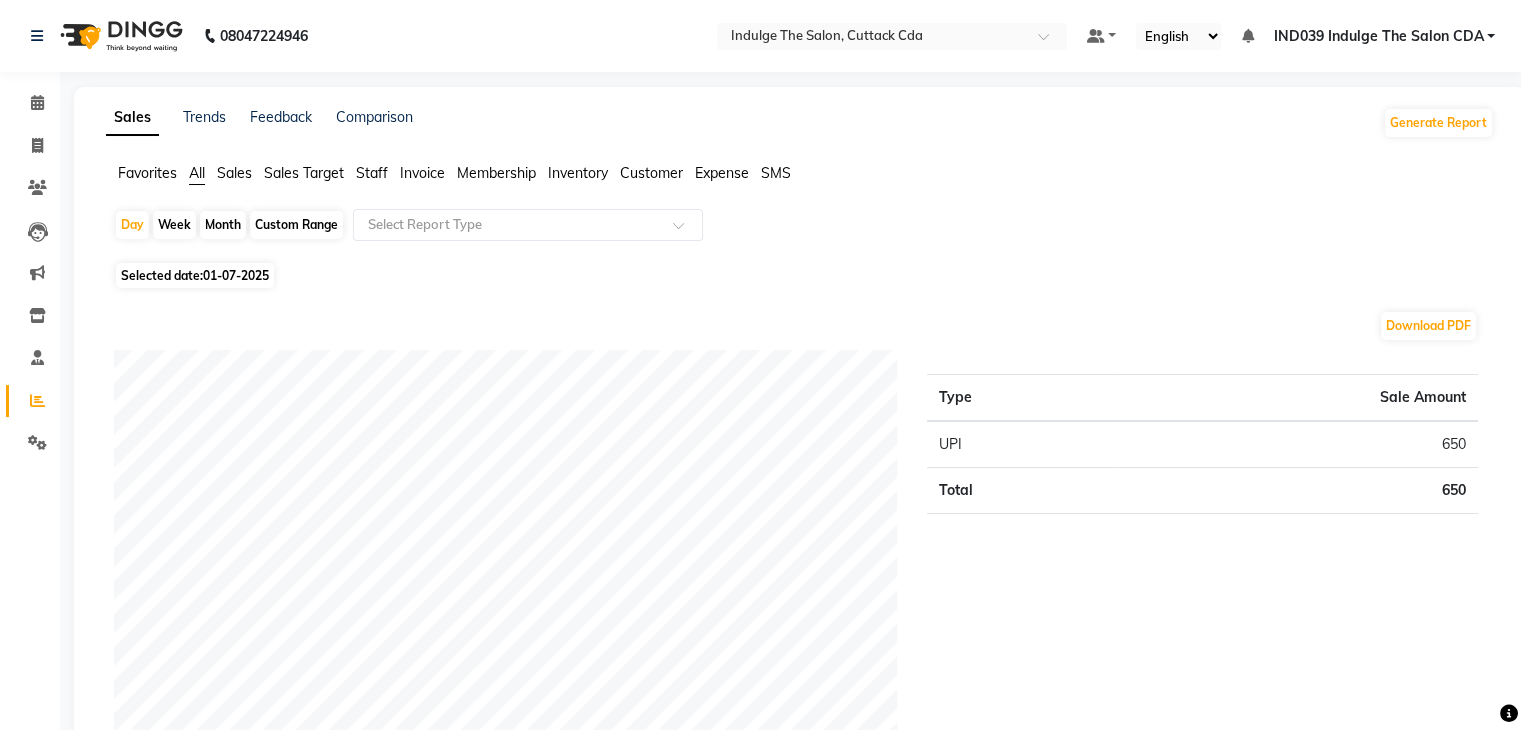click on "Month" 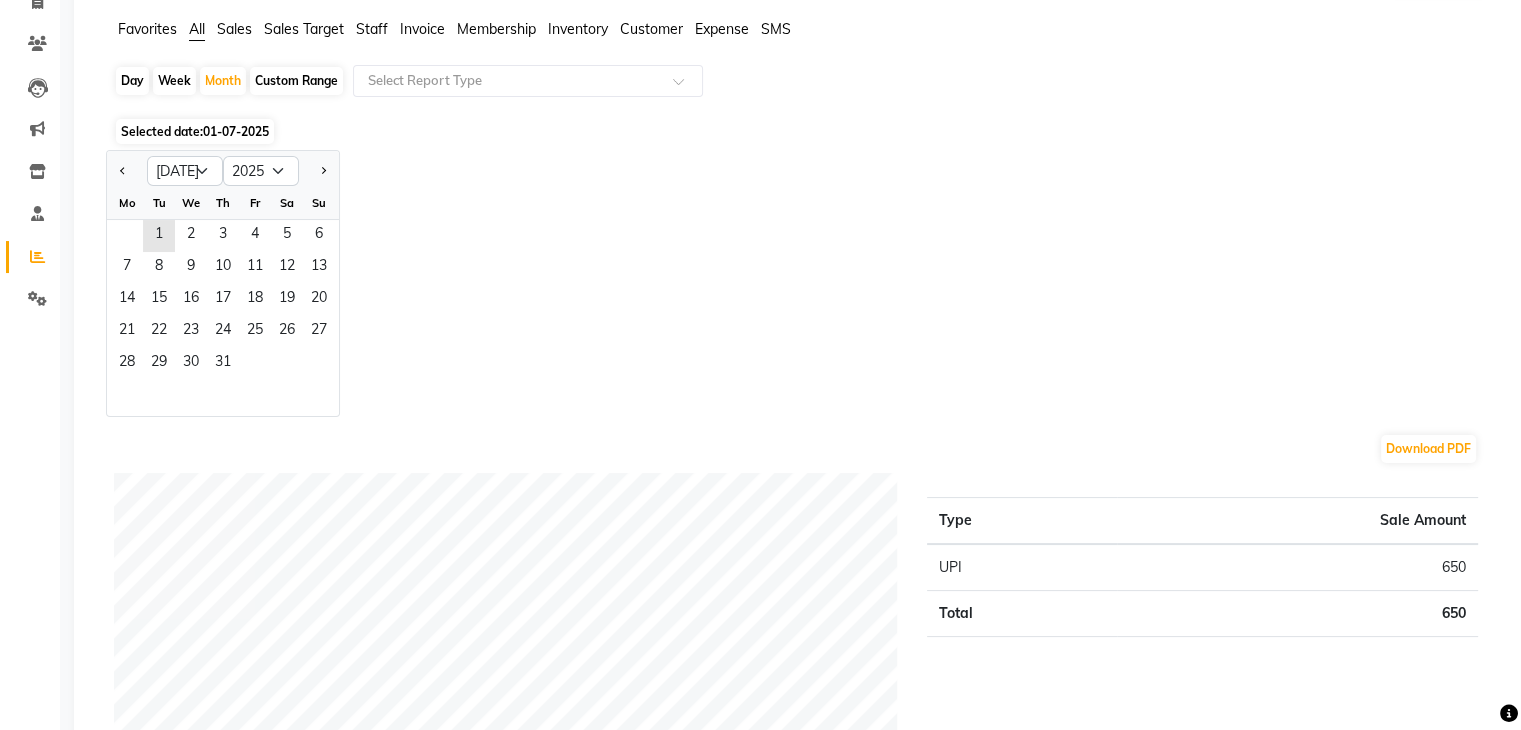 scroll, scrollTop: 0, scrollLeft: 0, axis: both 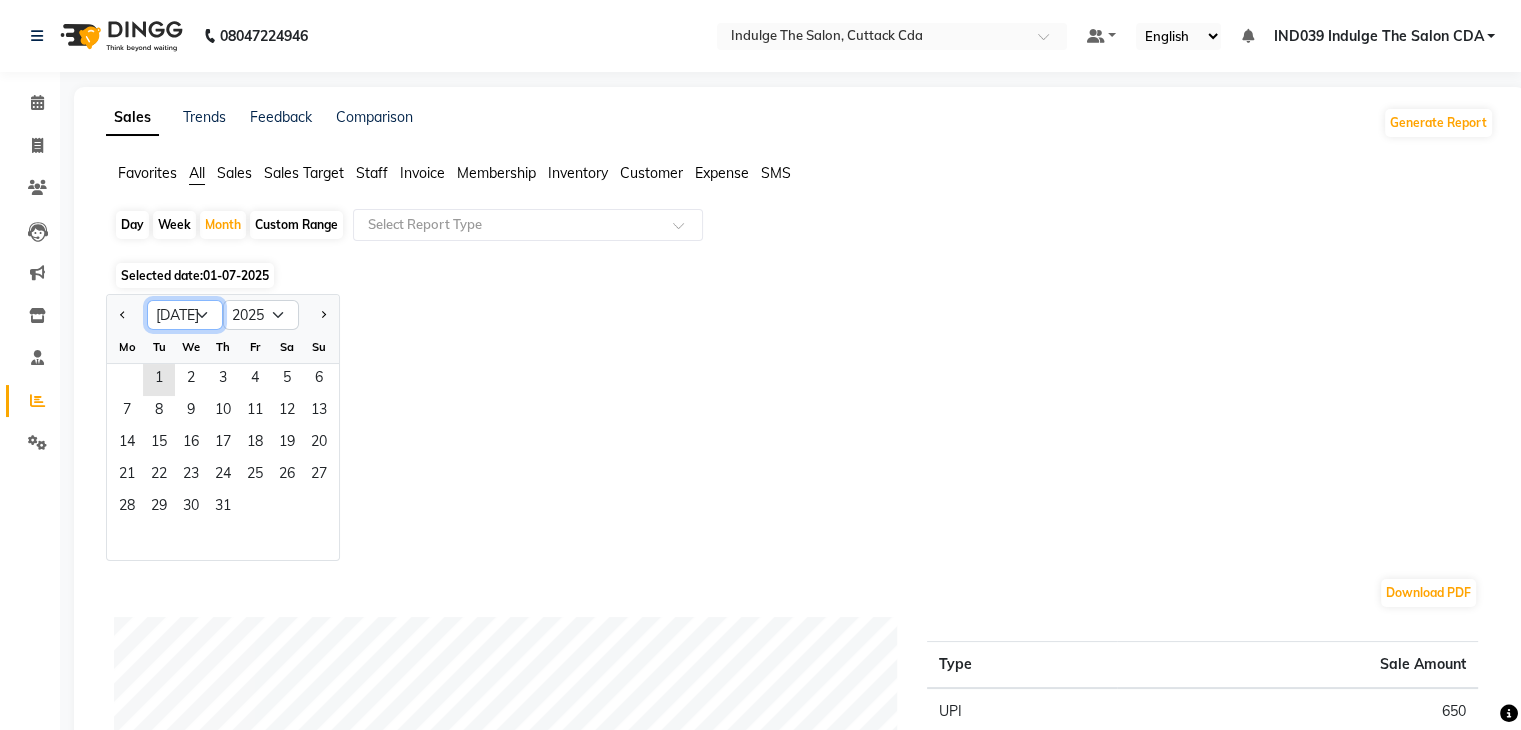 click on "Jan Feb Mar Apr May Jun [DATE] Aug Sep Oct Nov Dec" 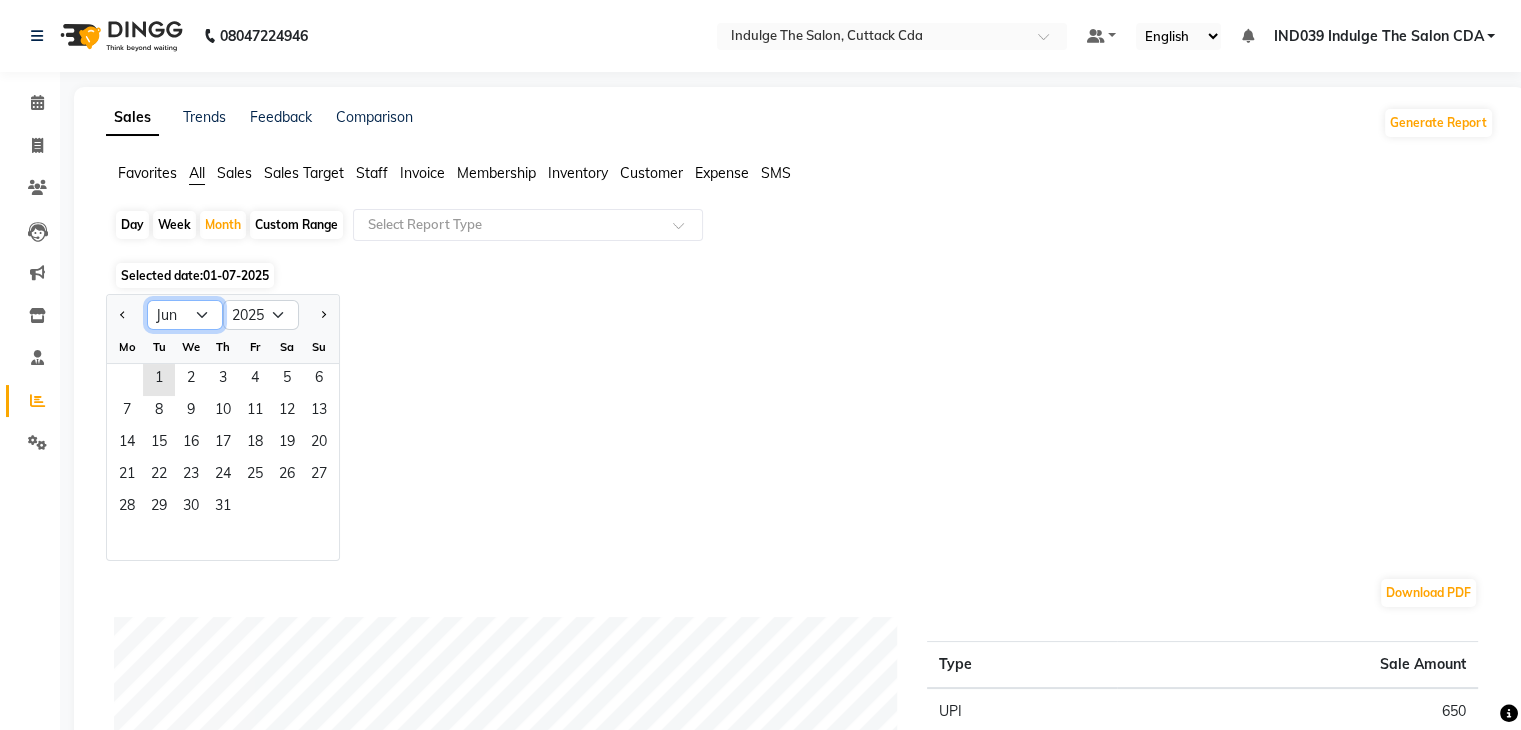 click on "Jan Feb Mar Apr May Jun [DATE] Aug Sep Oct Nov Dec" 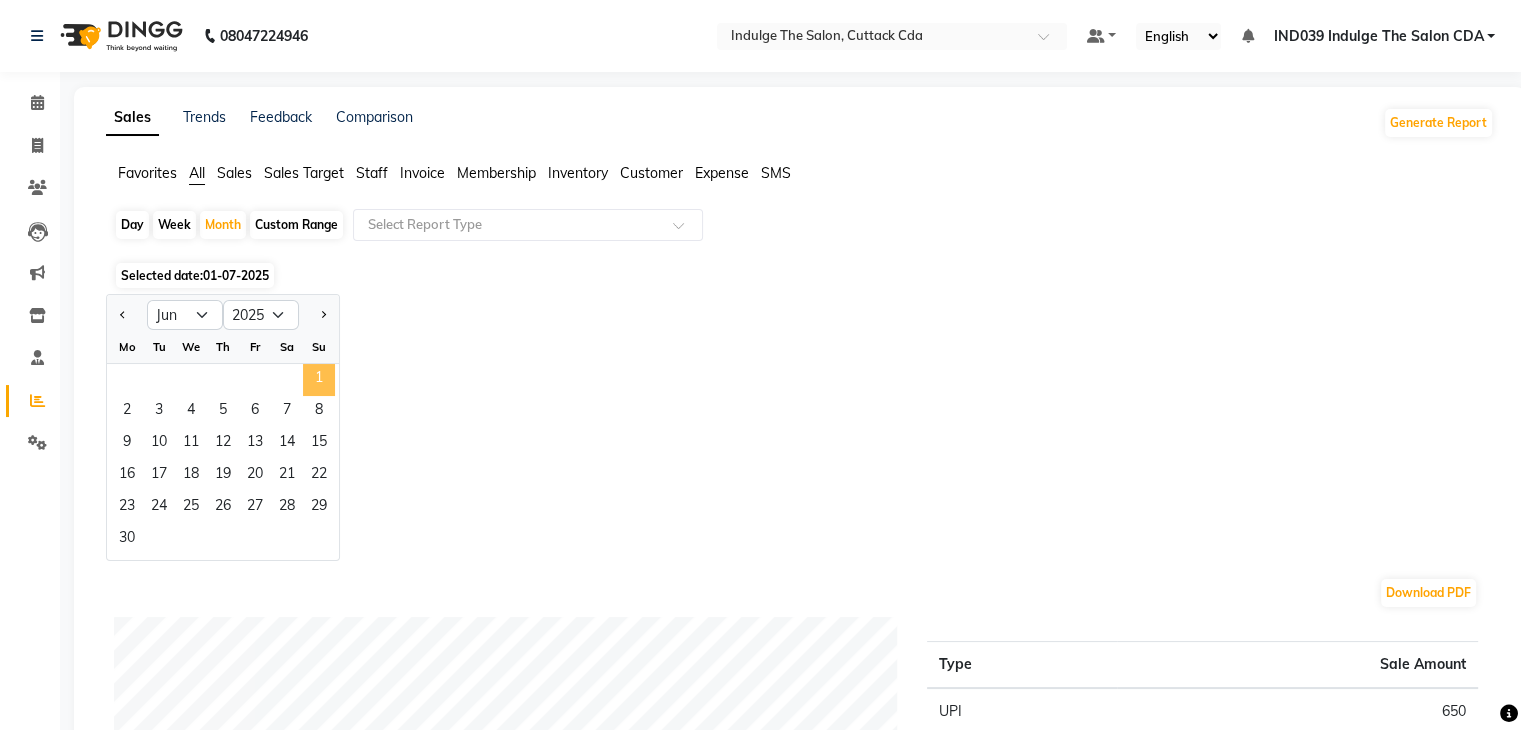click on "1" 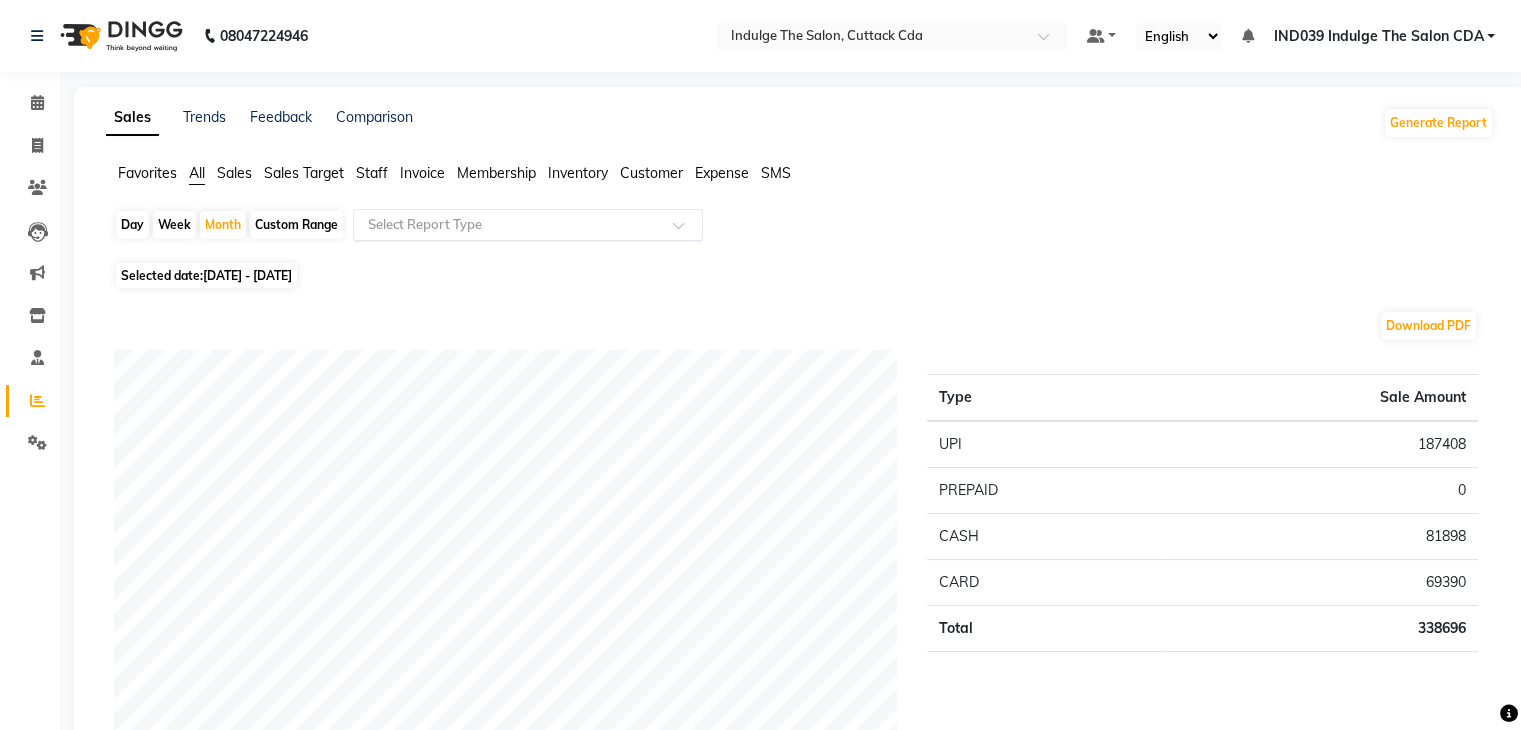 click 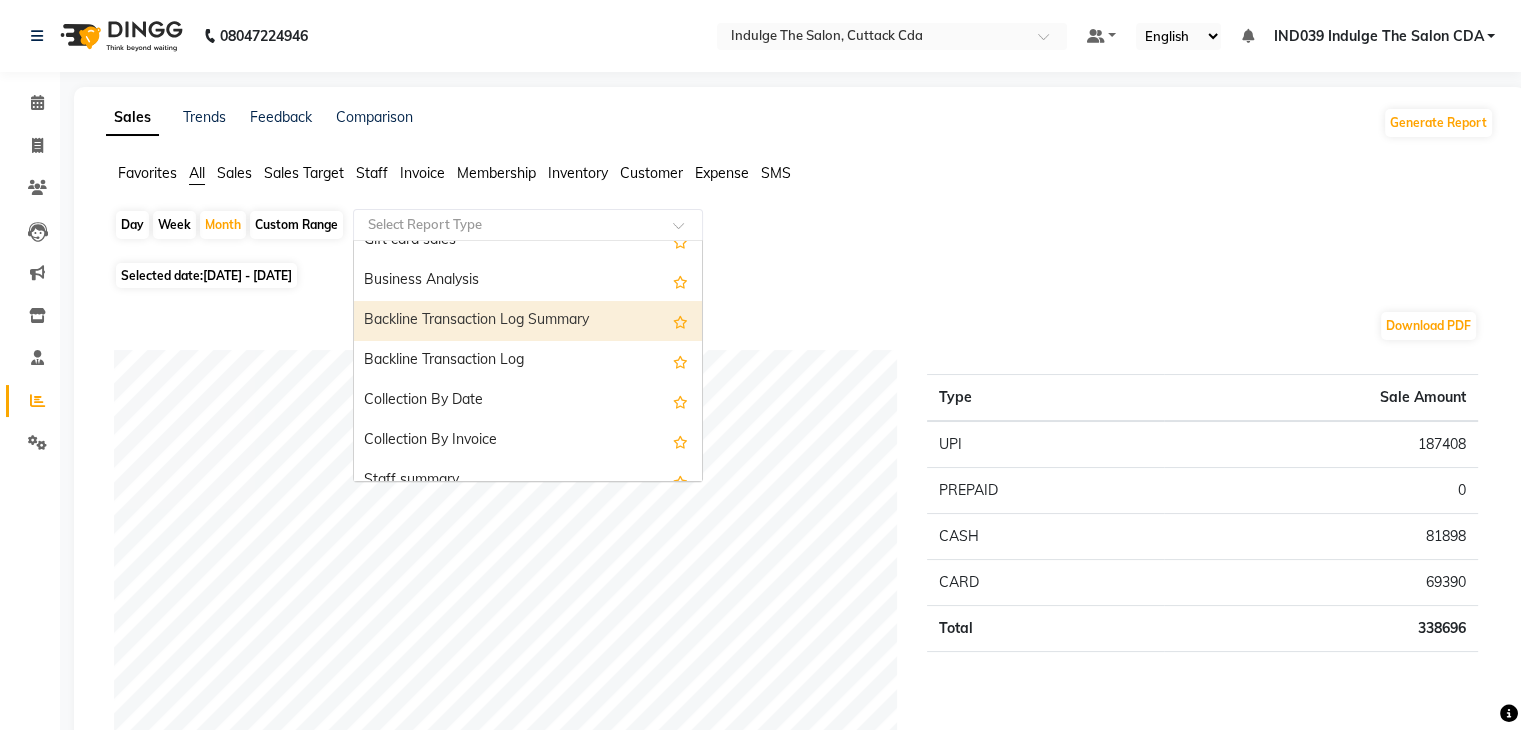 scroll, scrollTop: 700, scrollLeft: 0, axis: vertical 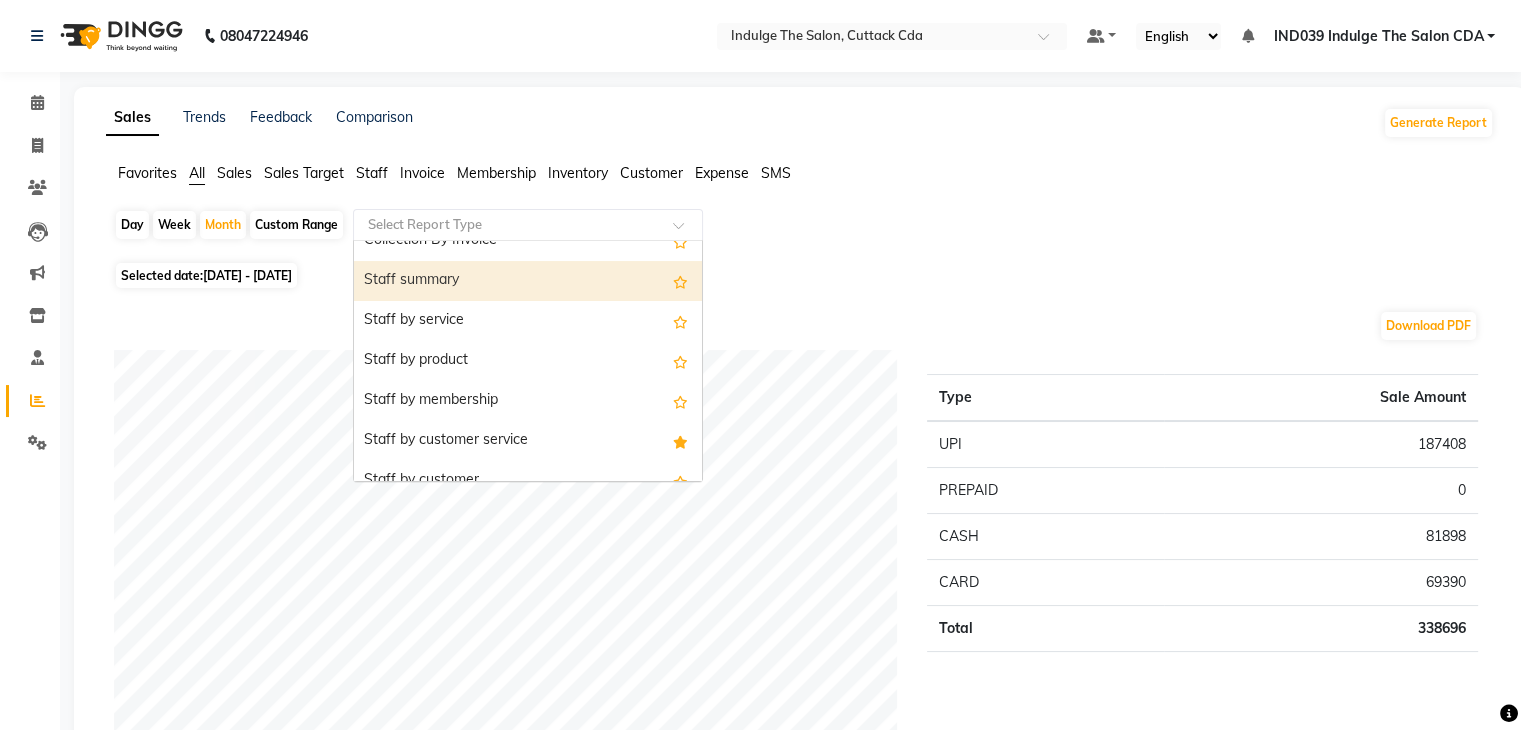 click on "Staff summary" at bounding box center [528, 281] 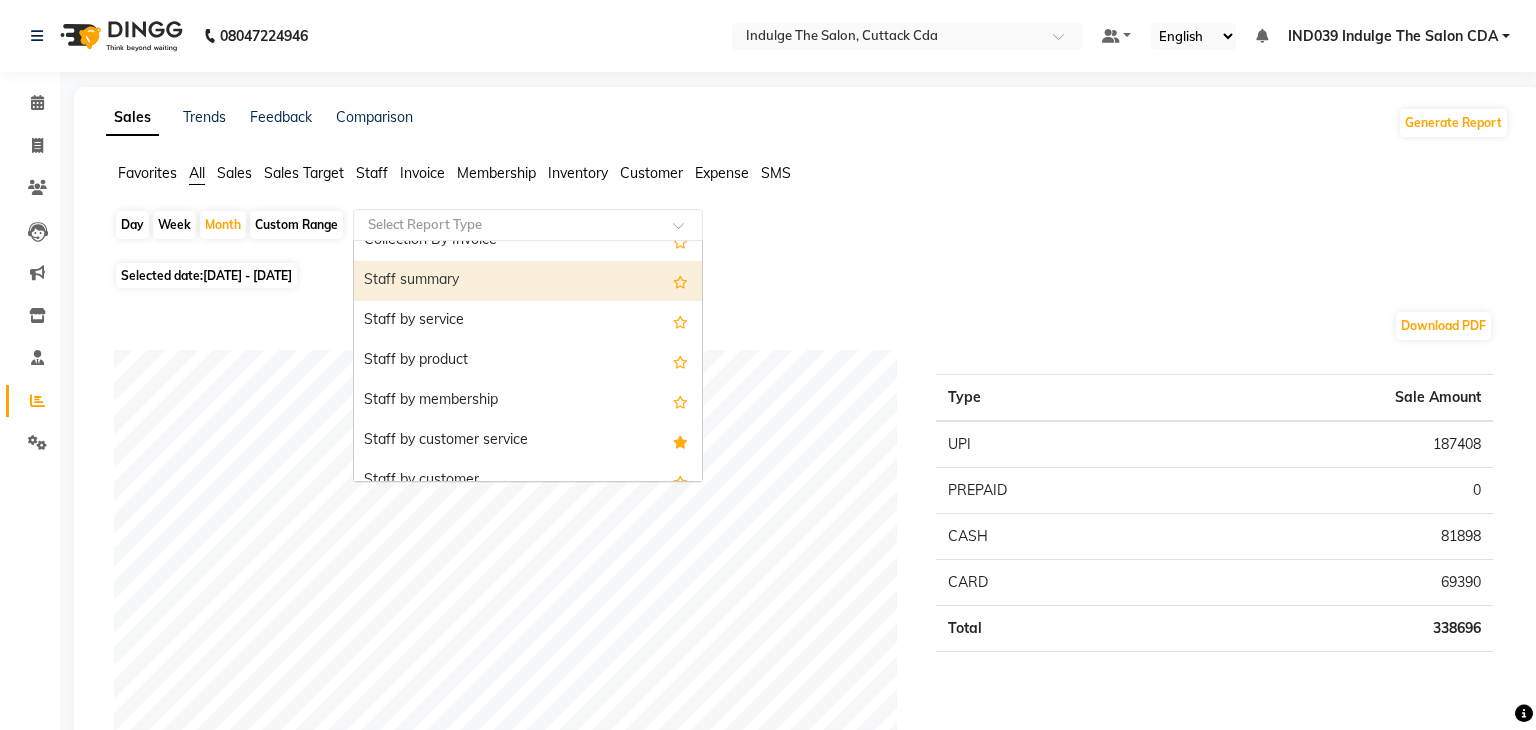 select on "full_report" 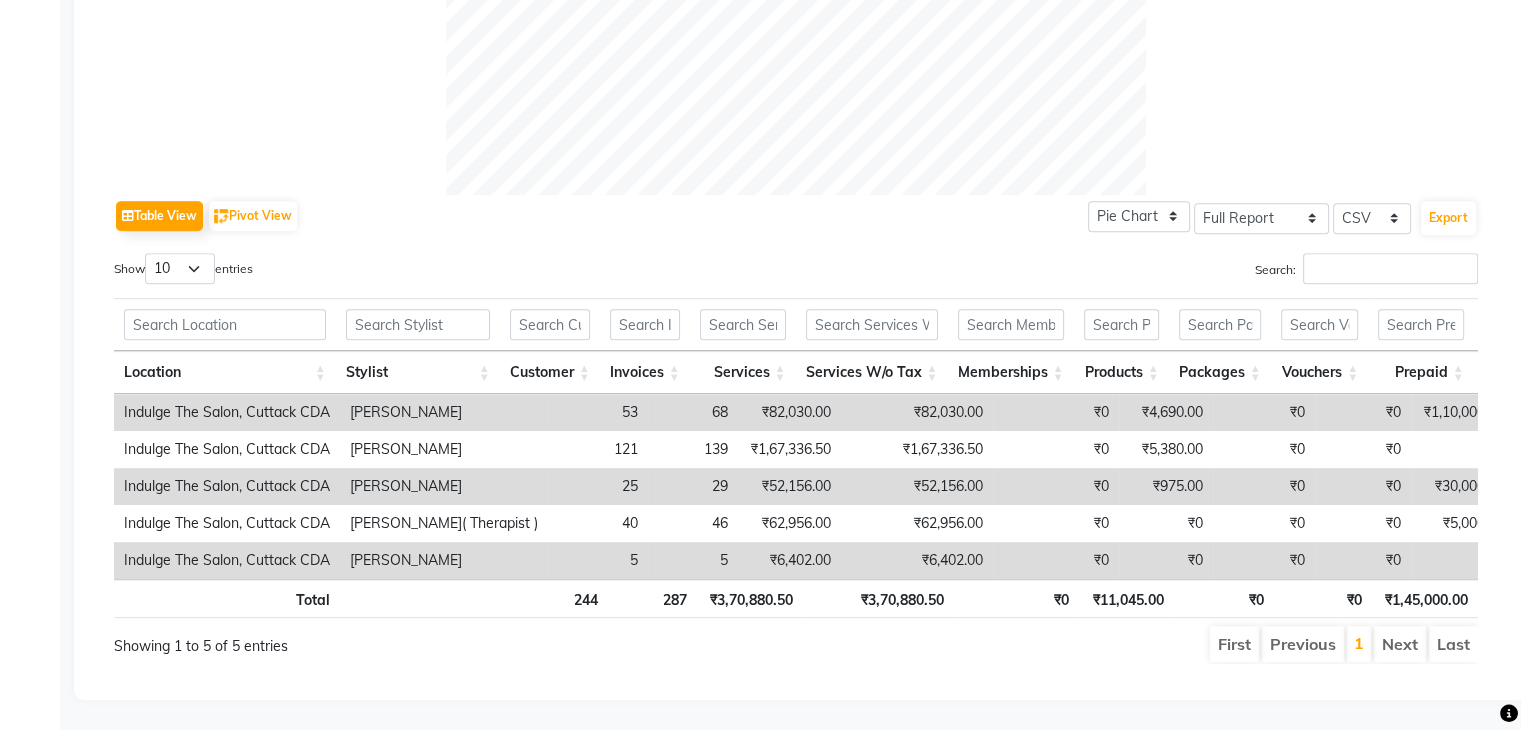 scroll, scrollTop: 868, scrollLeft: 0, axis: vertical 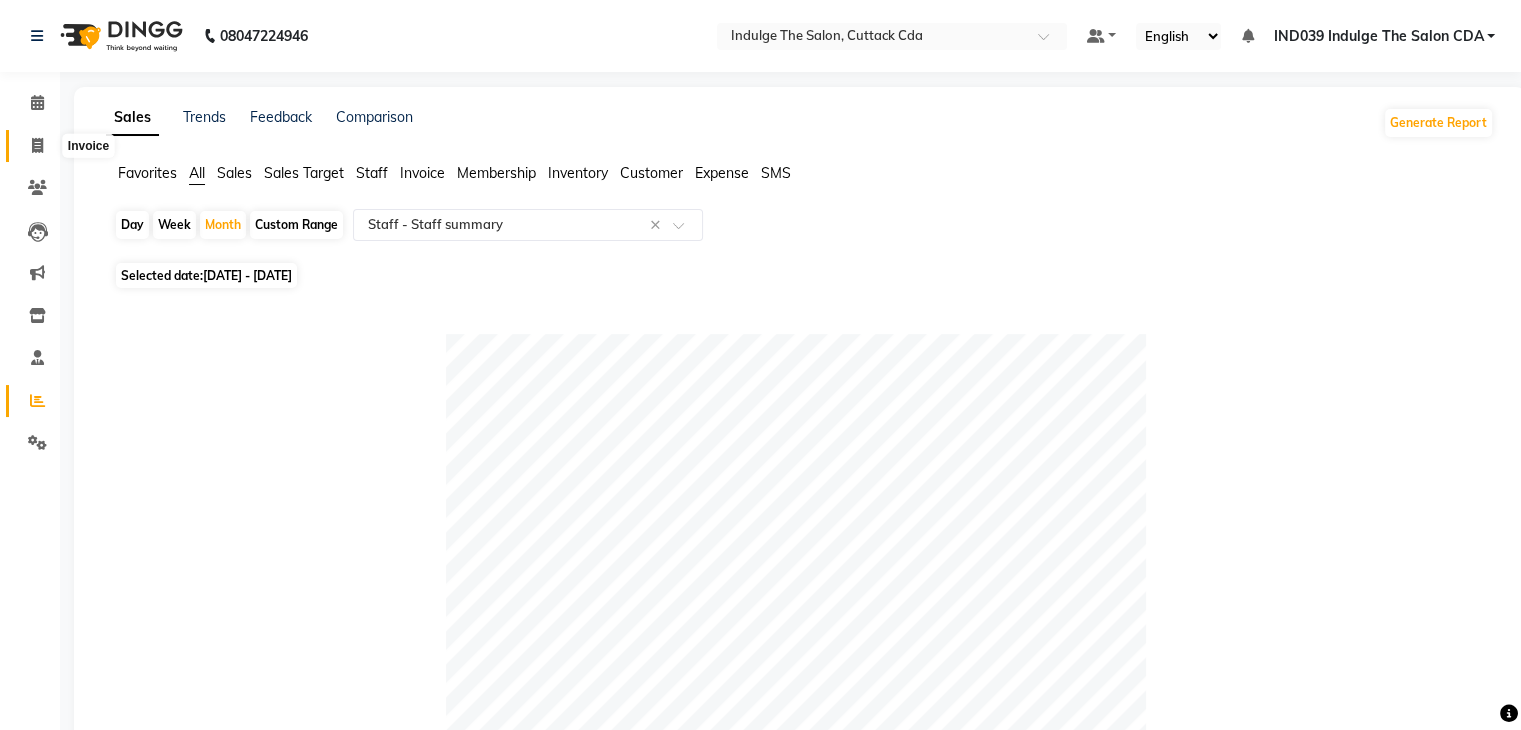 click 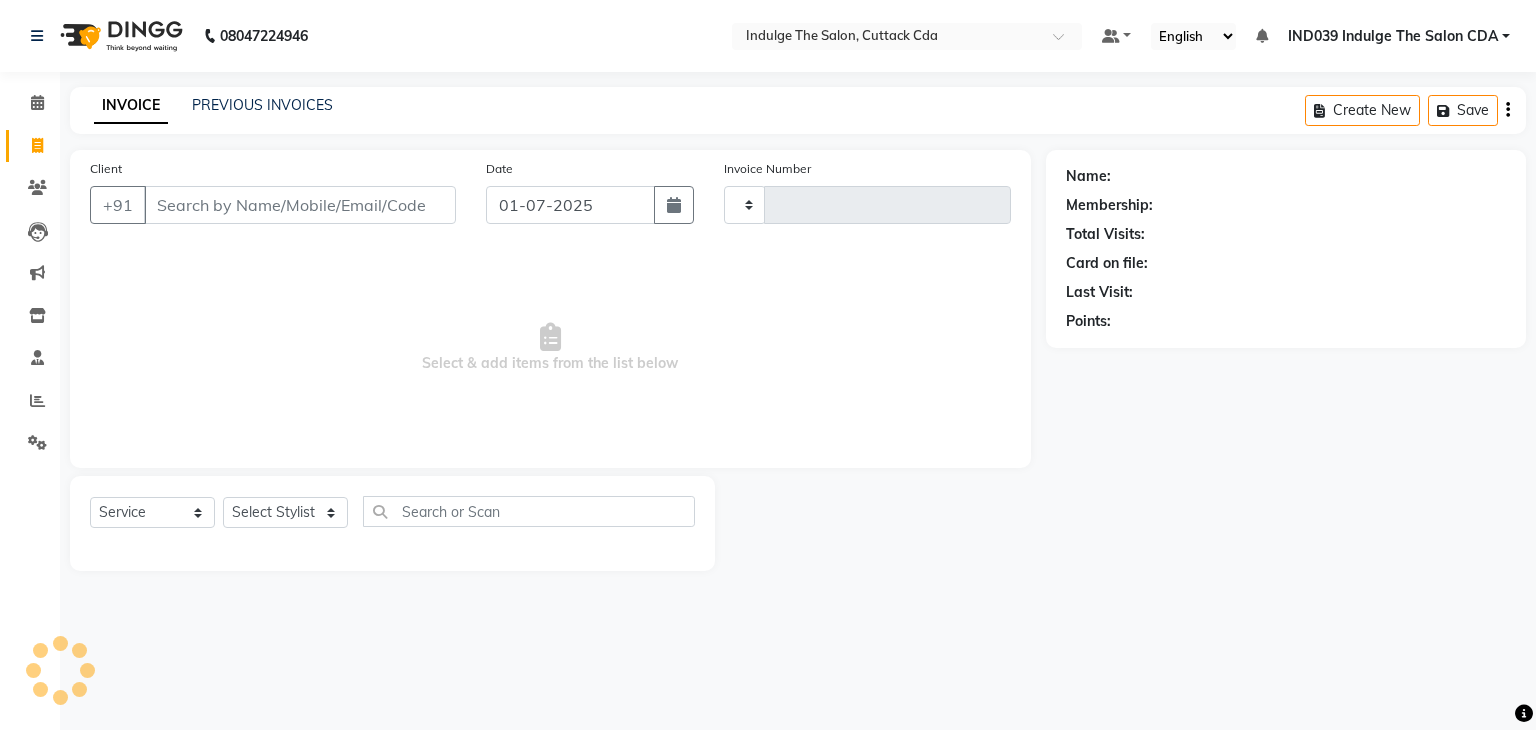 type on "0679" 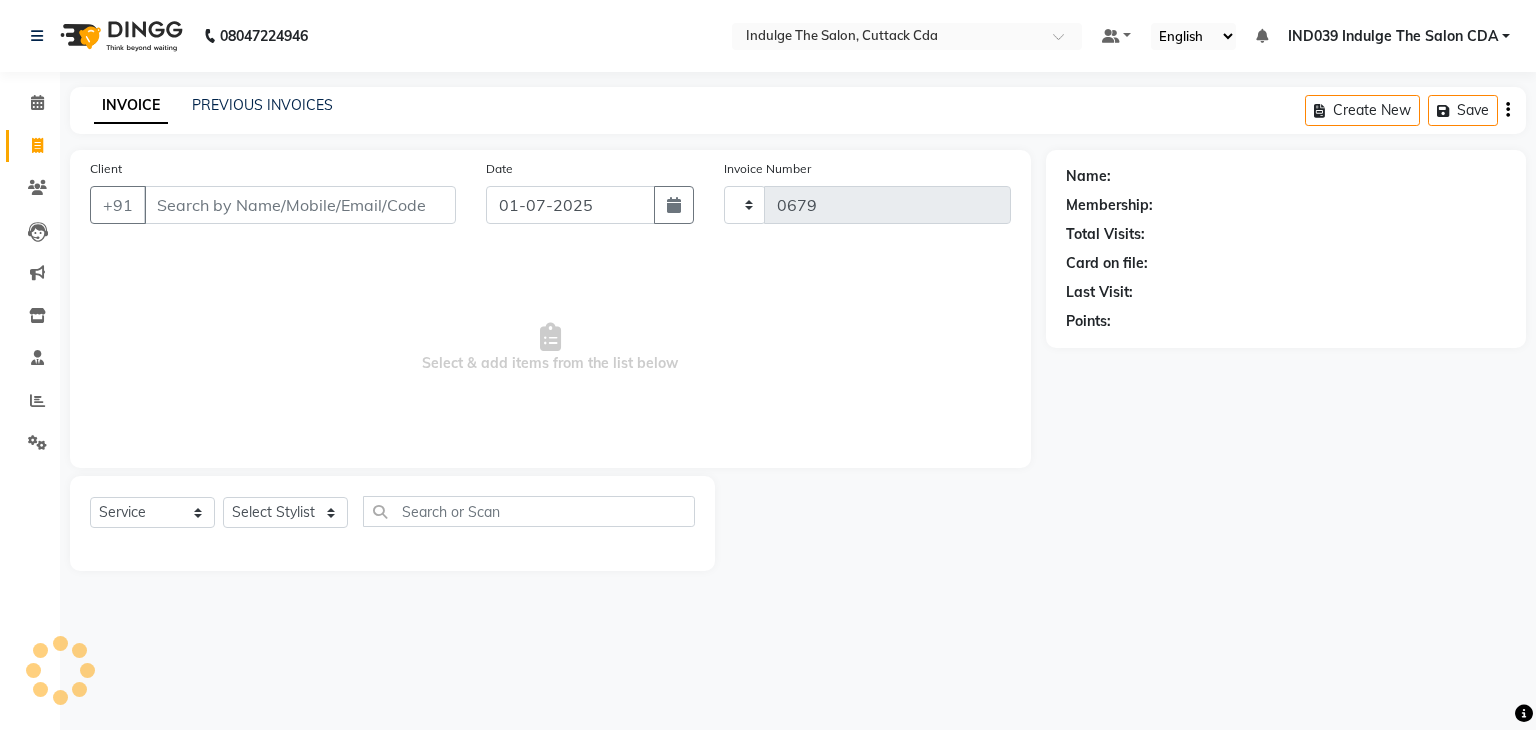select on "7297" 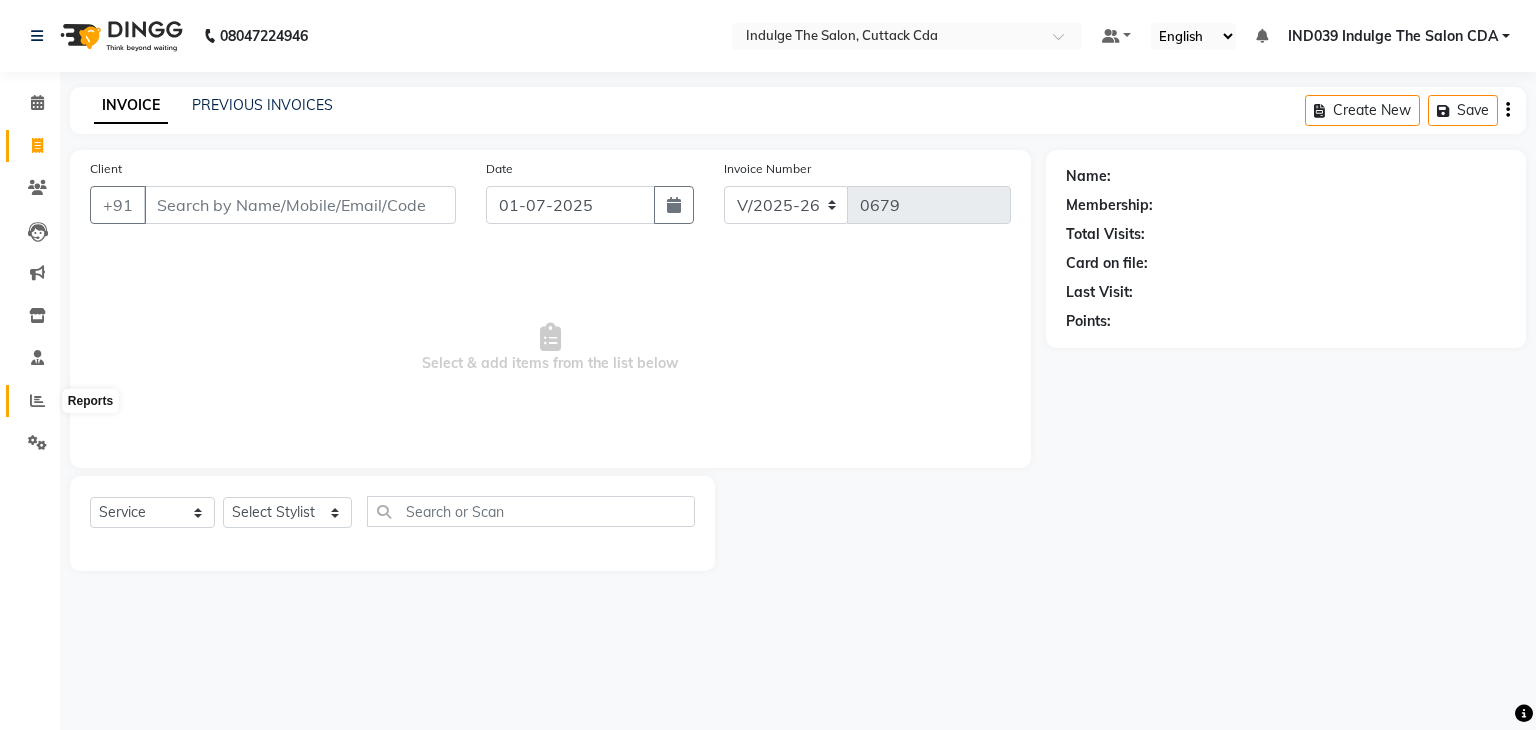 click 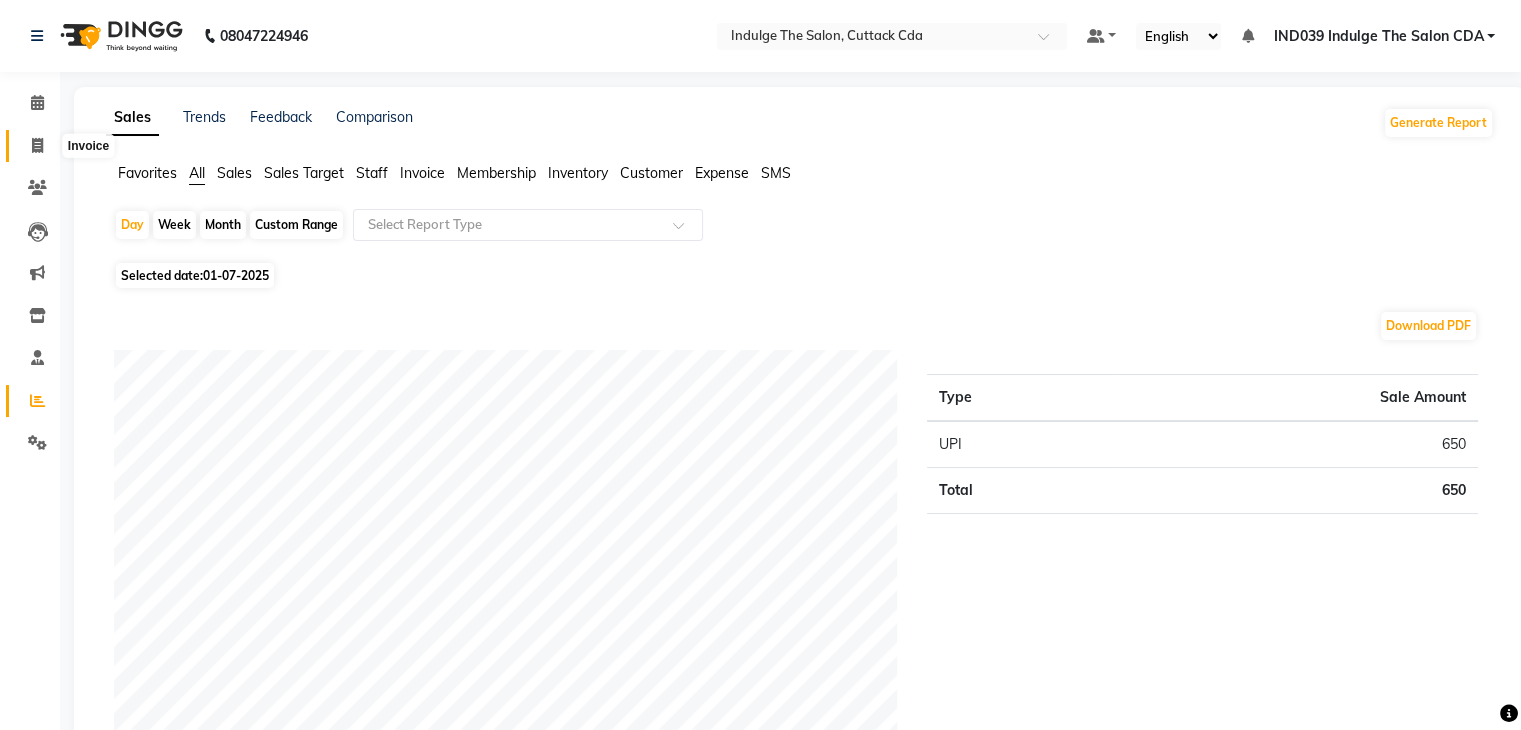 click 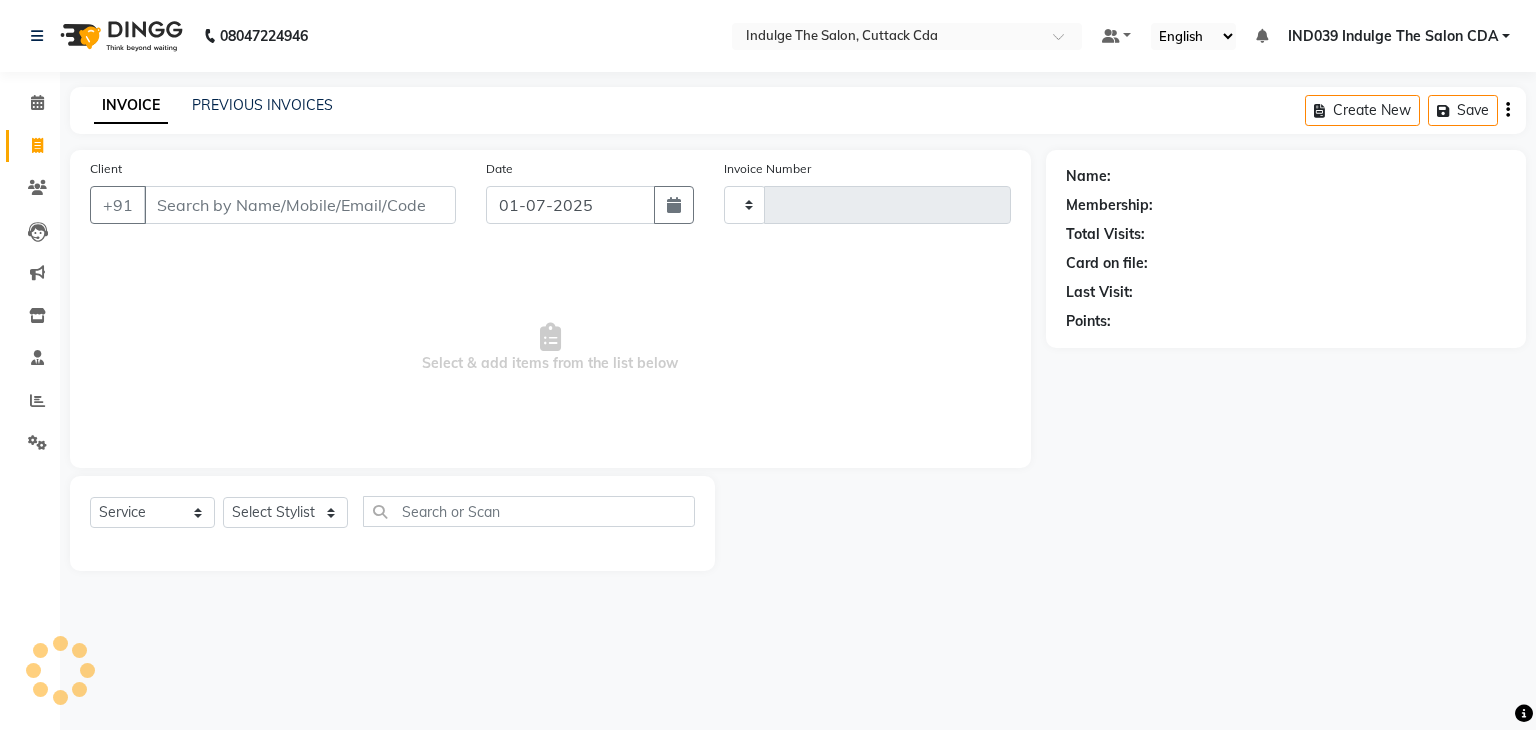 type on "0679" 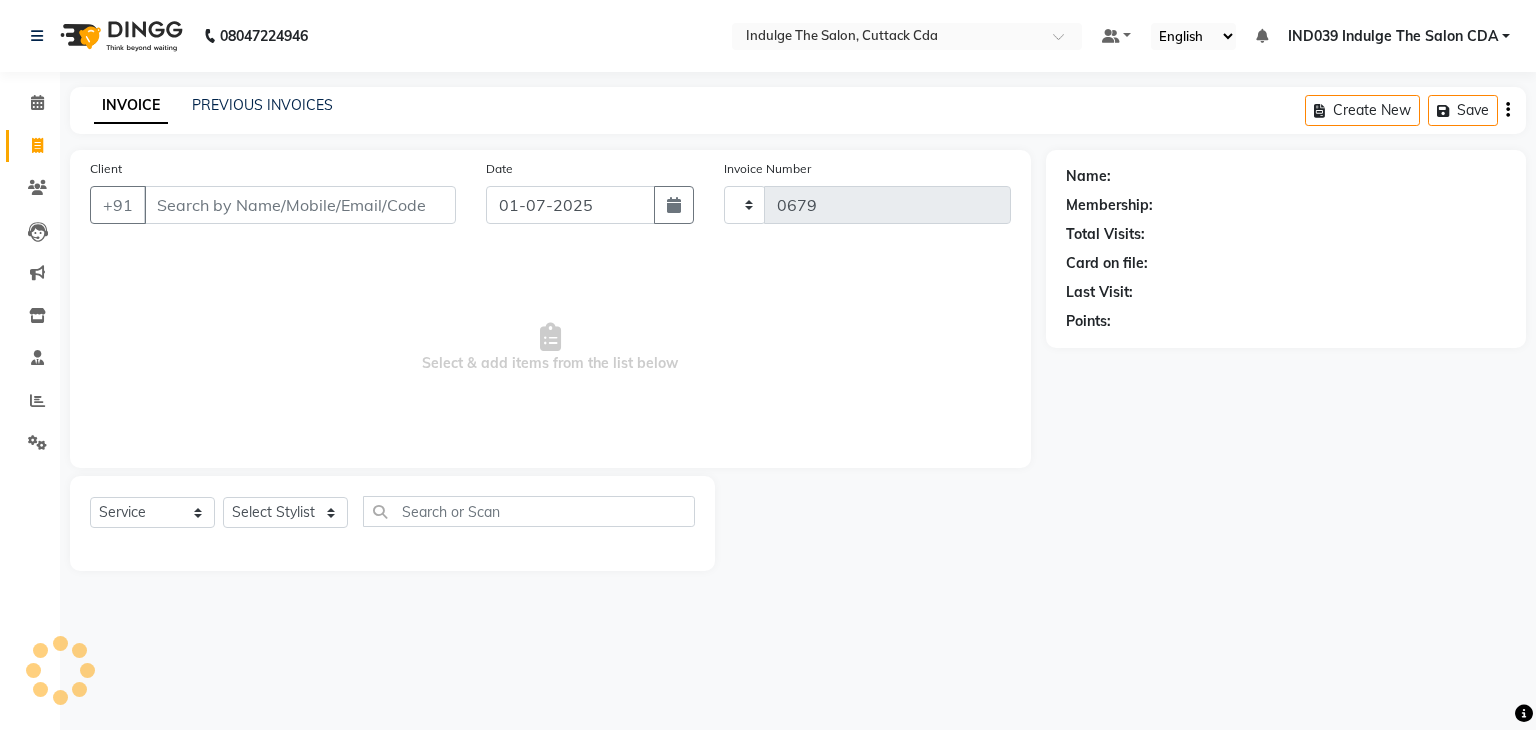 select on "7297" 